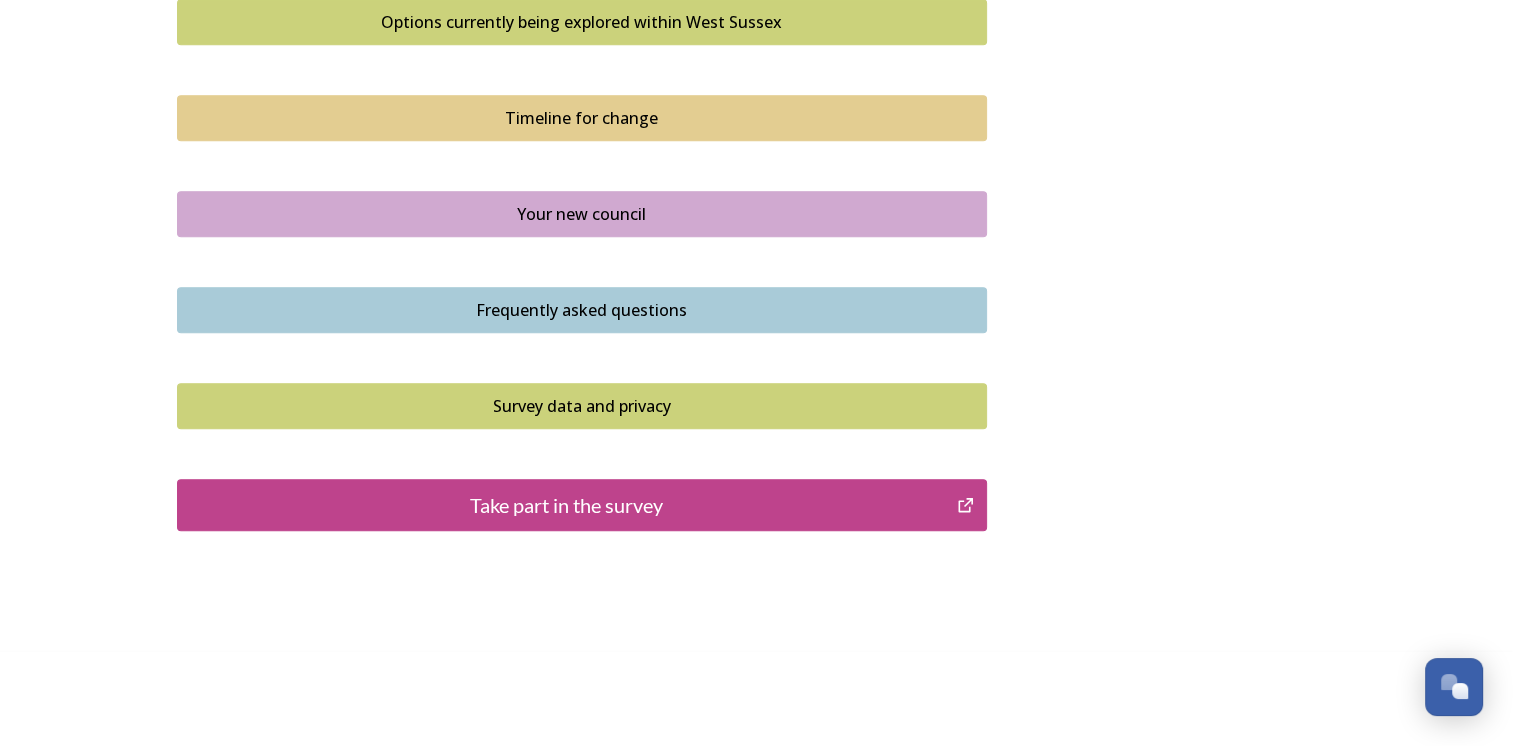 scroll, scrollTop: 1402, scrollLeft: 0, axis: vertical 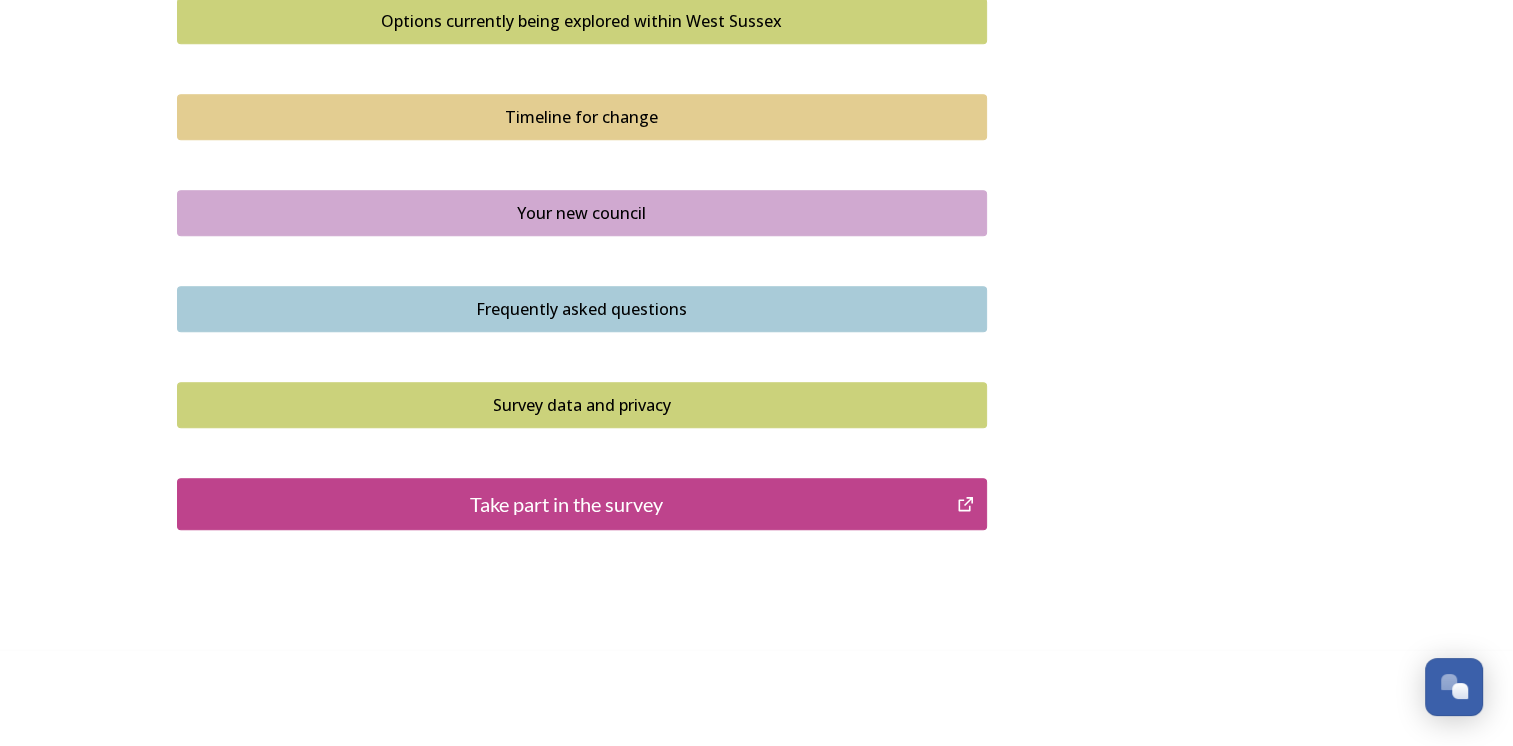 click on "Take part in the survey" at bounding box center (567, 504) 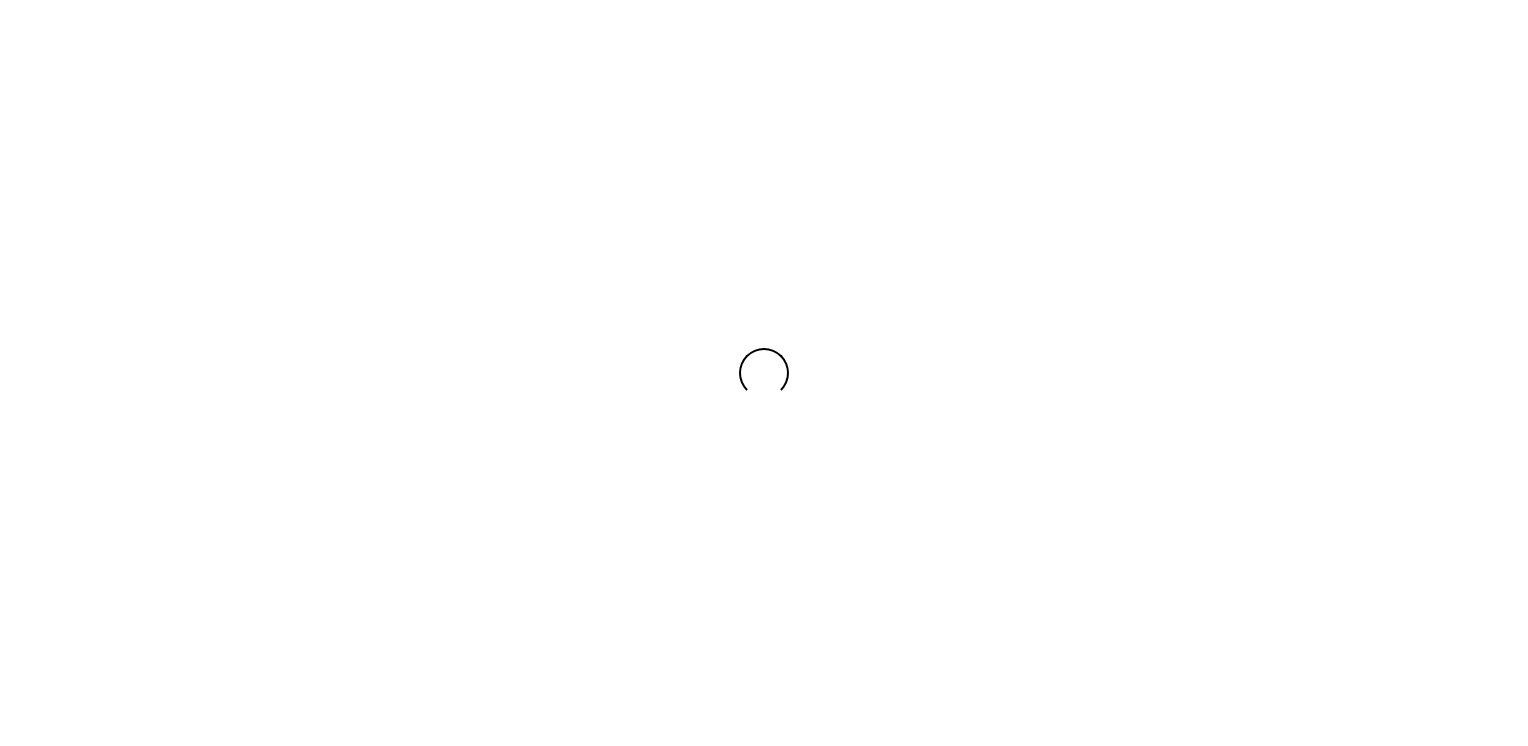 scroll, scrollTop: 0, scrollLeft: 0, axis: both 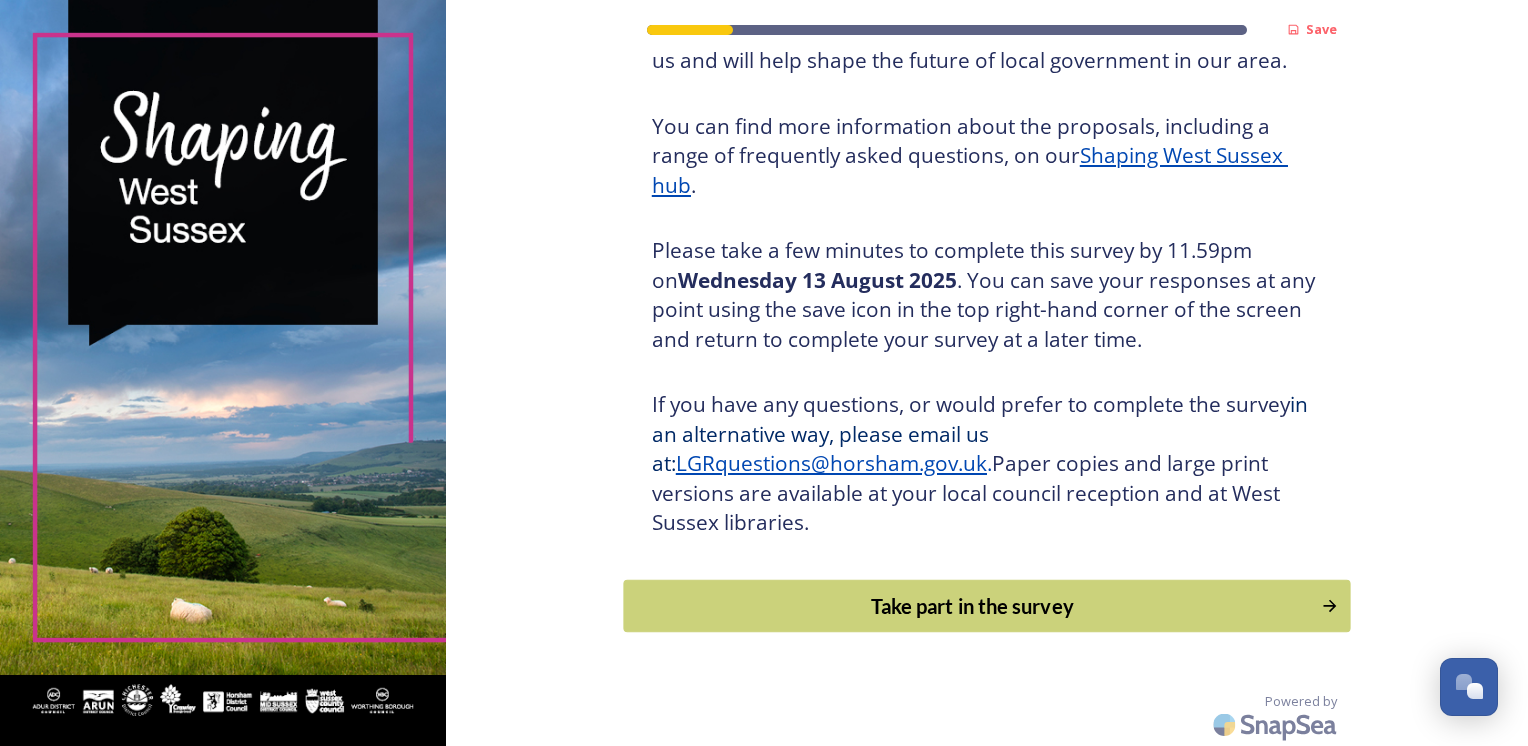 click on "Take part in the survey" at bounding box center (972, 606) 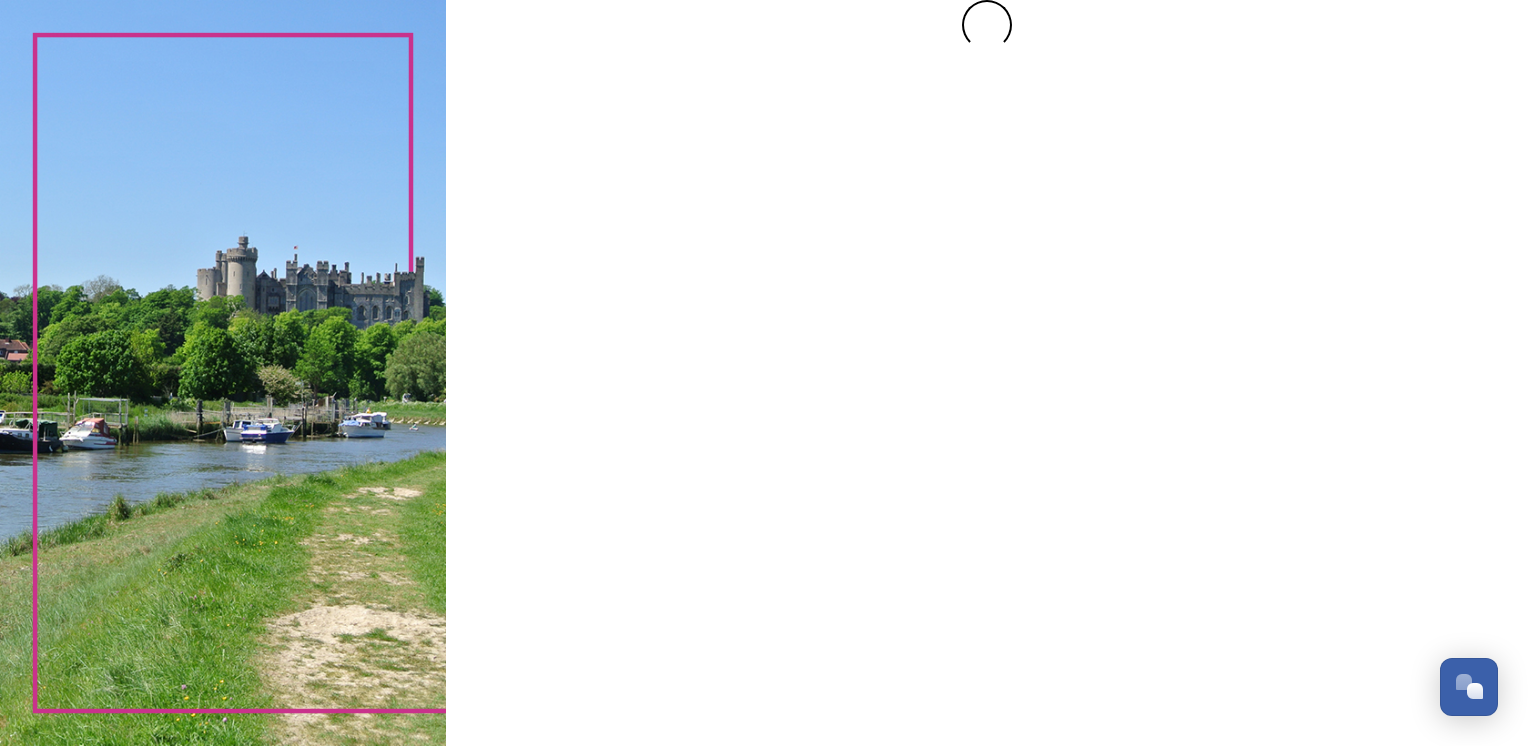 scroll, scrollTop: 0, scrollLeft: 0, axis: both 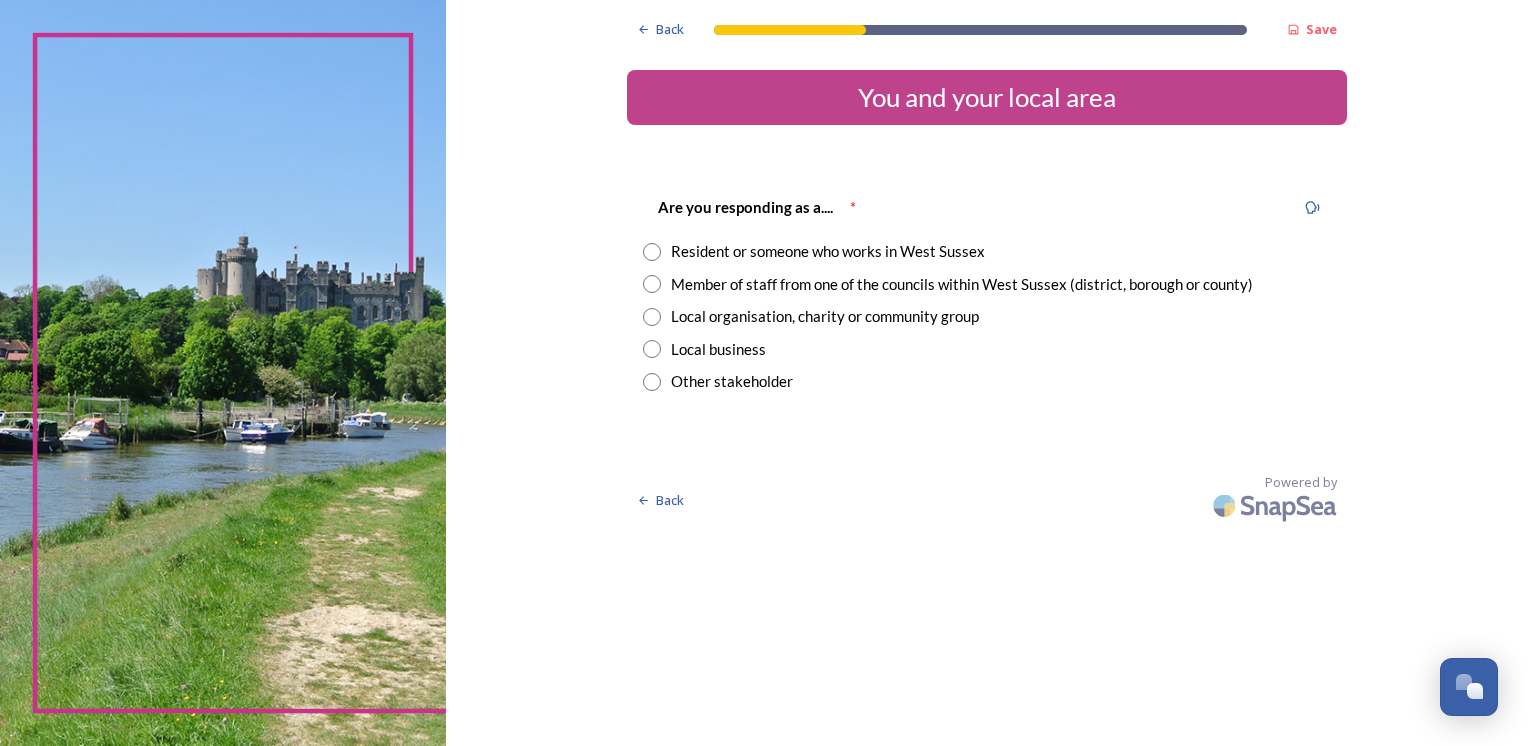 click at bounding box center (652, 252) 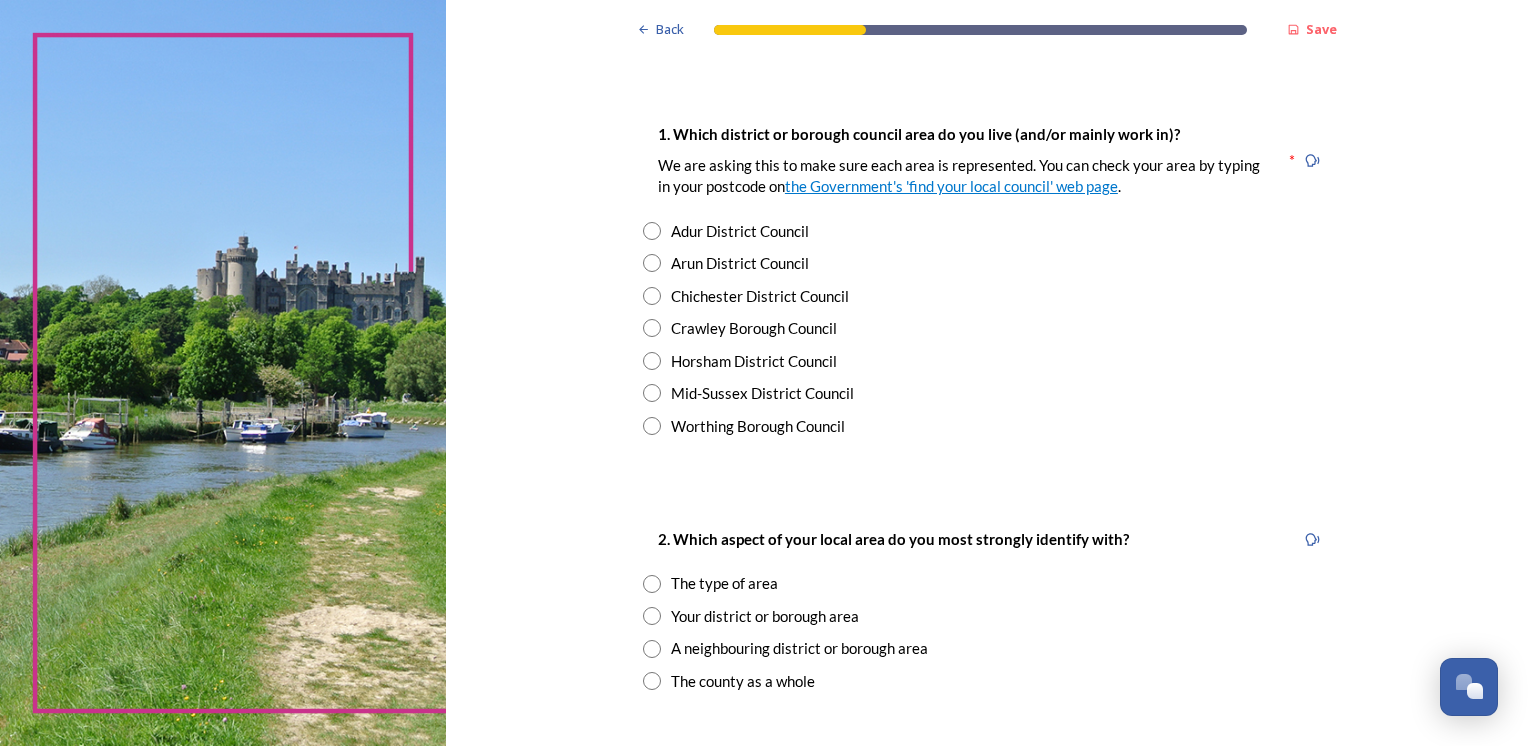 scroll, scrollTop: 400, scrollLeft: 0, axis: vertical 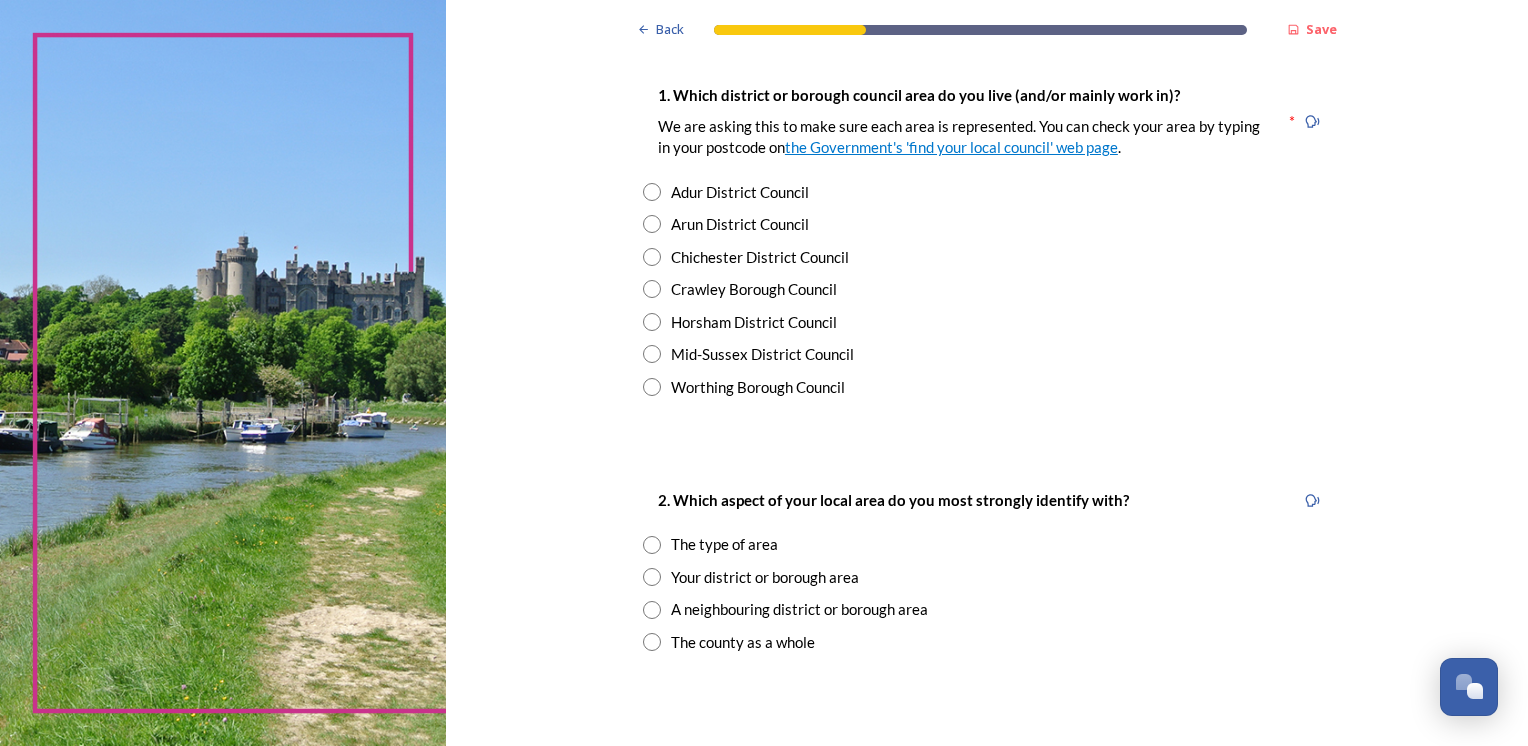 click at bounding box center (652, 224) 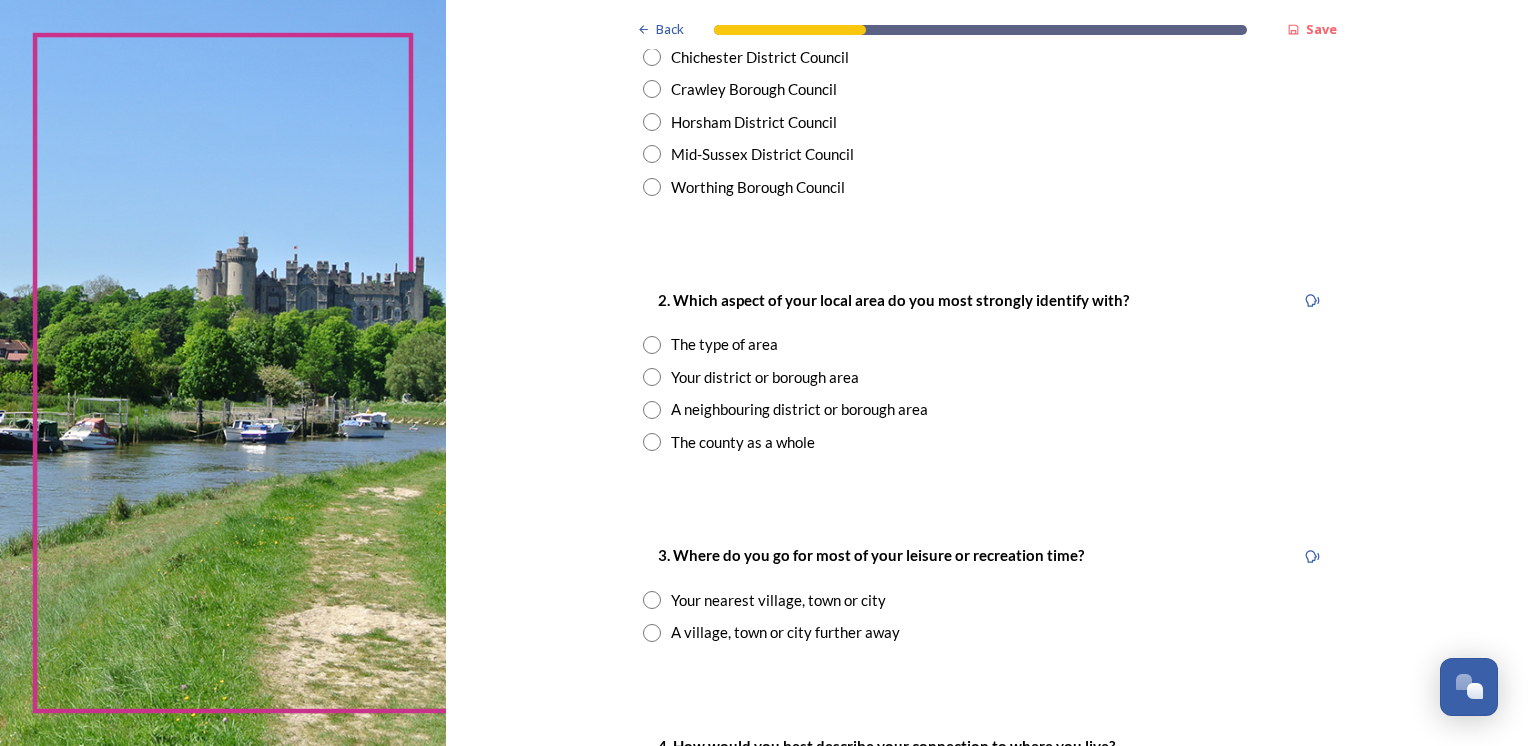 scroll, scrollTop: 800, scrollLeft: 0, axis: vertical 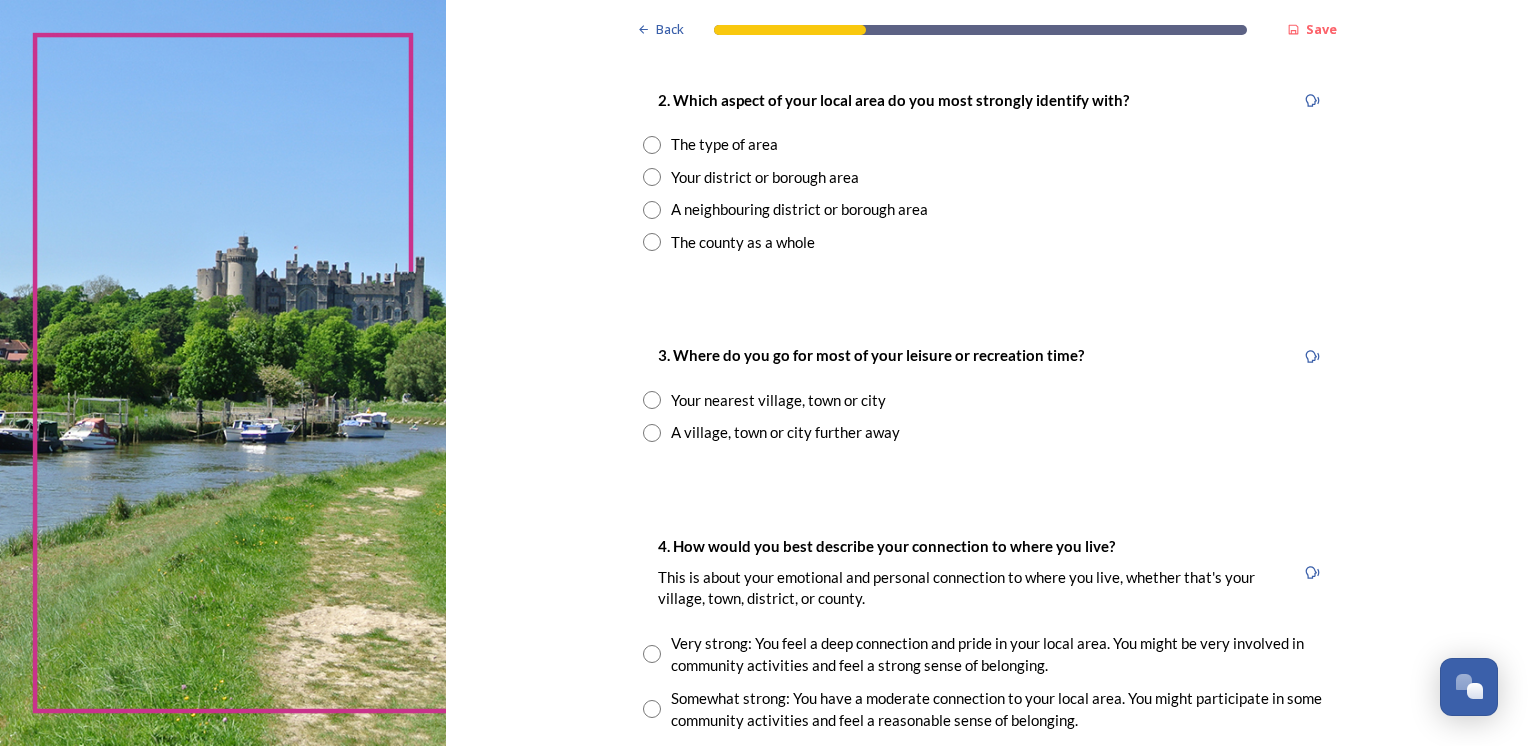 click at bounding box center [652, 145] 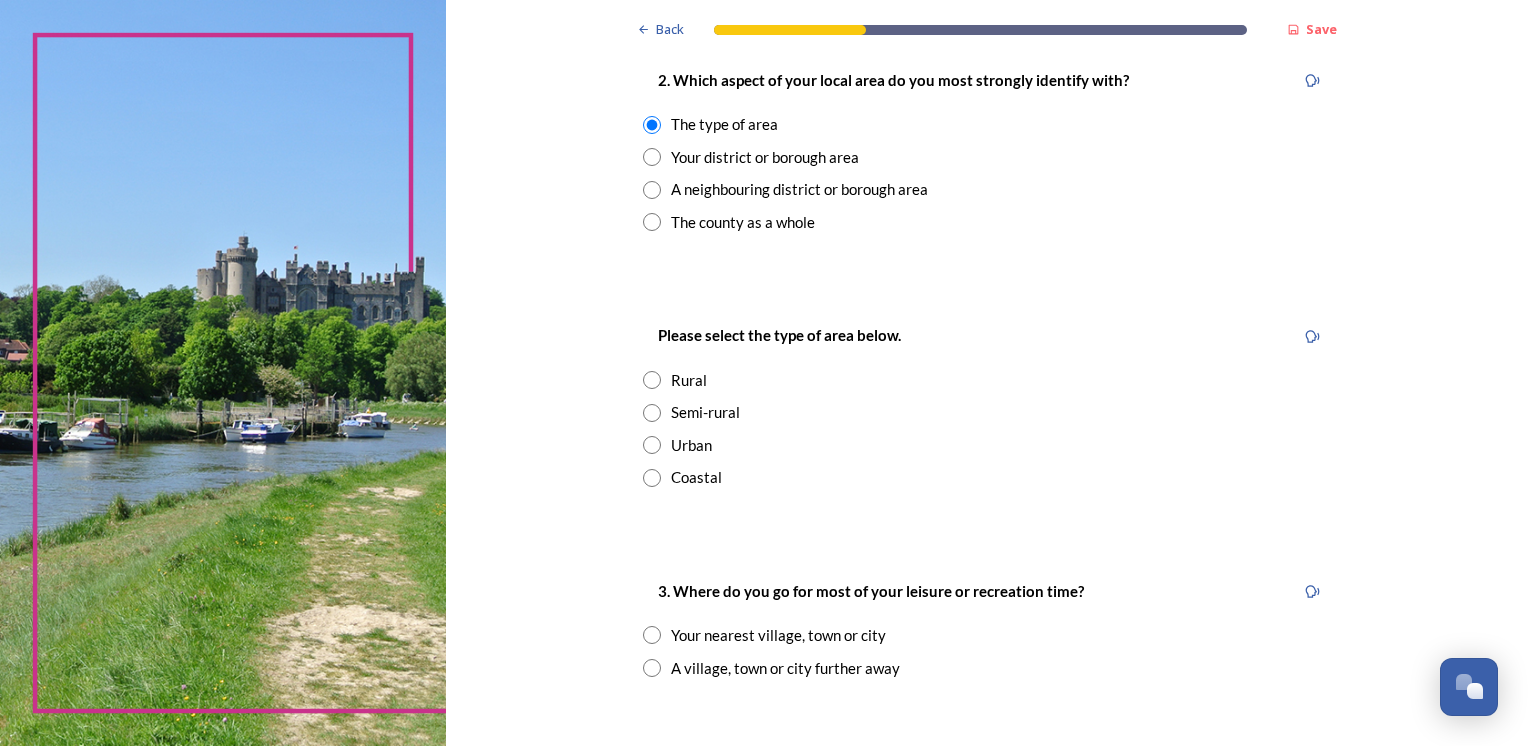 scroll, scrollTop: 800, scrollLeft: 0, axis: vertical 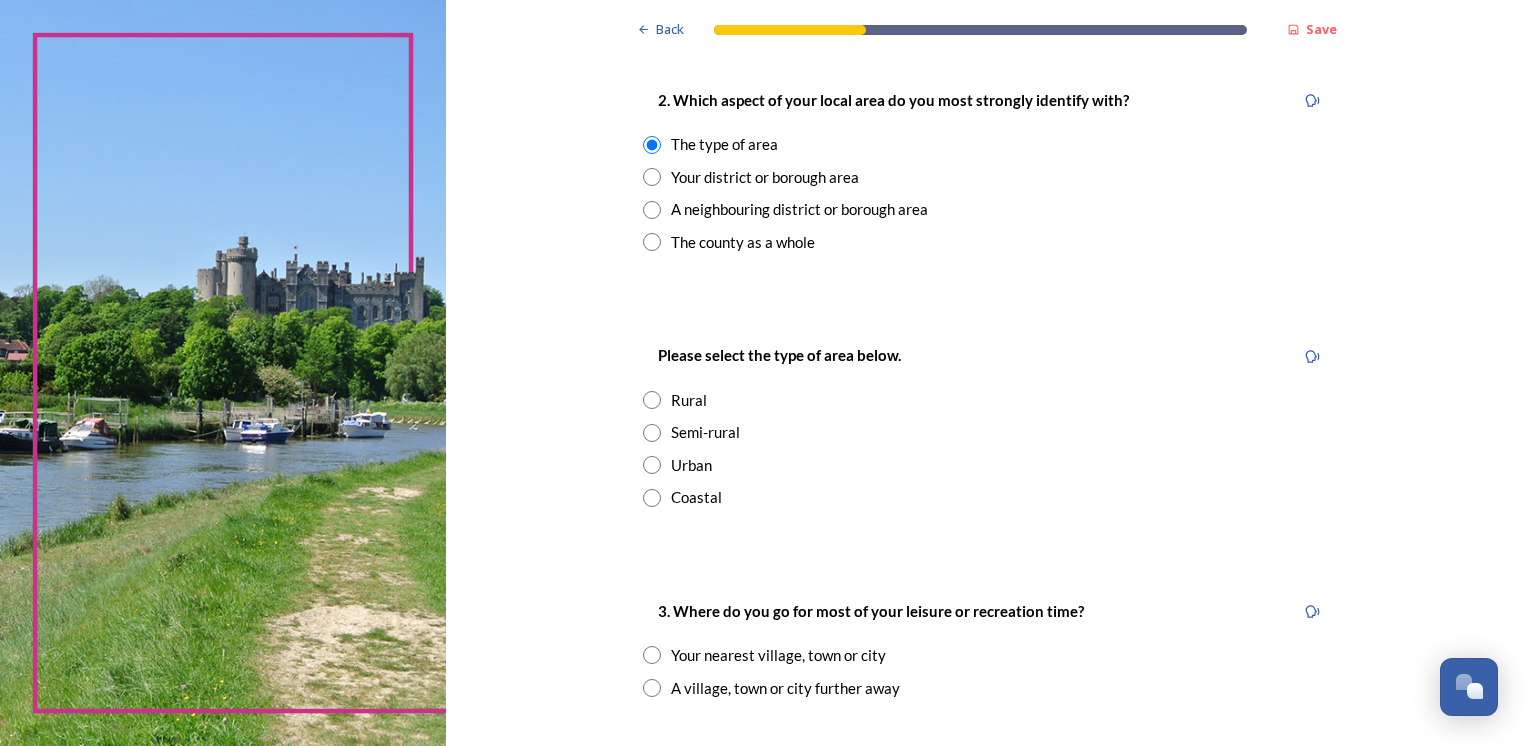 click at bounding box center (652, 433) 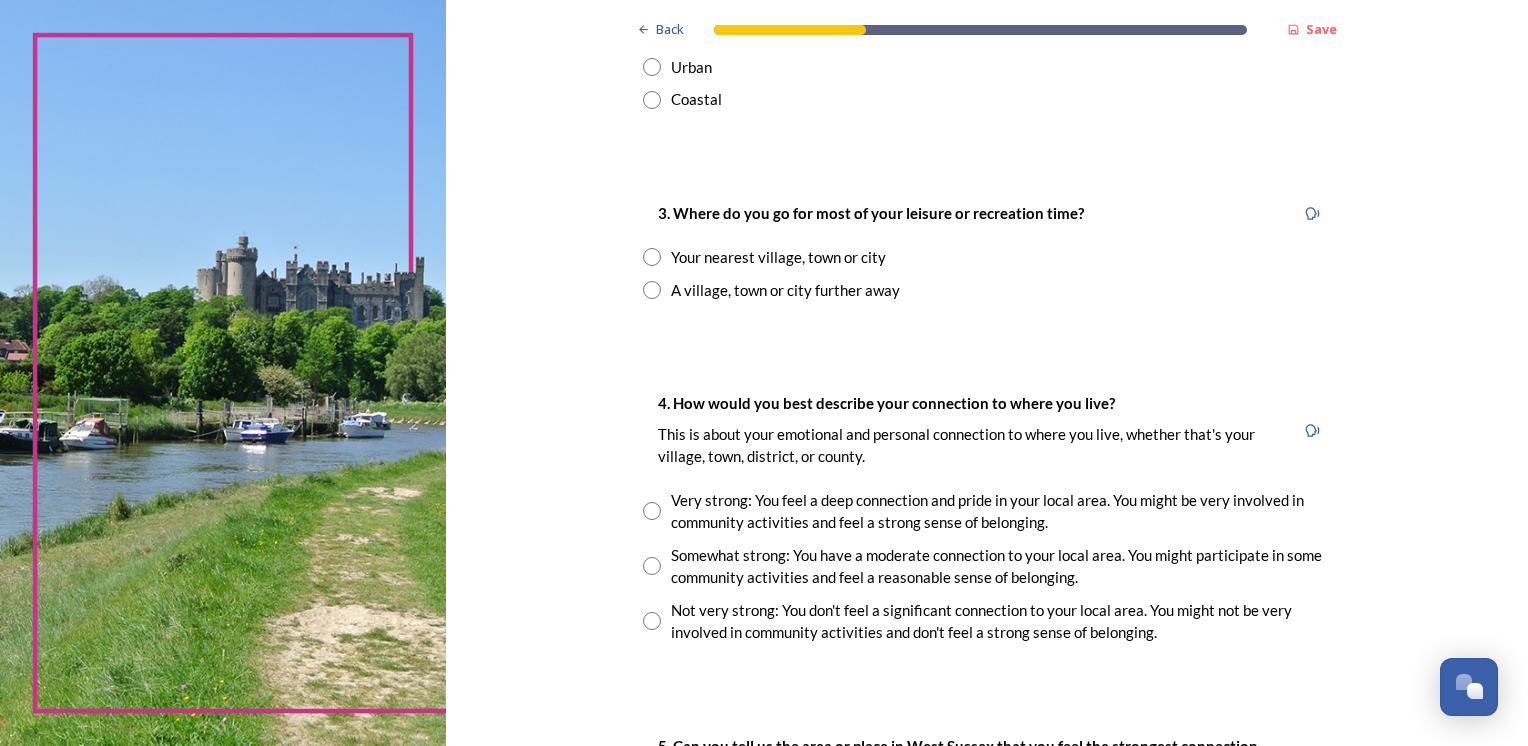 scroll, scrollTop: 1300, scrollLeft: 0, axis: vertical 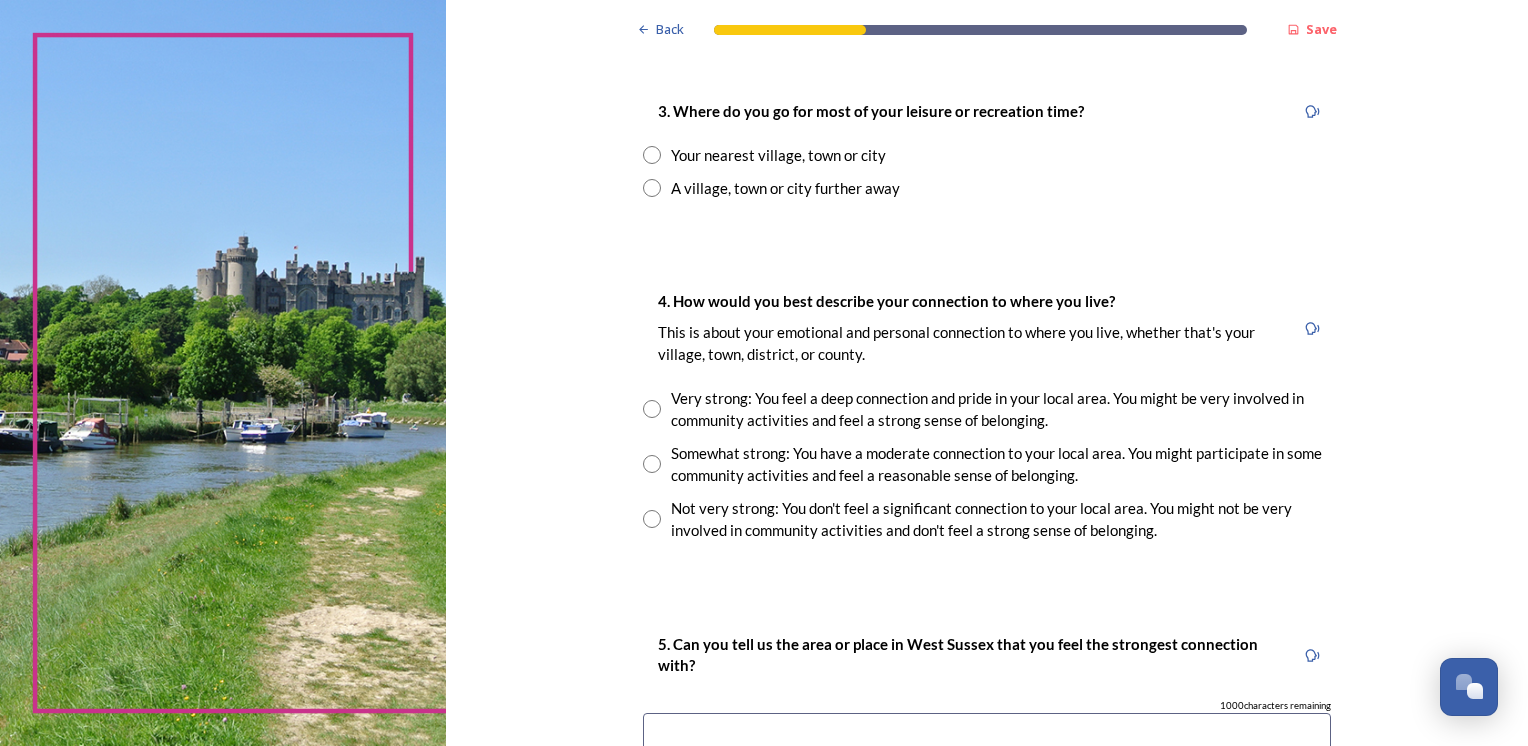 click at bounding box center [652, 188] 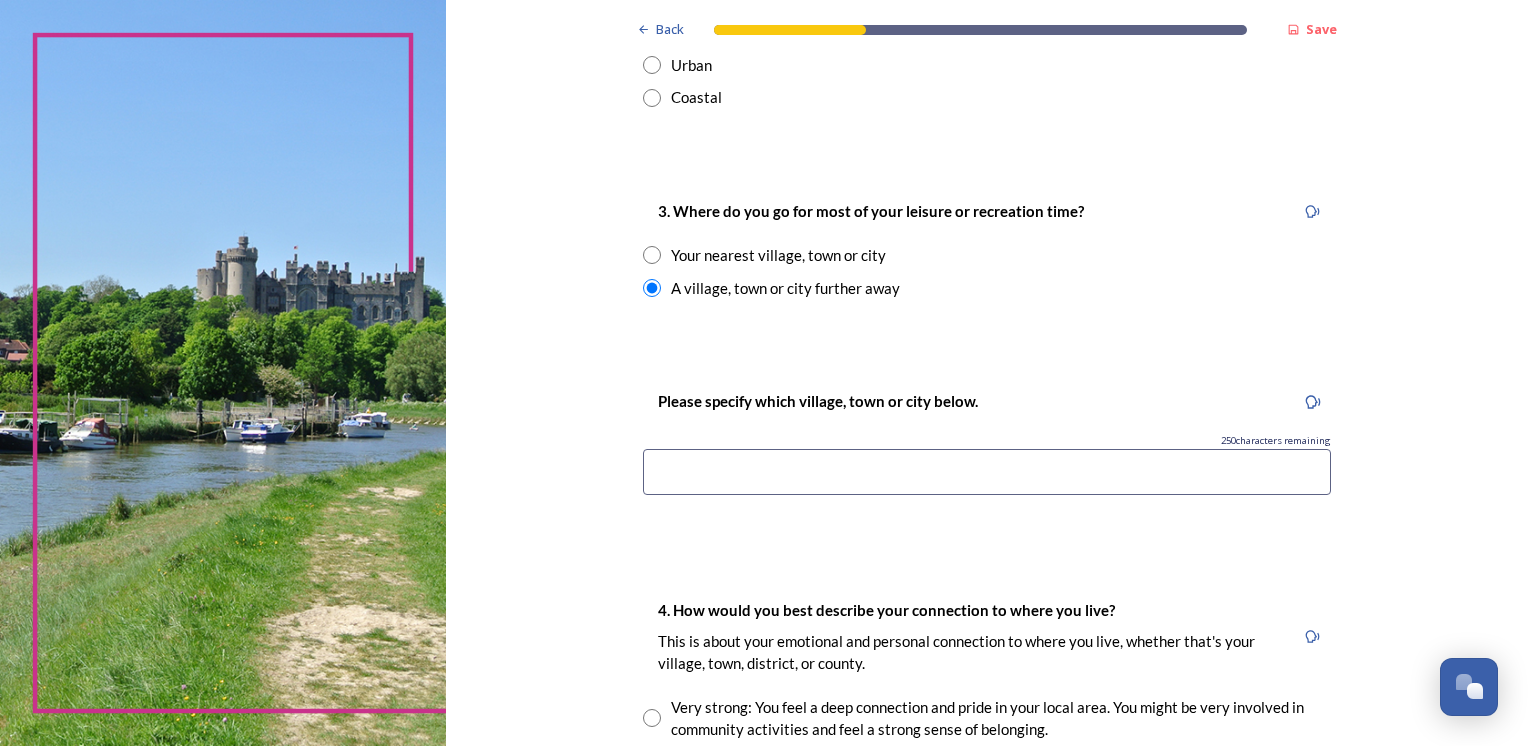 scroll, scrollTop: 1300, scrollLeft: 0, axis: vertical 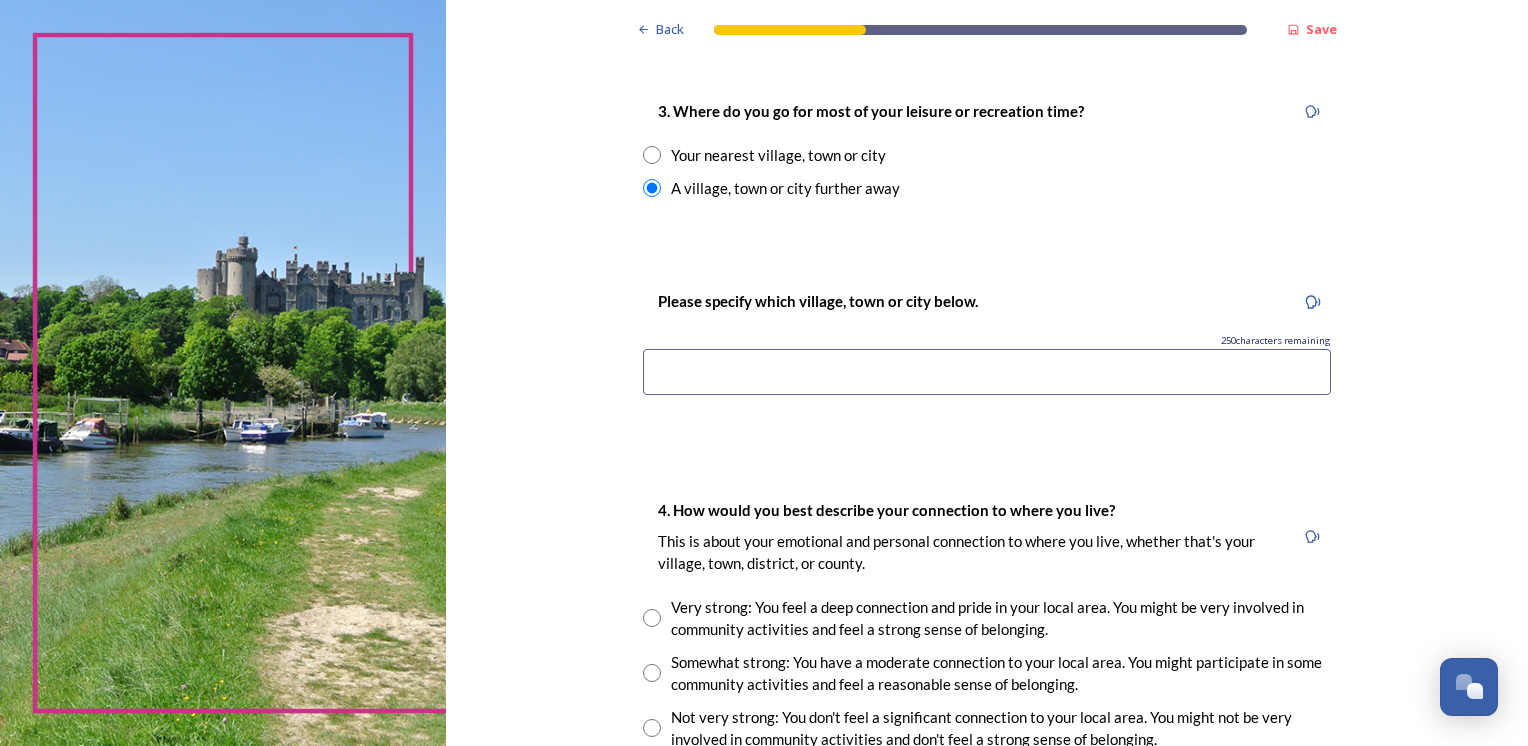click at bounding box center [987, 372] 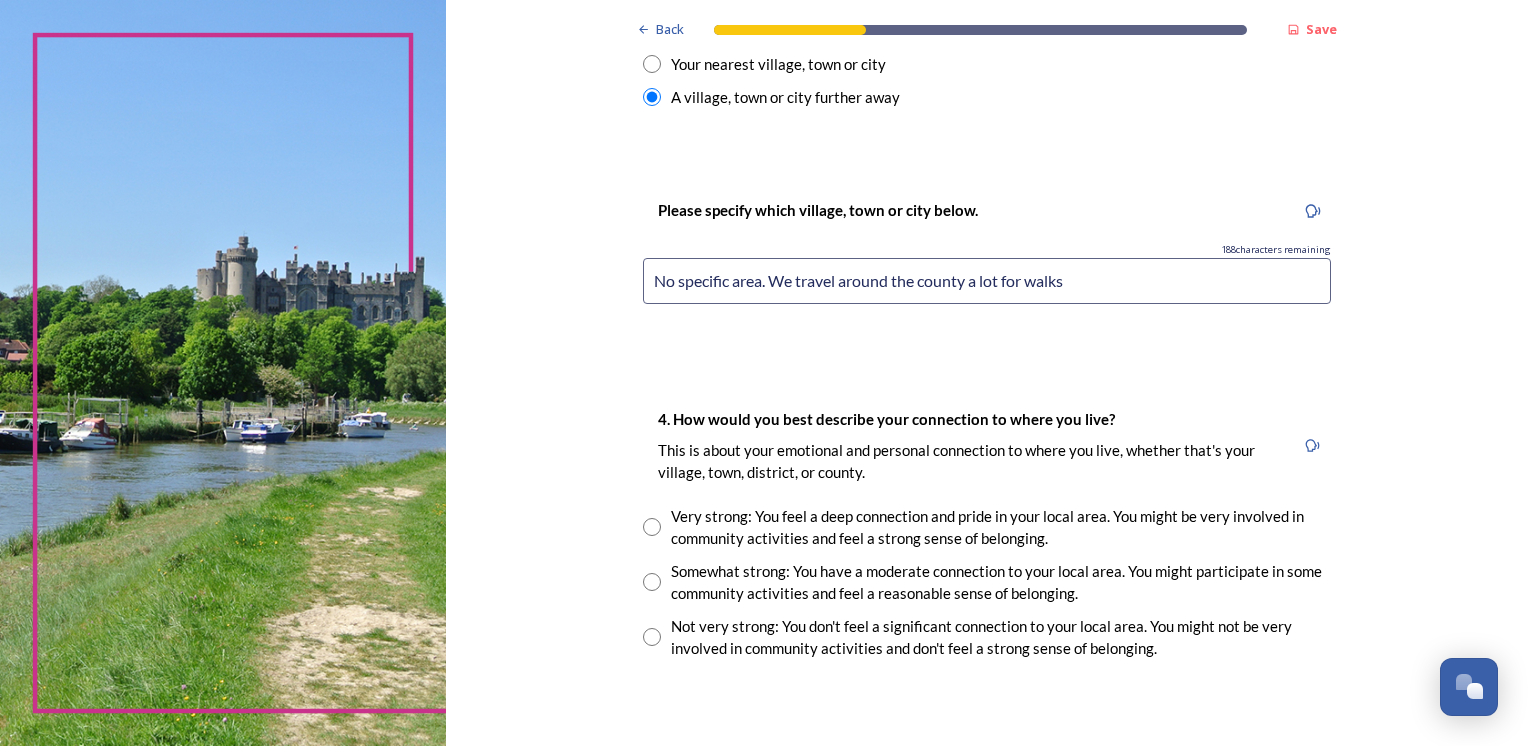 scroll, scrollTop: 1700, scrollLeft: 0, axis: vertical 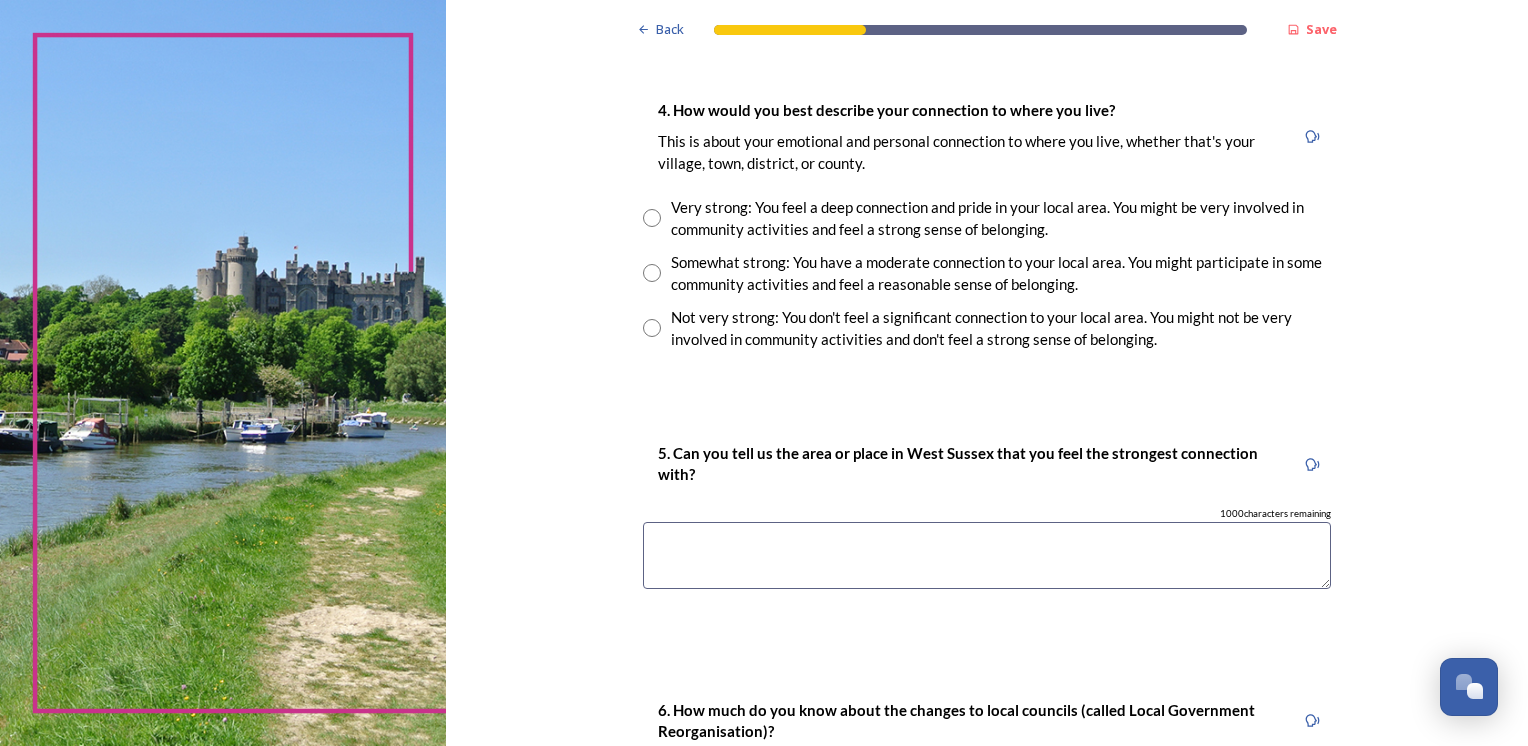 type on "No specific area. We travel around the county a lot for walks" 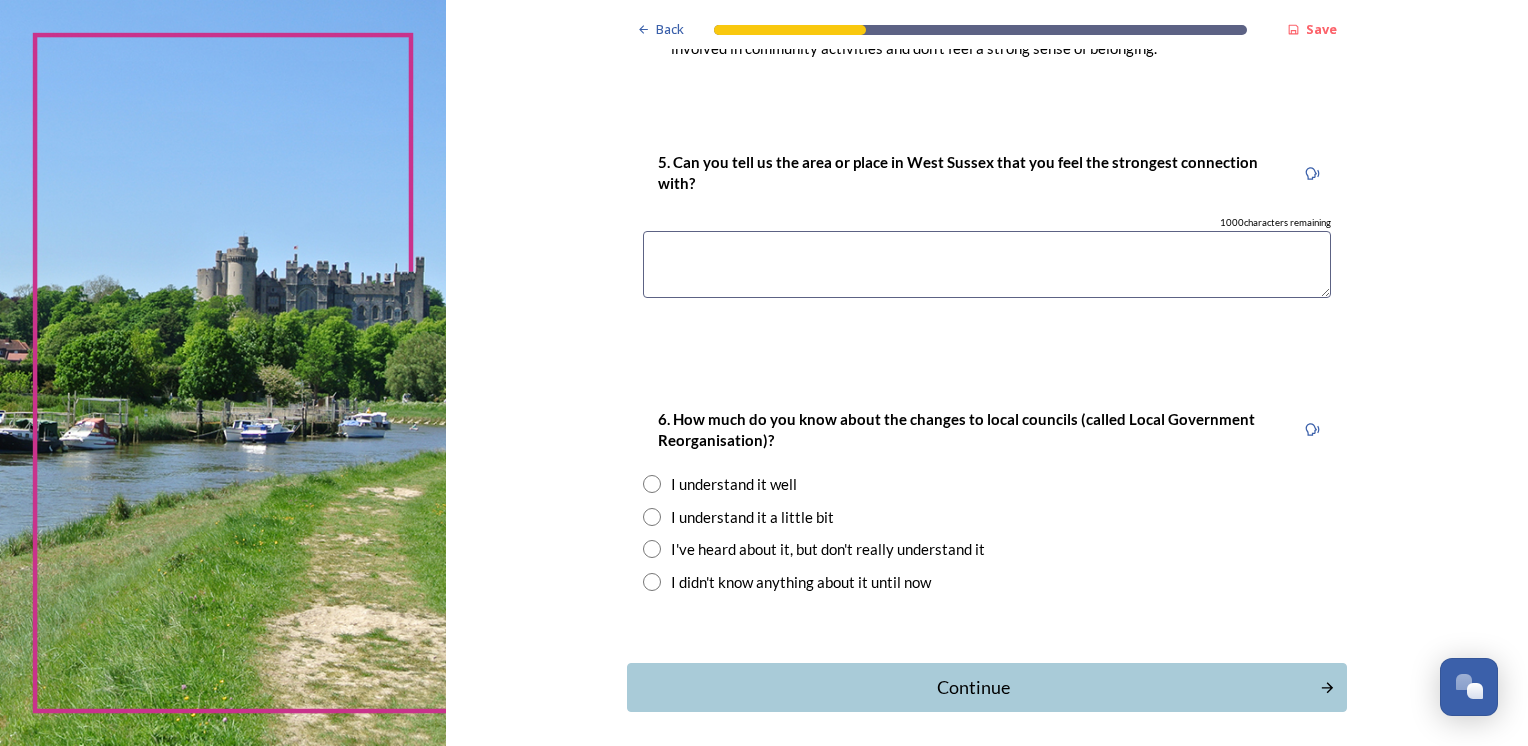 scroll, scrollTop: 2000, scrollLeft: 0, axis: vertical 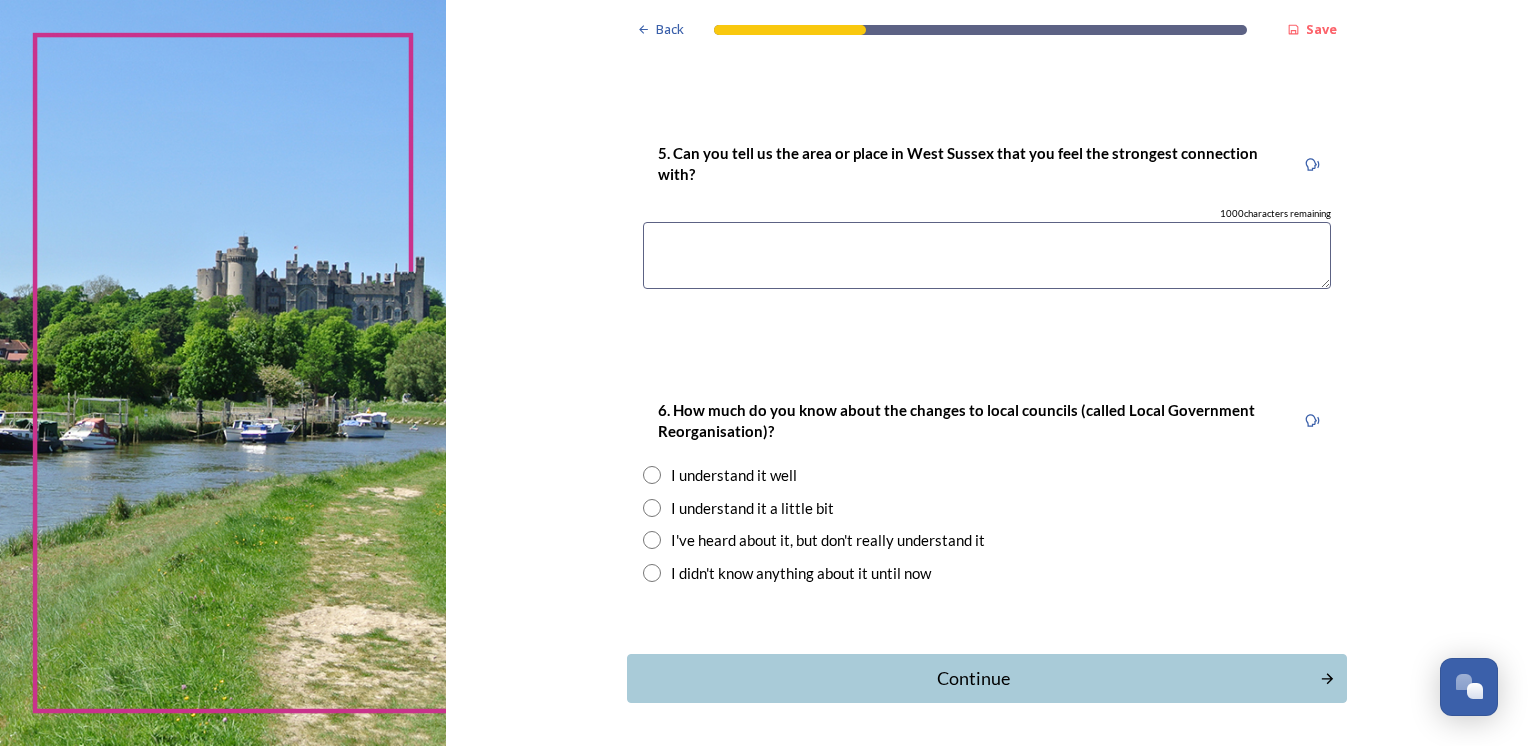 click at bounding box center [987, 255] 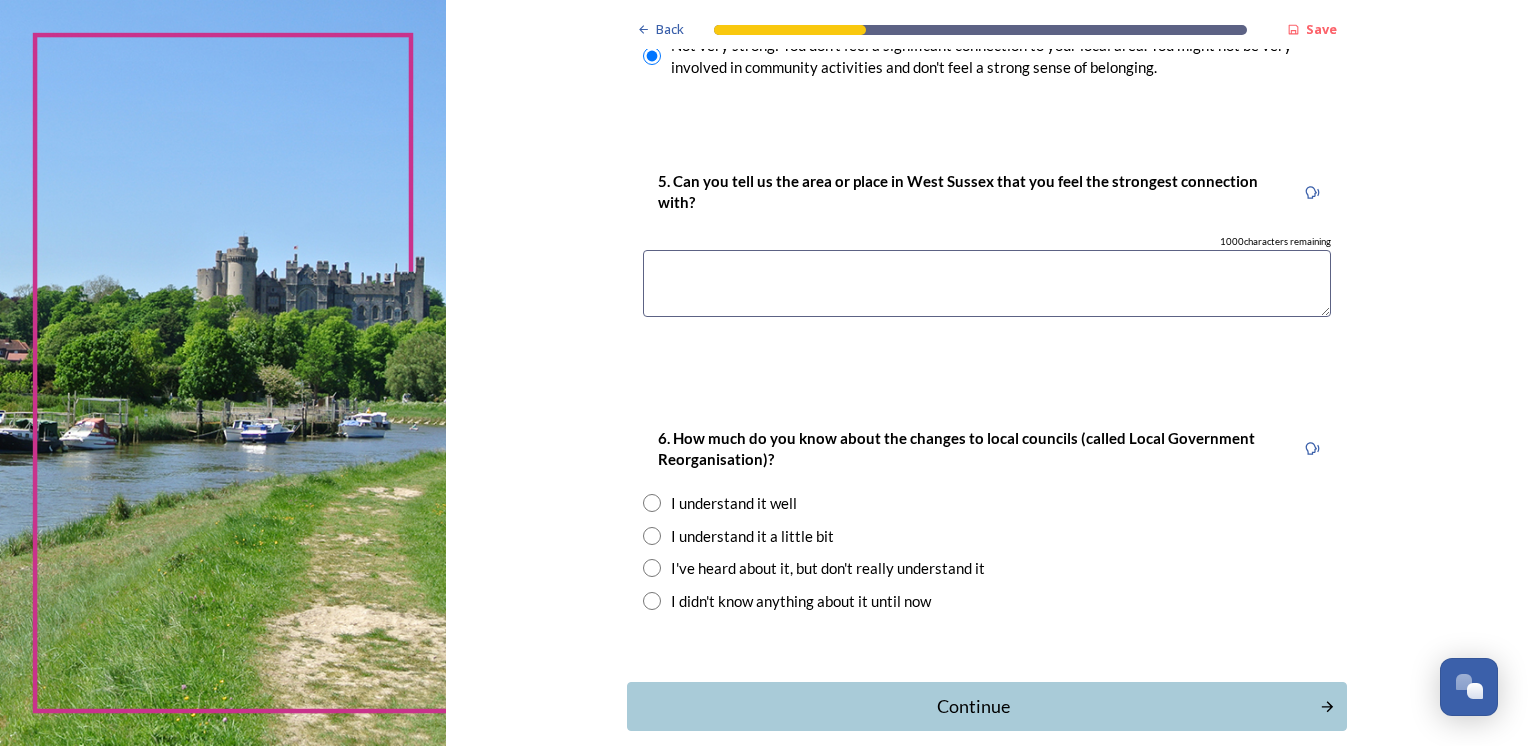 scroll, scrollTop: 2072, scrollLeft: 0, axis: vertical 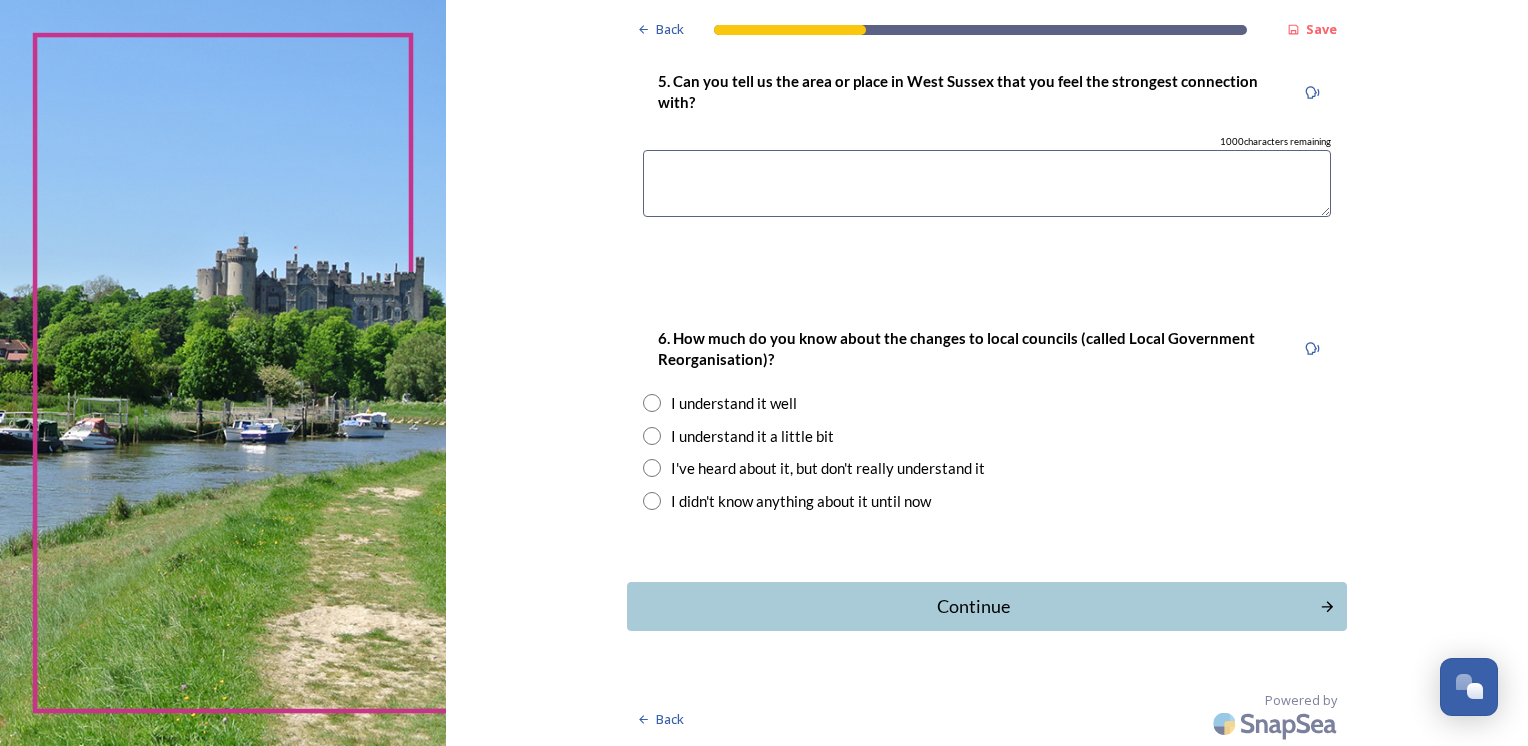 click at bounding box center [652, 468] 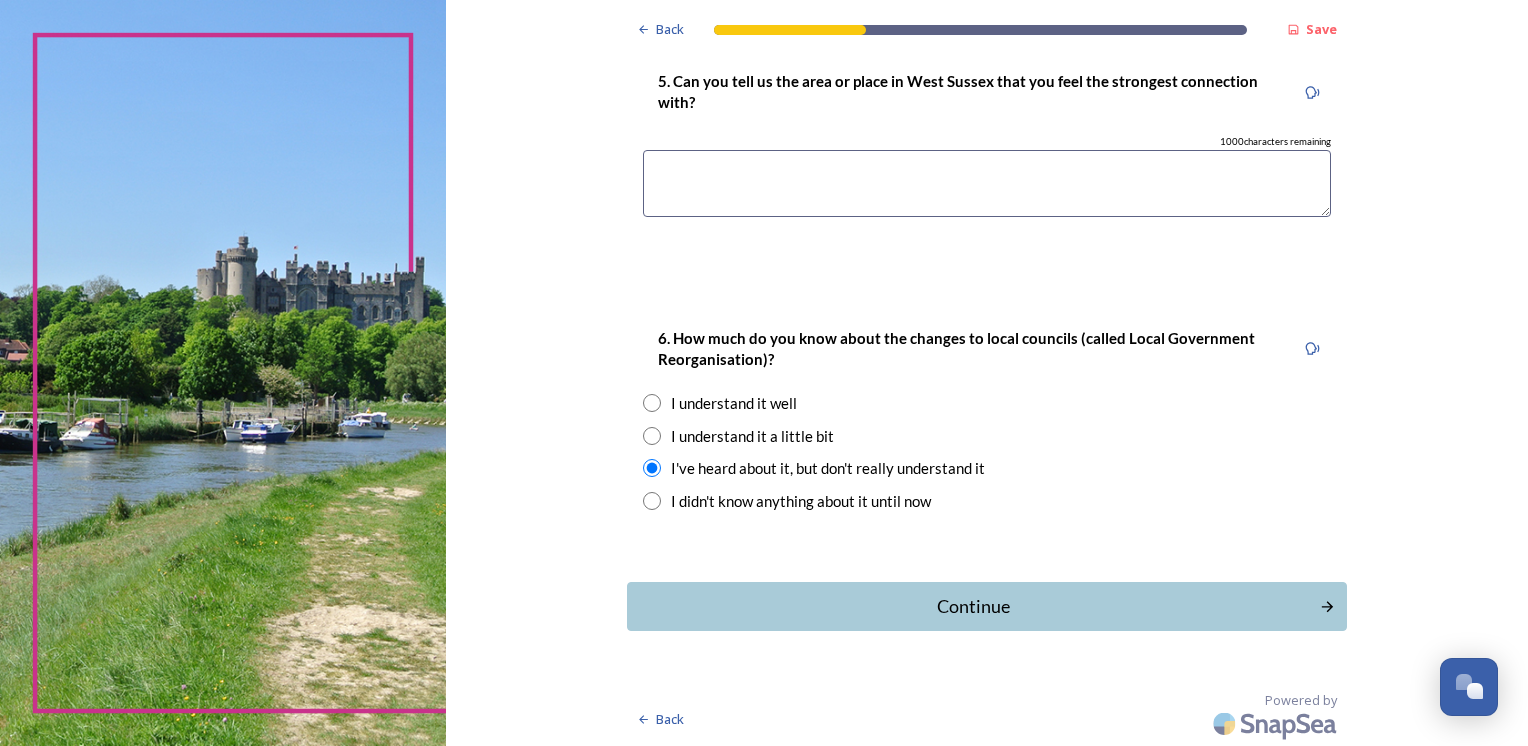 click at bounding box center [652, 436] 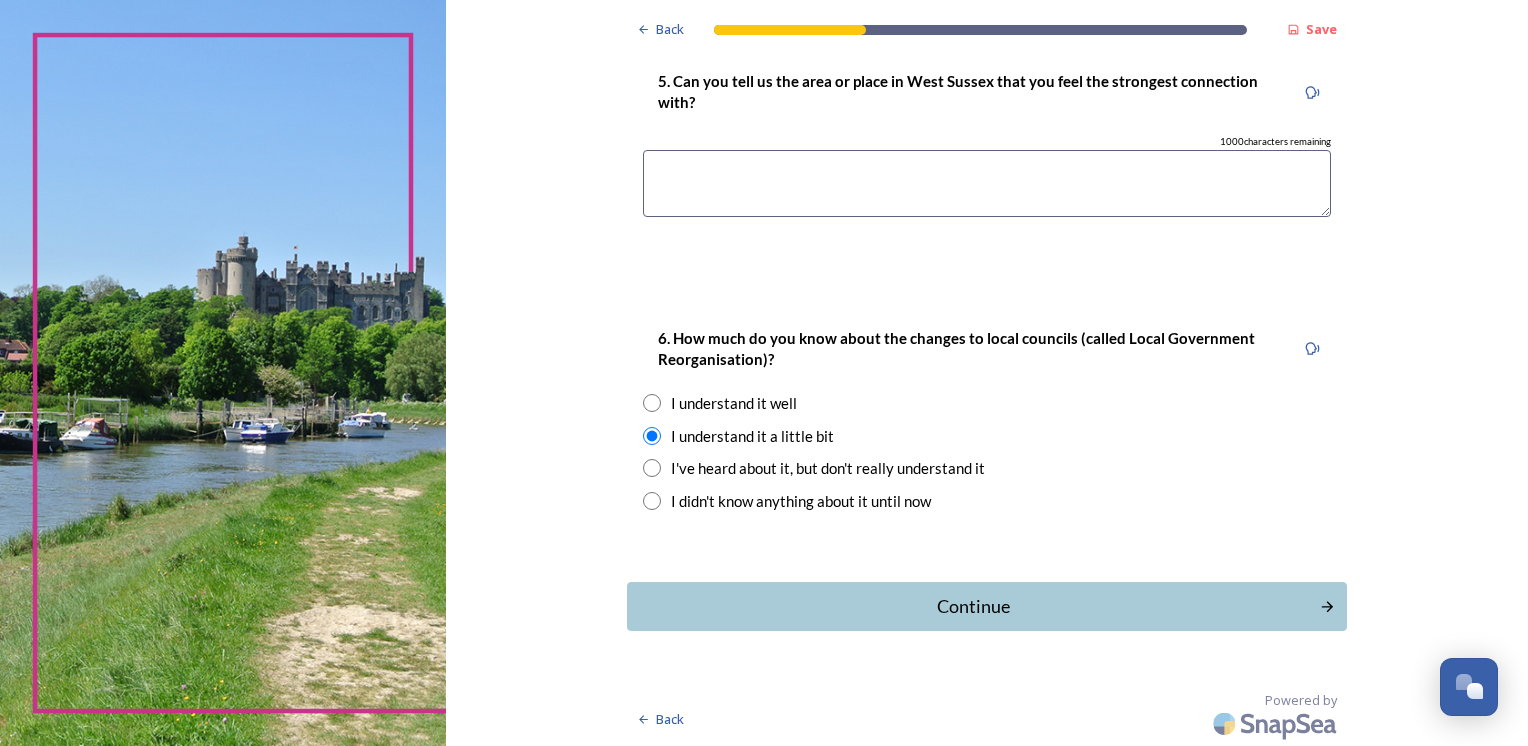 click at bounding box center (987, 183) 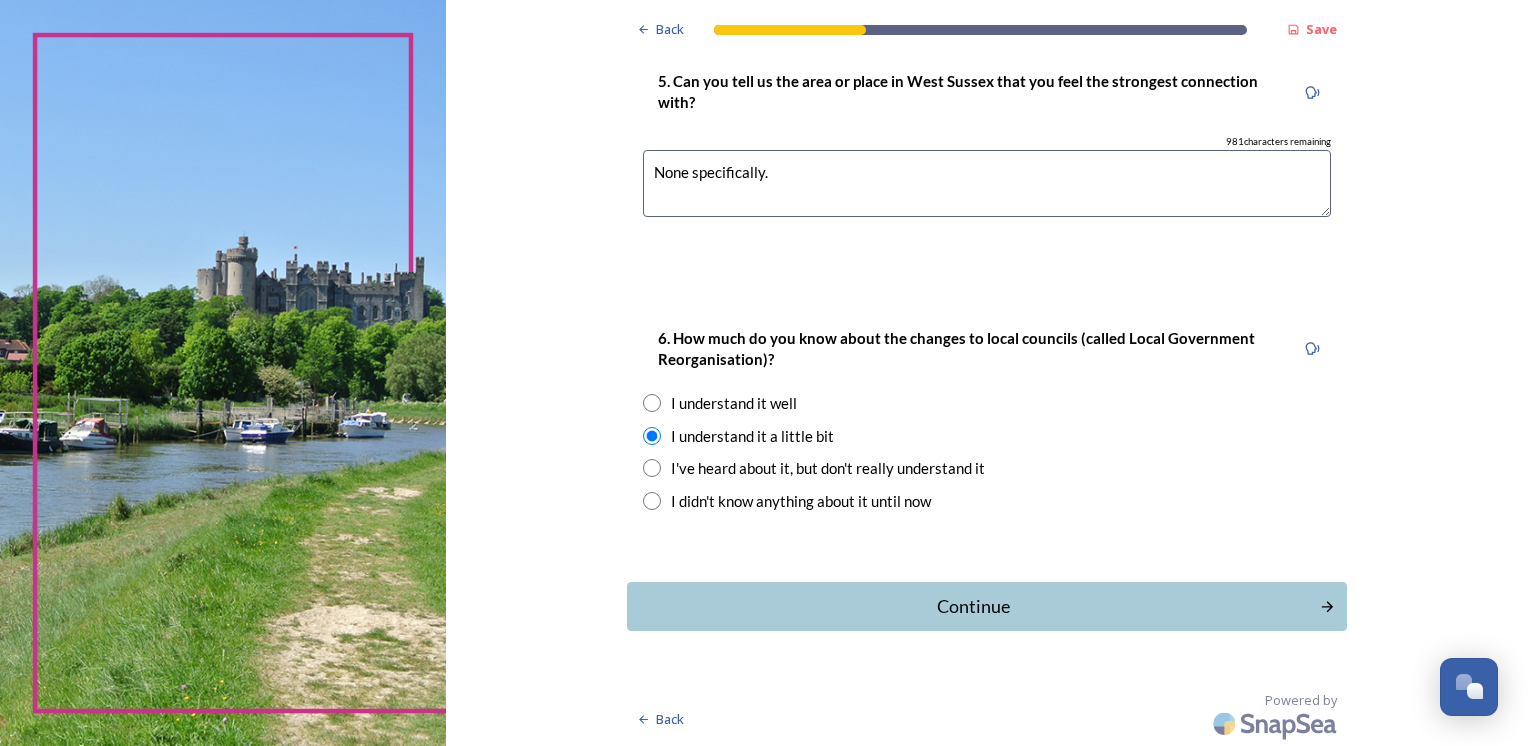 click on "None specifically." at bounding box center [987, 183] 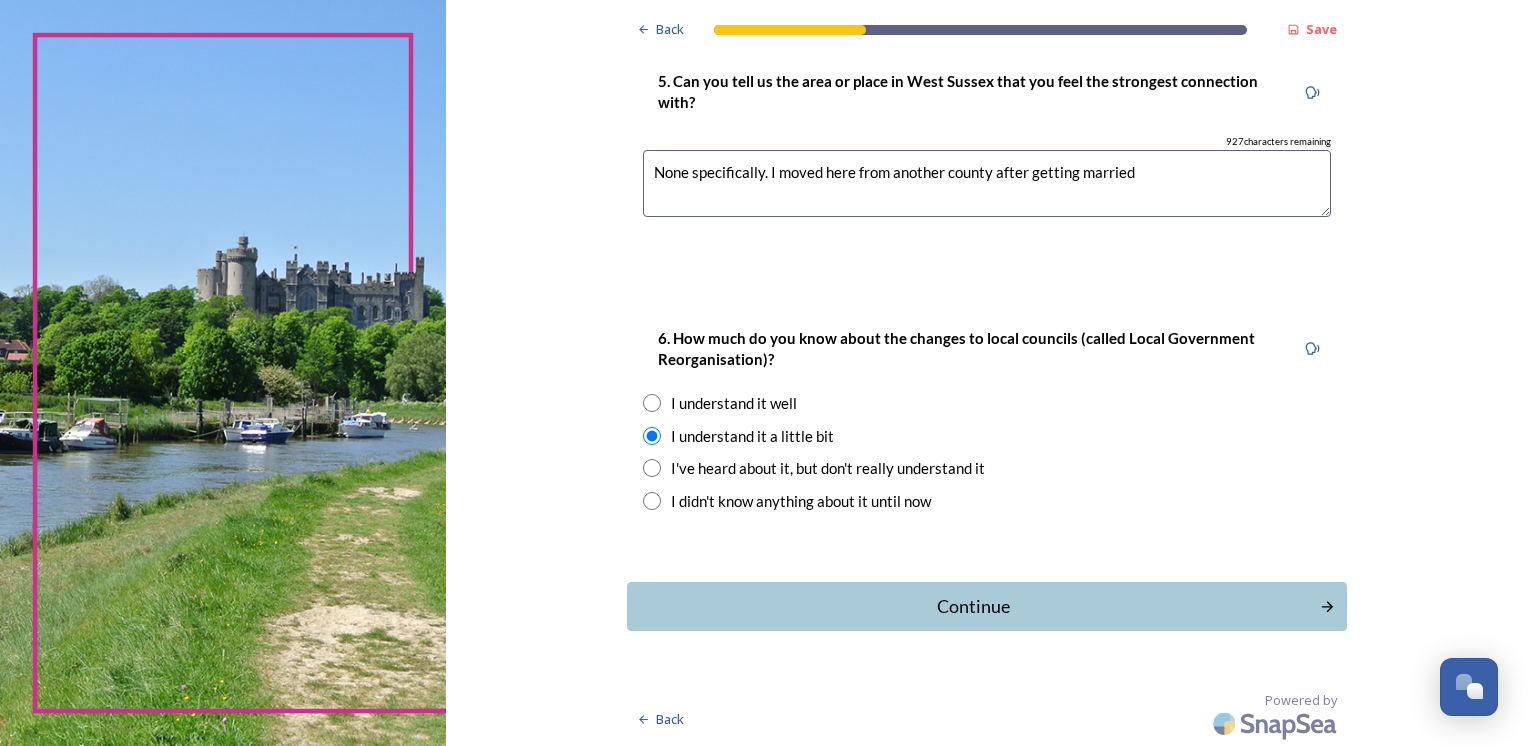 type on "None specifically. I moved here from another county after getting married" 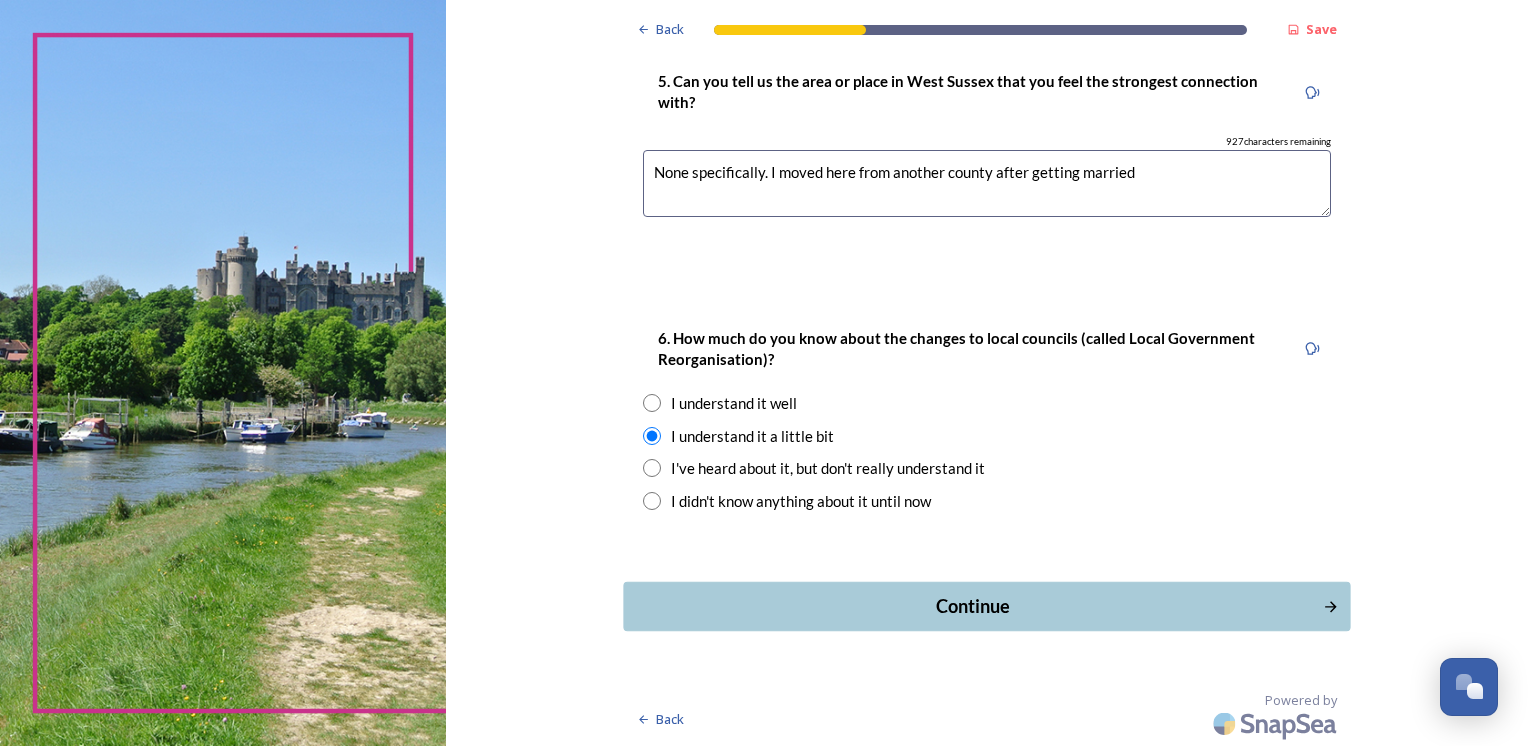 click on "Continue" at bounding box center [972, 606] 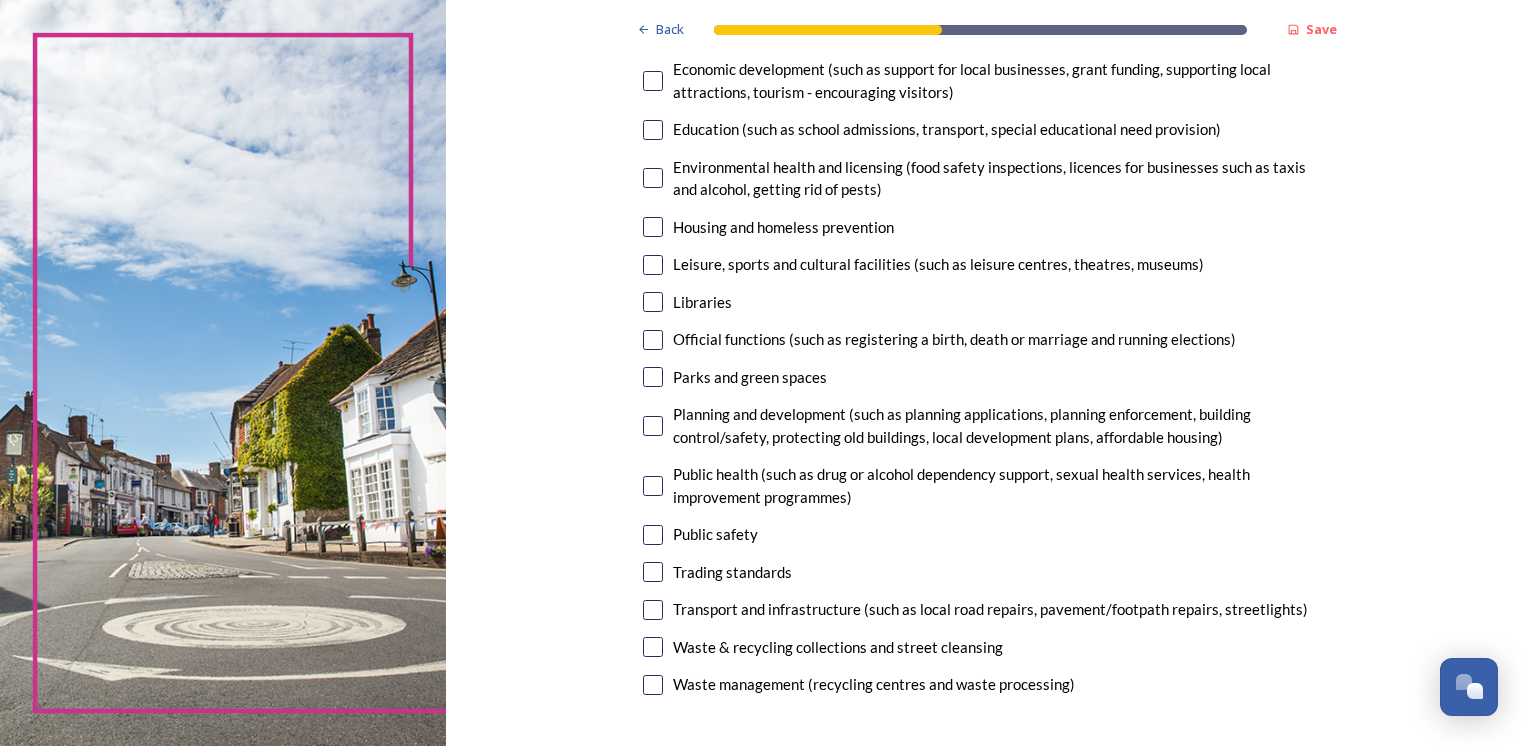 scroll, scrollTop: 500, scrollLeft: 0, axis: vertical 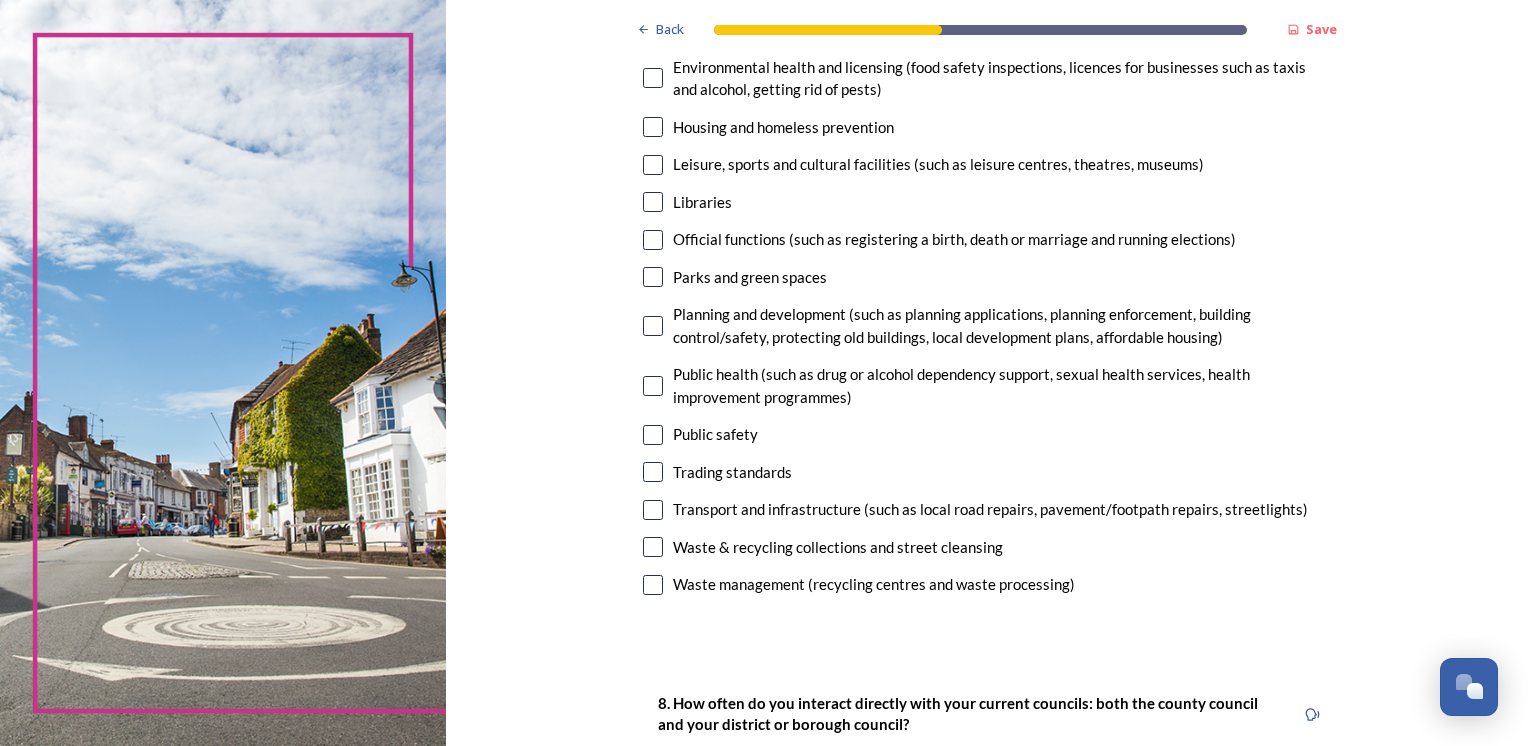 click at bounding box center [653, 277] 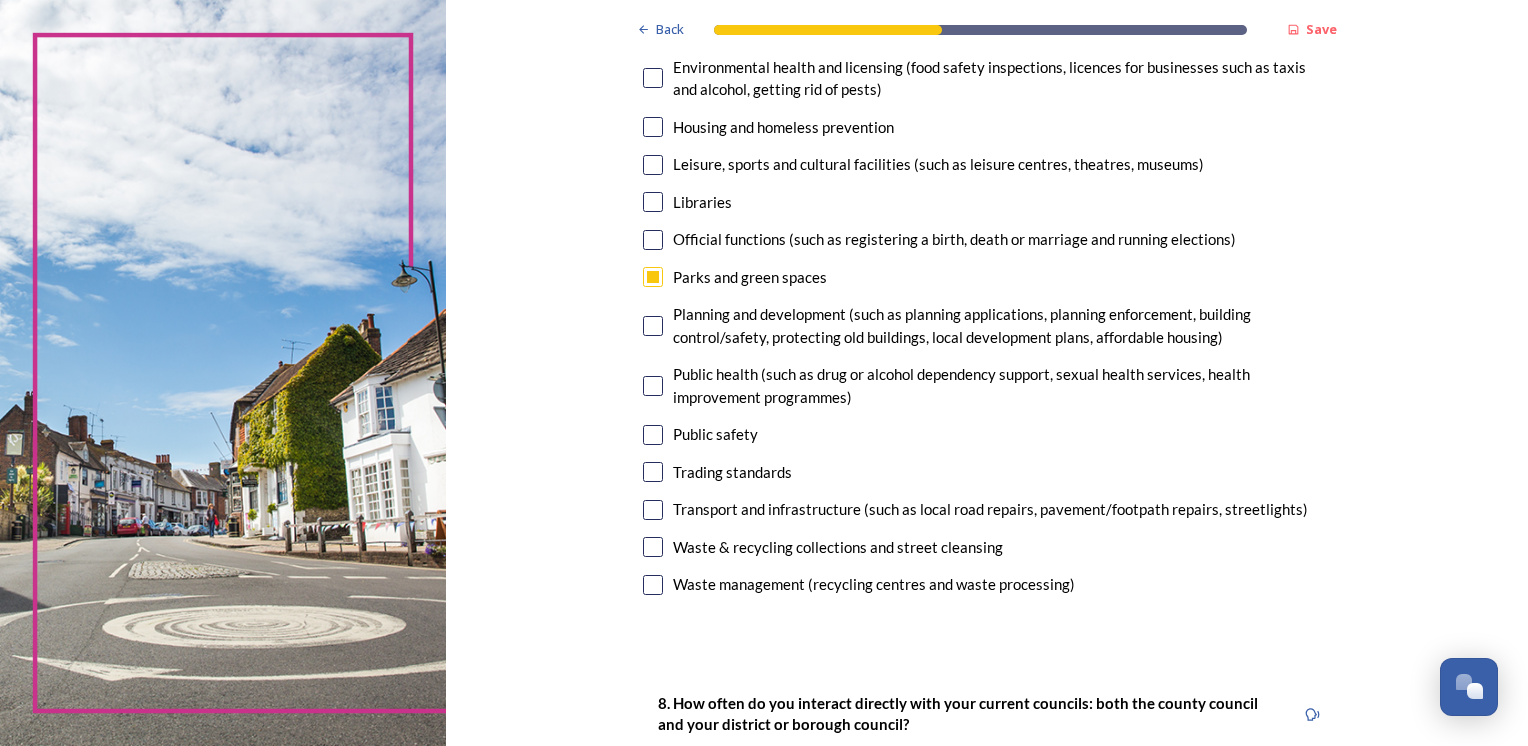 click at bounding box center (653, 326) 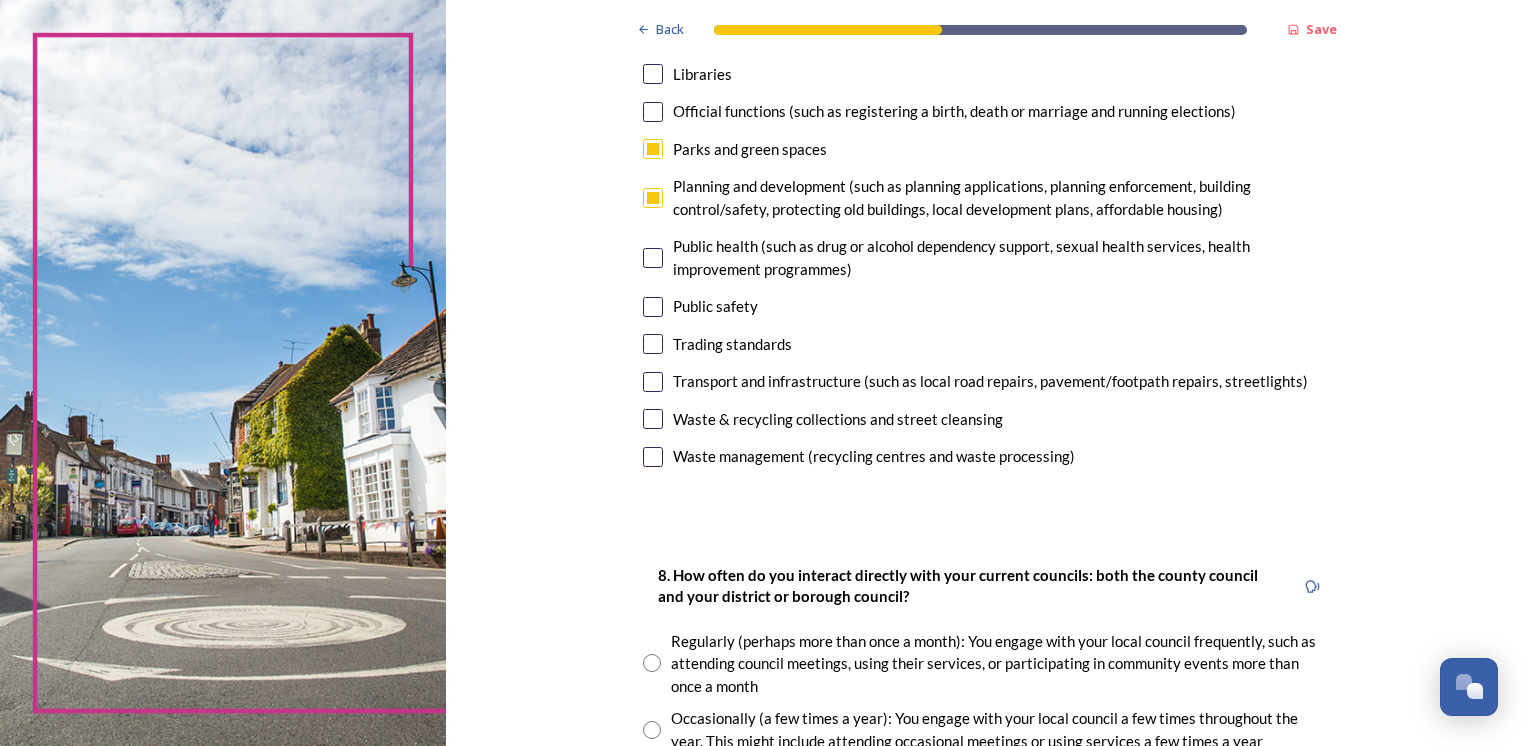scroll, scrollTop: 700, scrollLeft: 0, axis: vertical 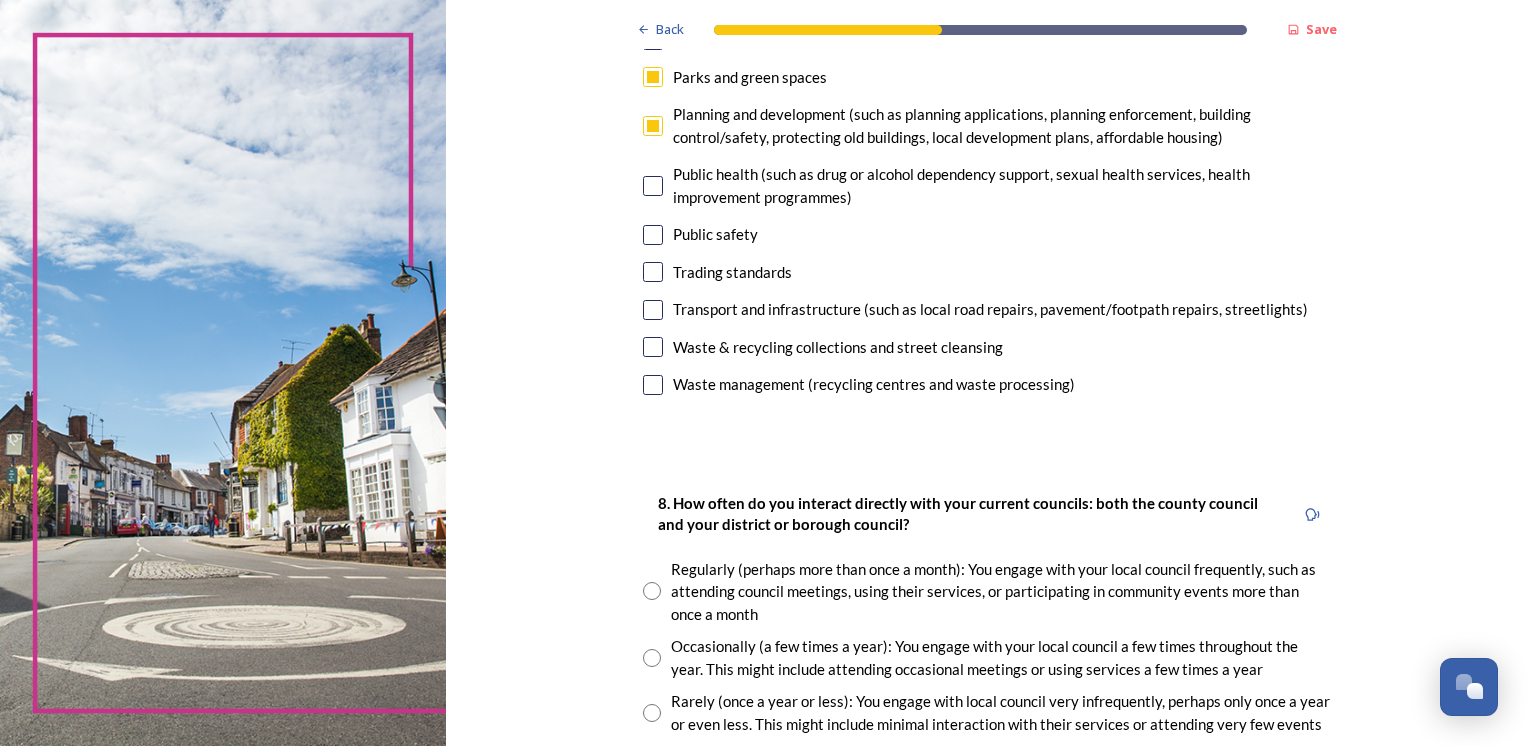 click at bounding box center (653, 310) 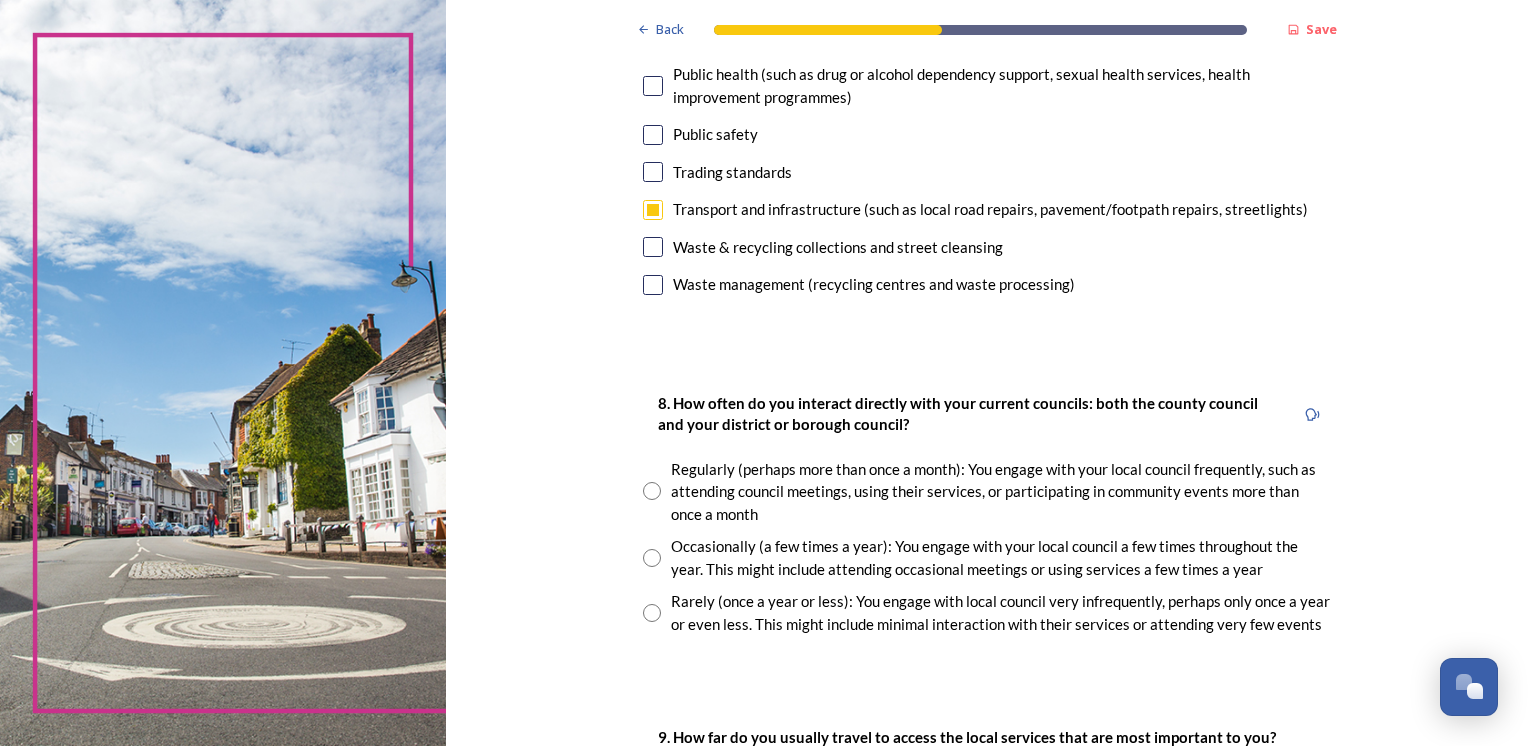 scroll, scrollTop: 1000, scrollLeft: 0, axis: vertical 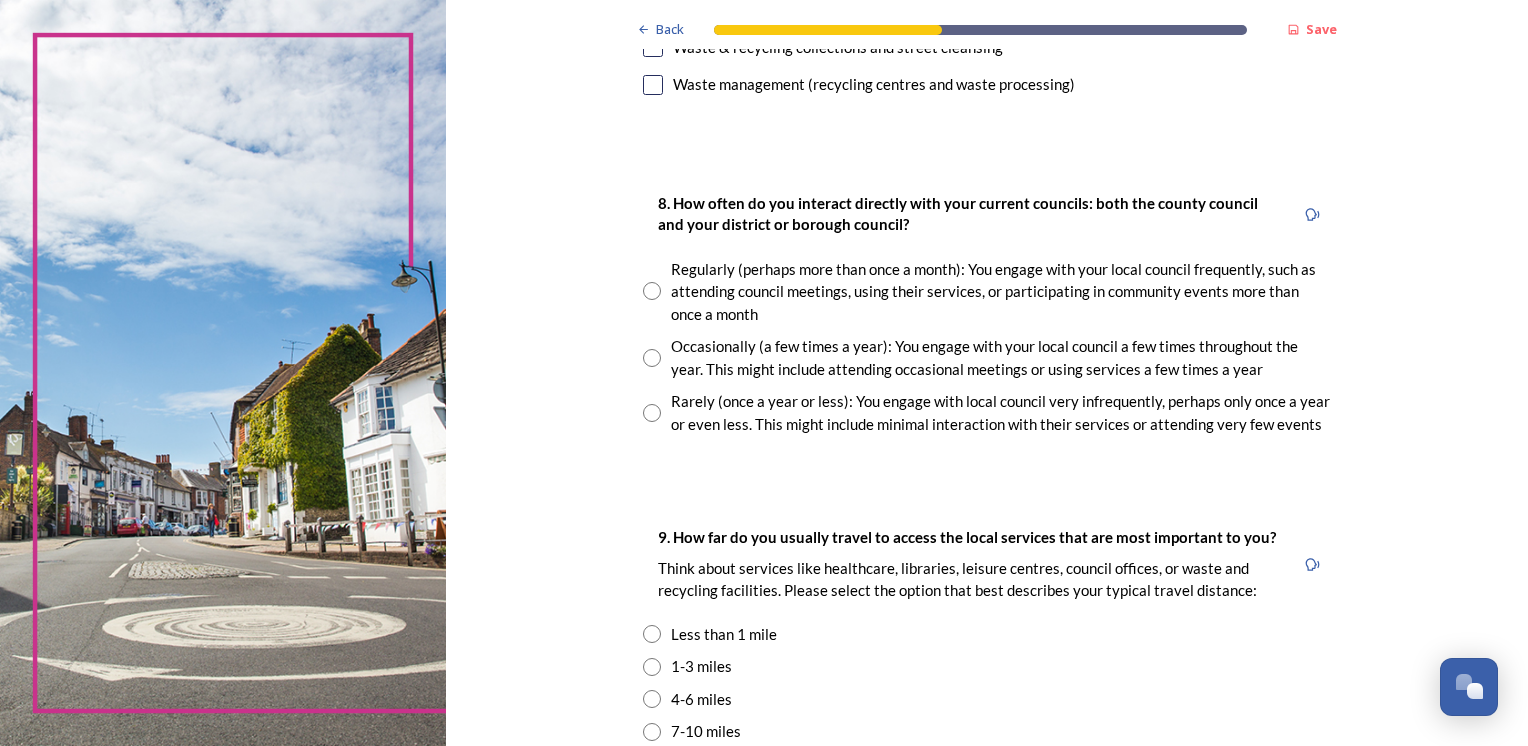 click at bounding box center [652, 413] 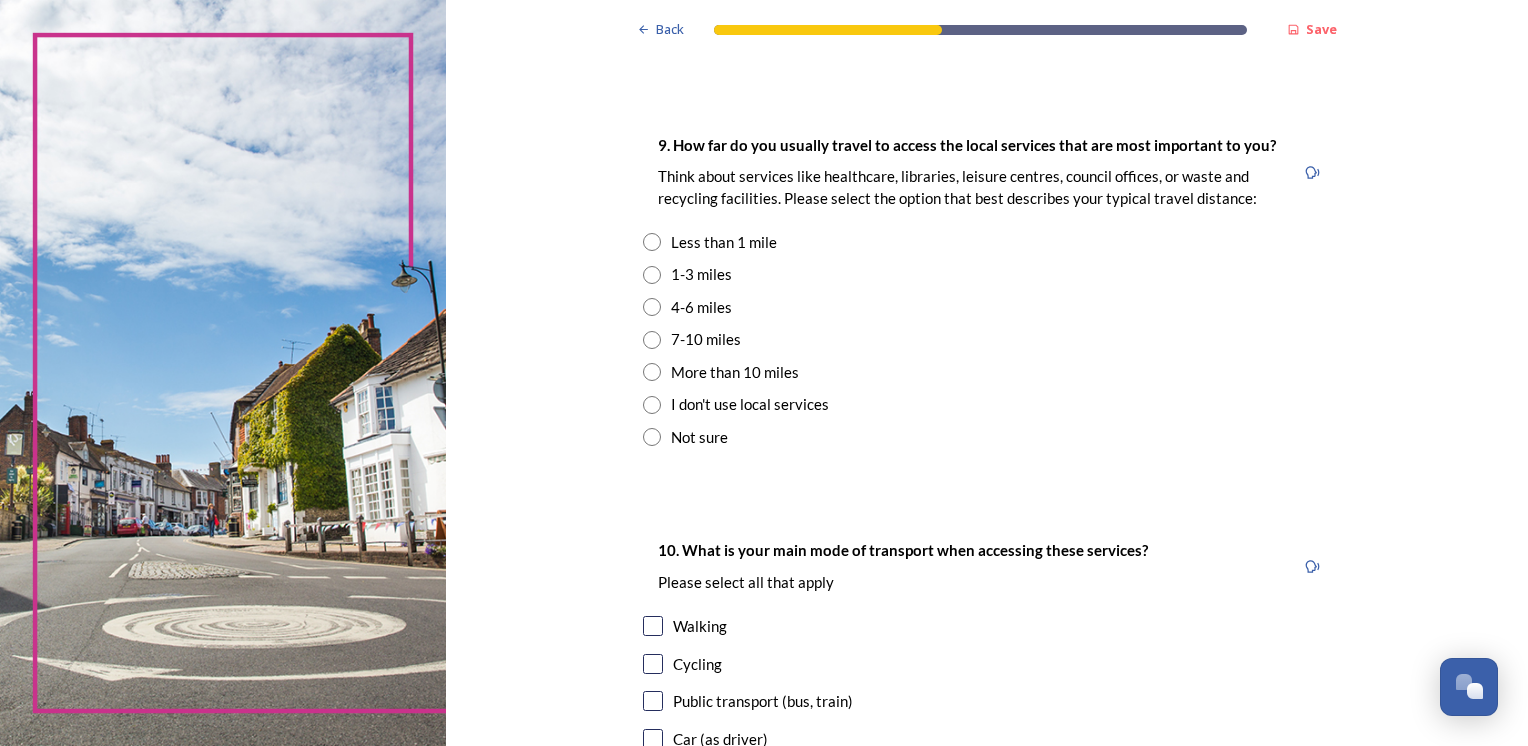 scroll, scrollTop: 1400, scrollLeft: 0, axis: vertical 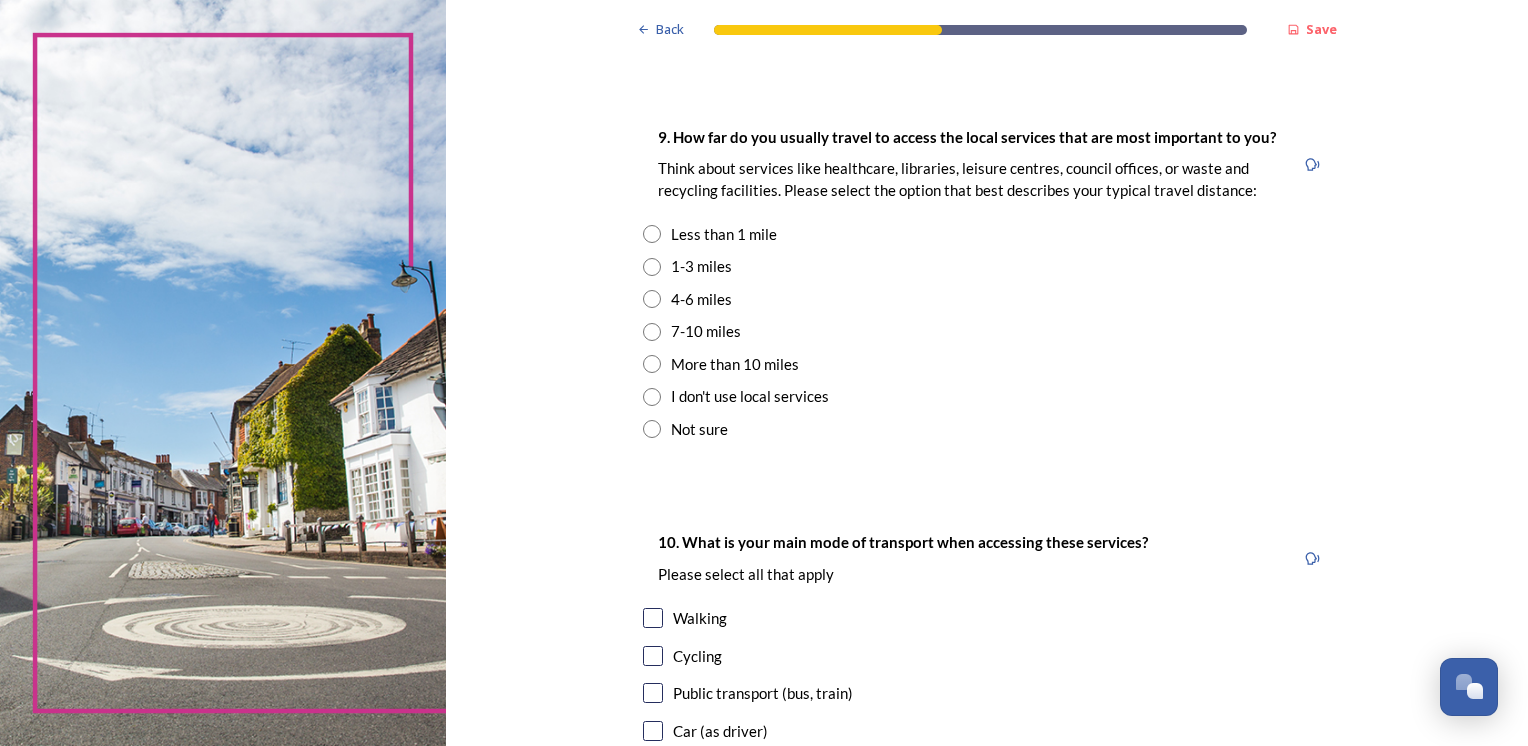 click at bounding box center [652, 429] 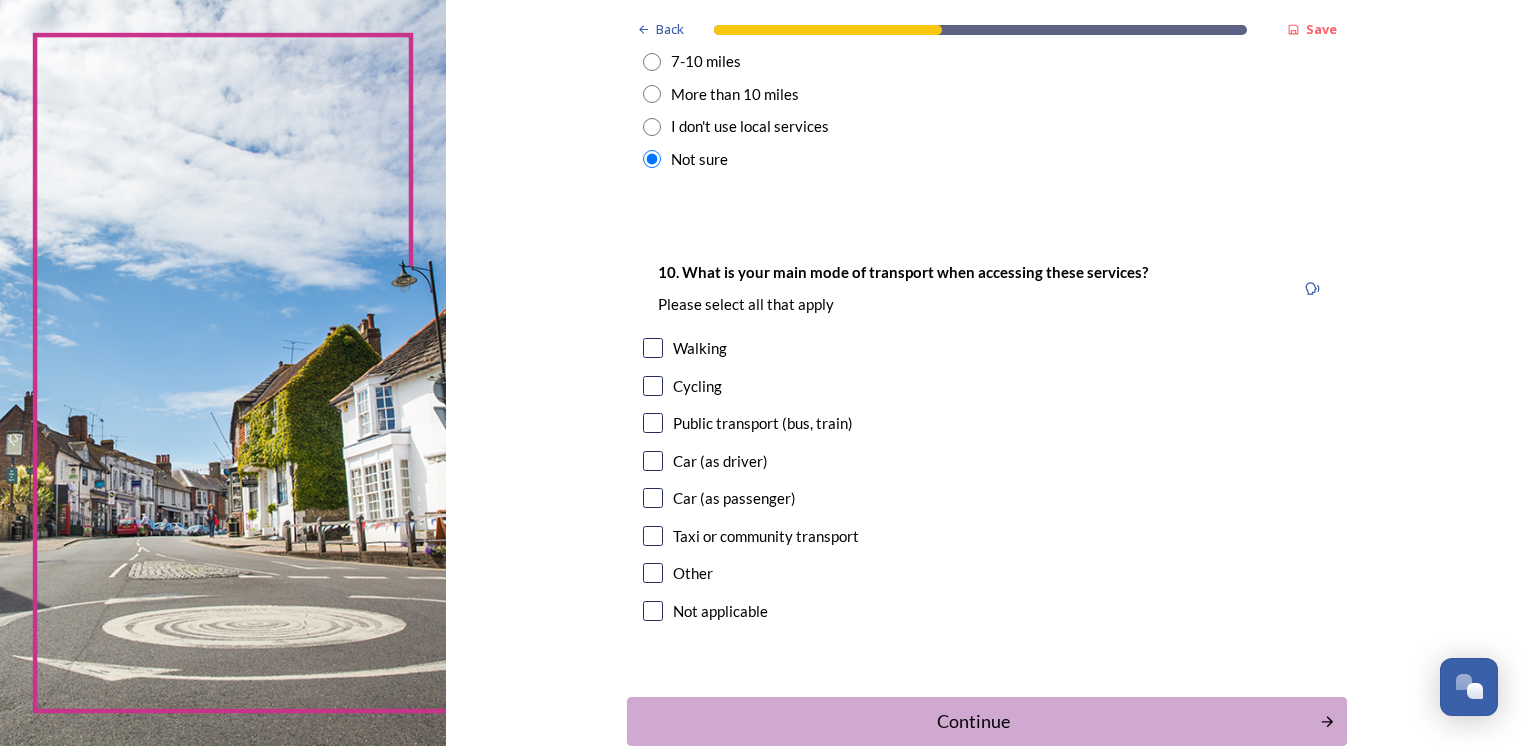 scroll, scrollTop: 1700, scrollLeft: 0, axis: vertical 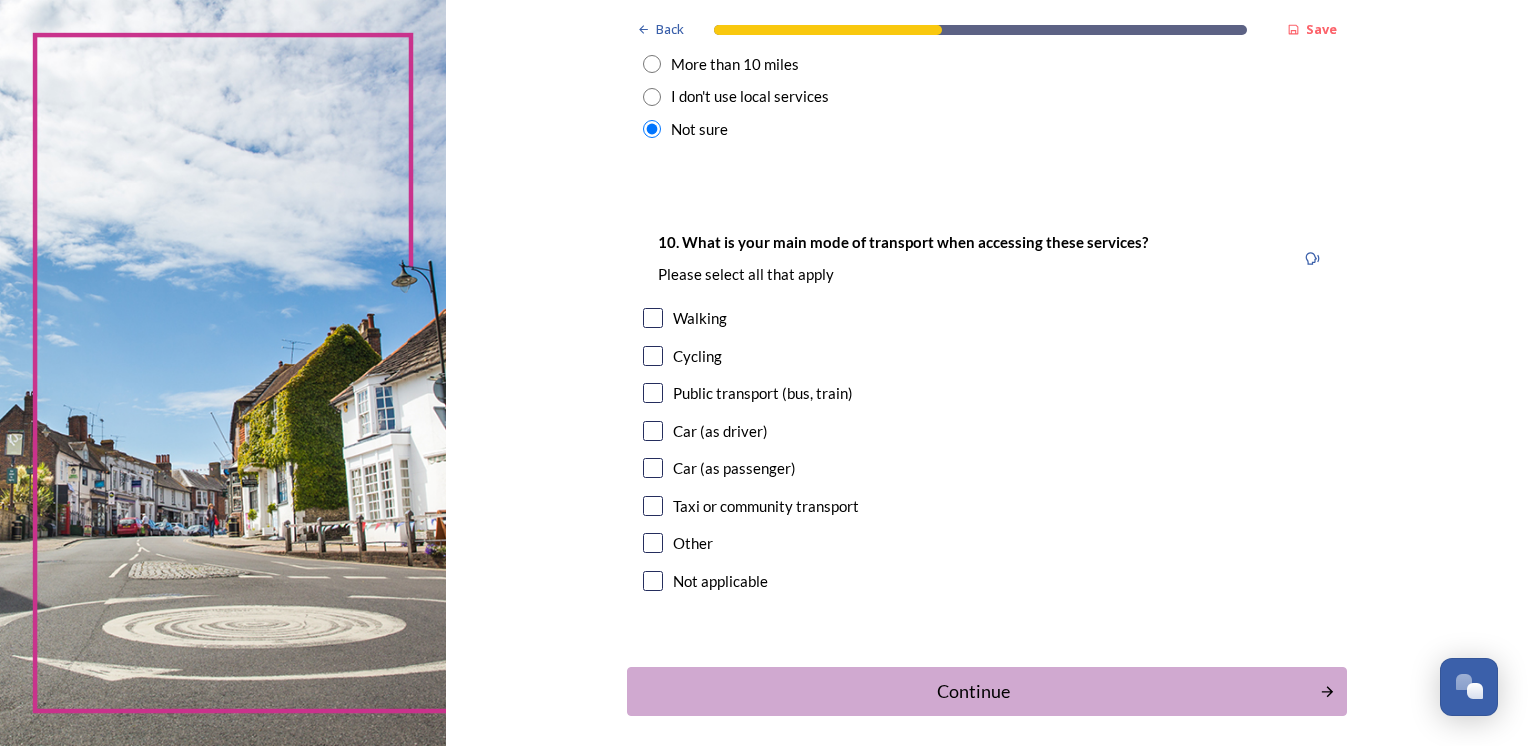 click at bounding box center [653, 431] 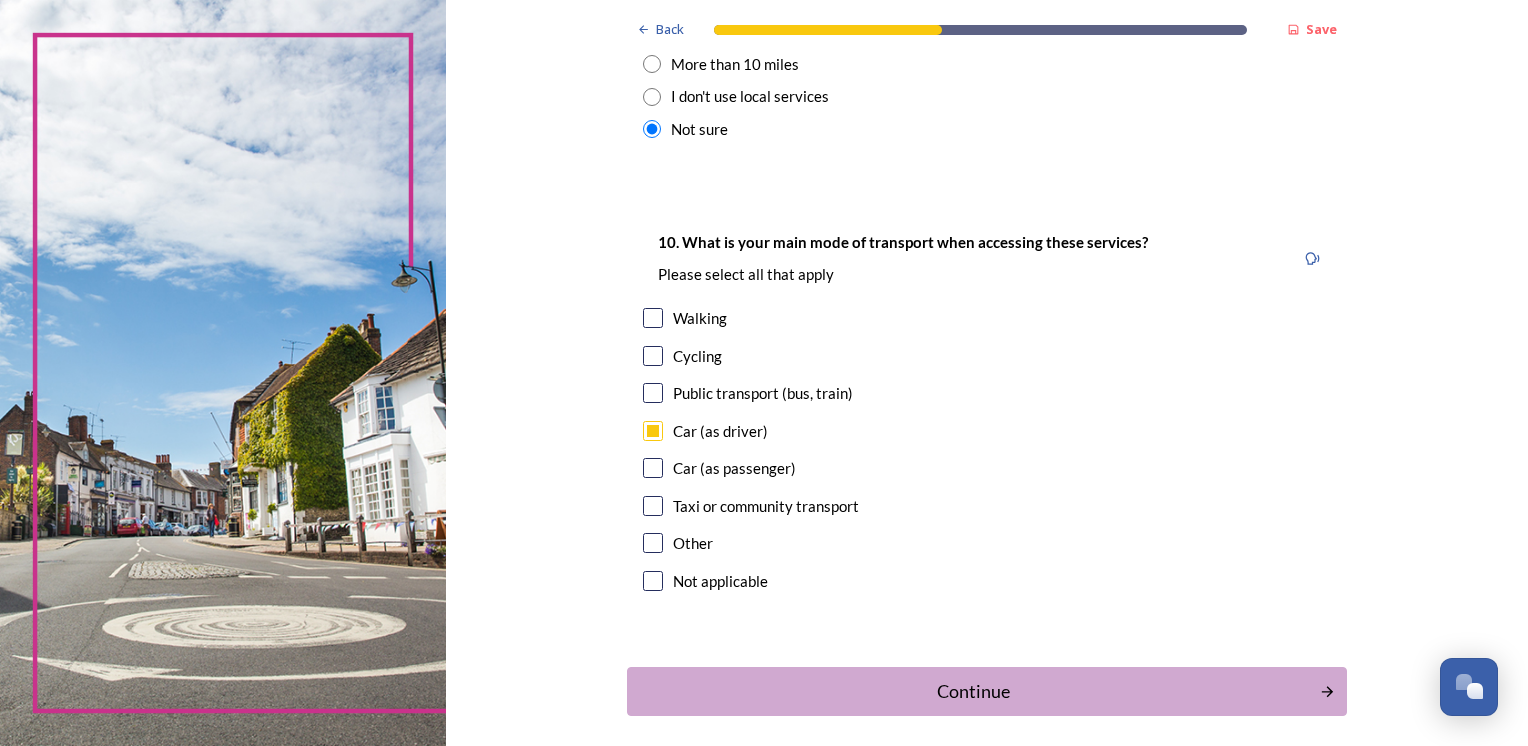click at bounding box center [653, 468] 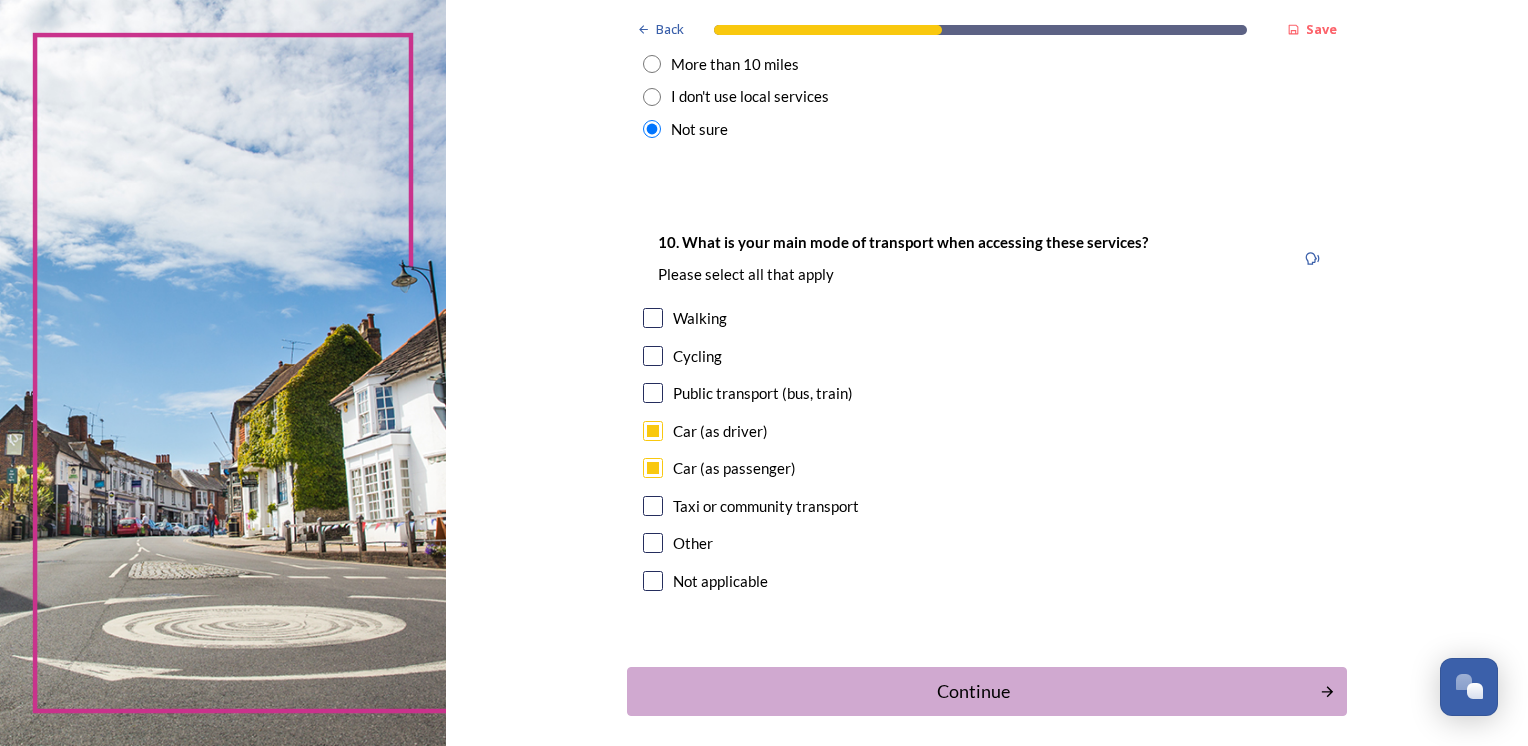 scroll, scrollTop: 1785, scrollLeft: 0, axis: vertical 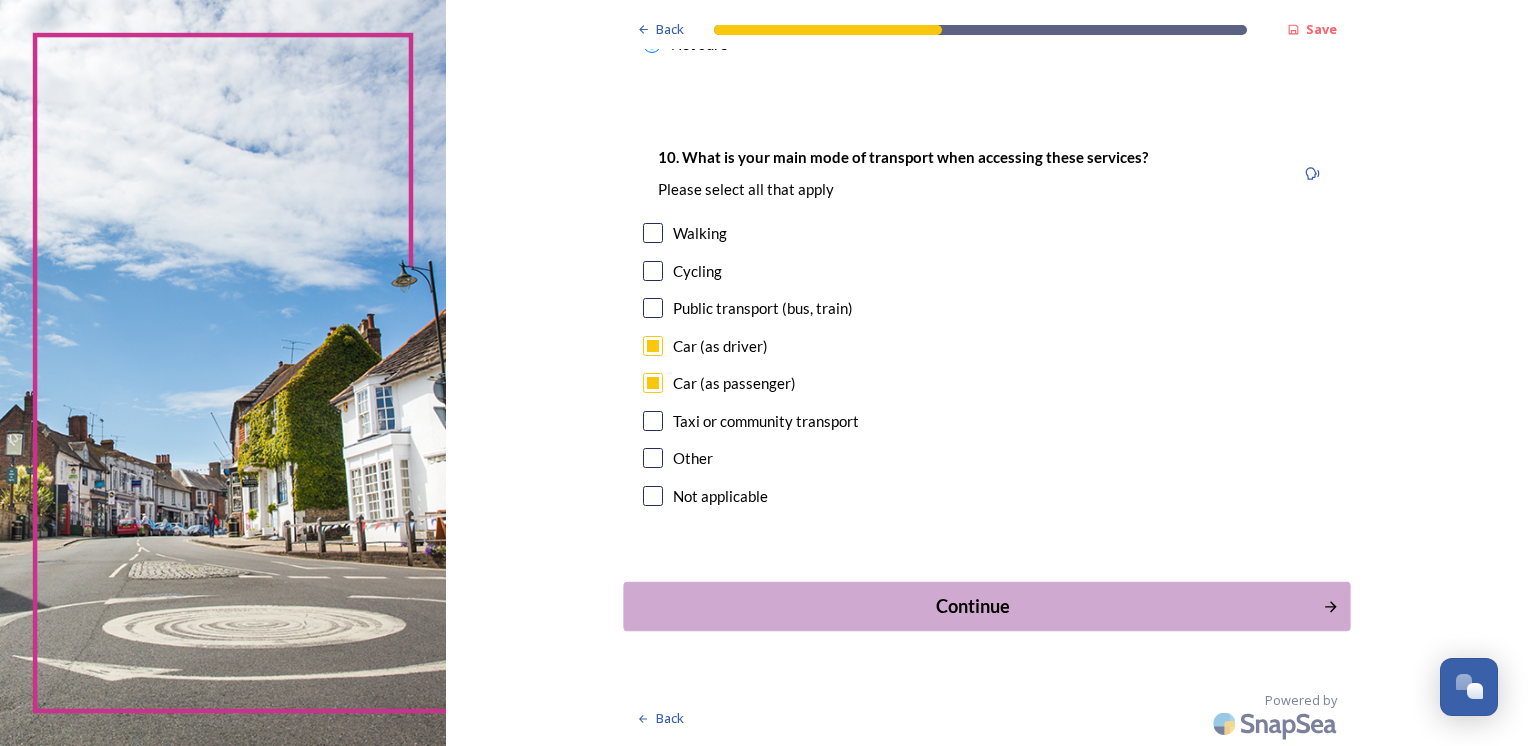 click on "Continue" at bounding box center [972, 606] 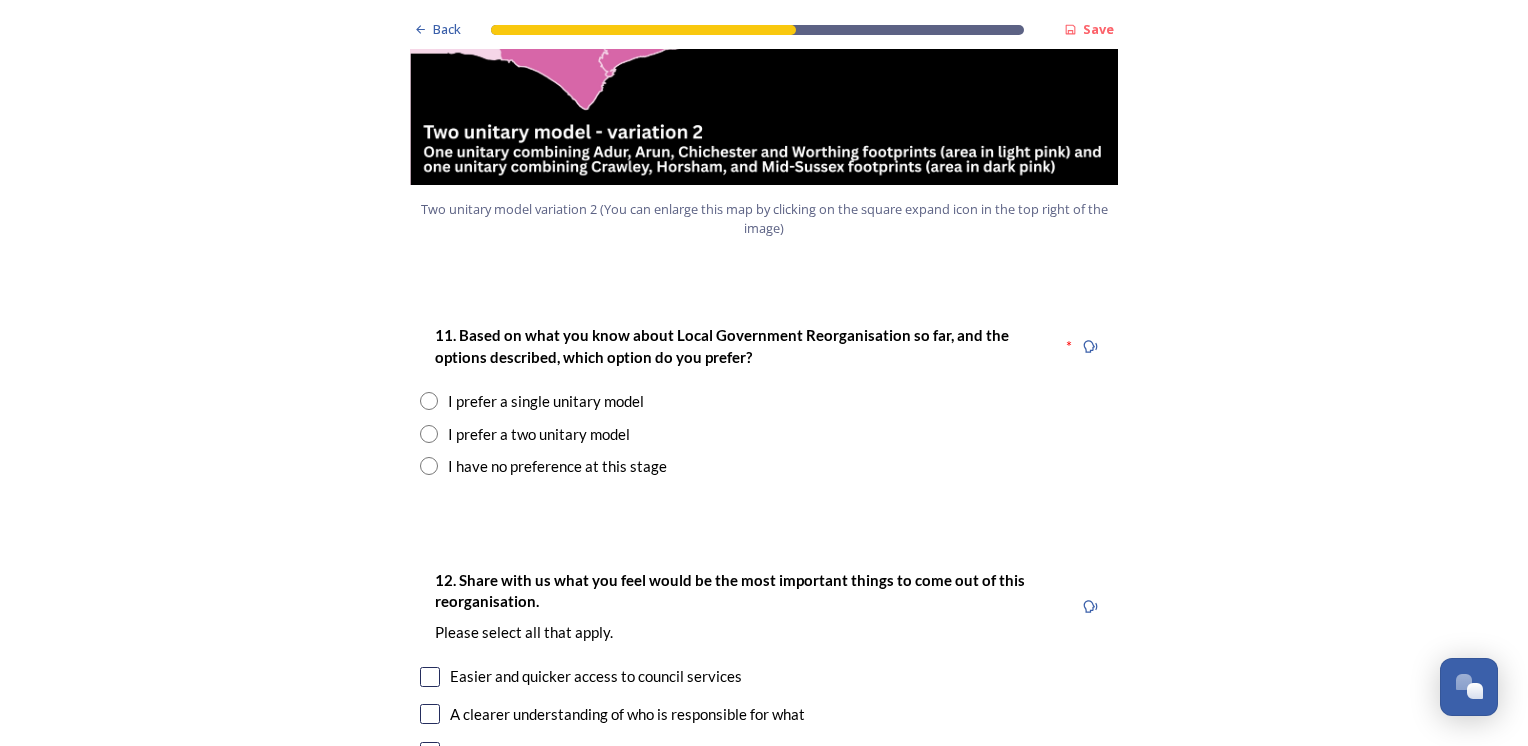 scroll, scrollTop: 2400, scrollLeft: 0, axis: vertical 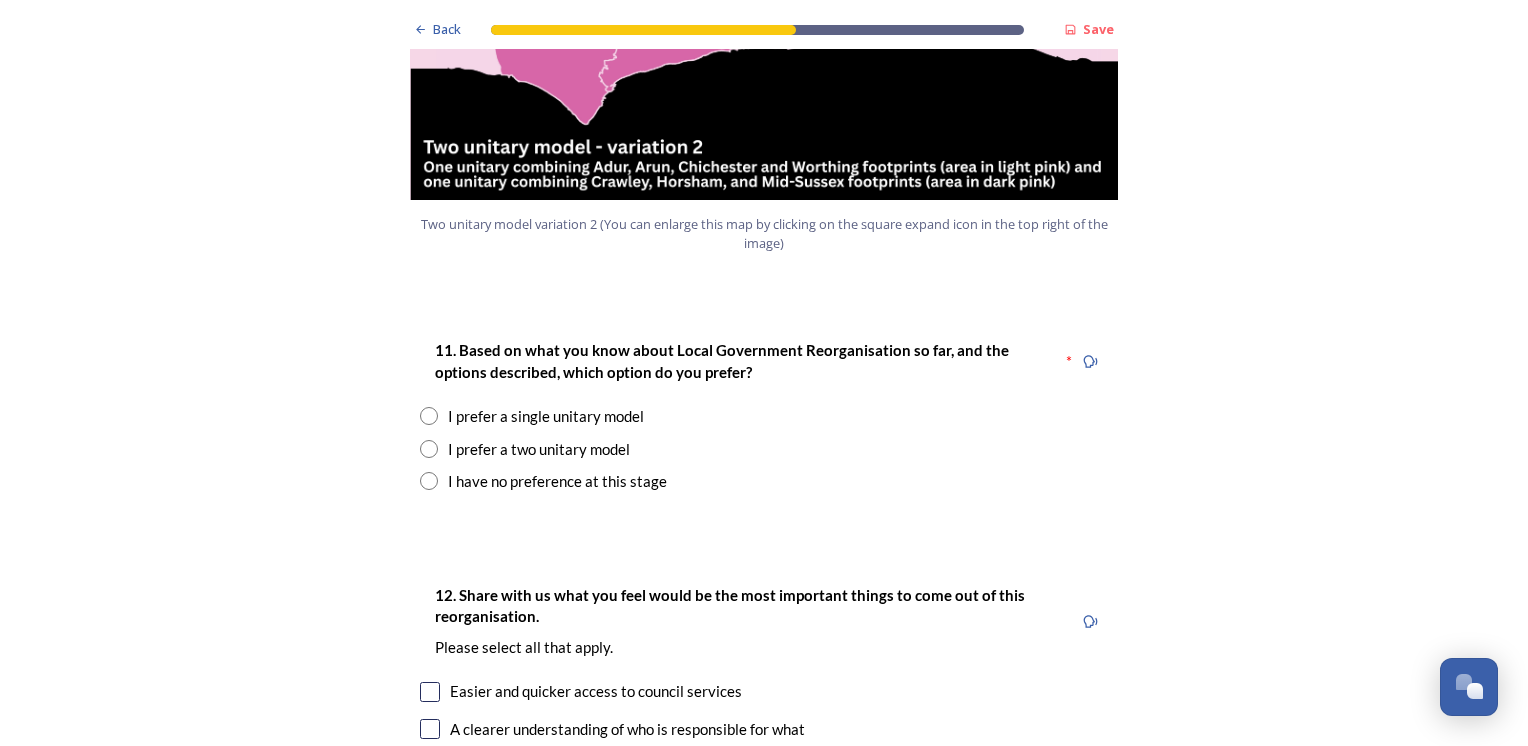 click at bounding box center [429, 481] 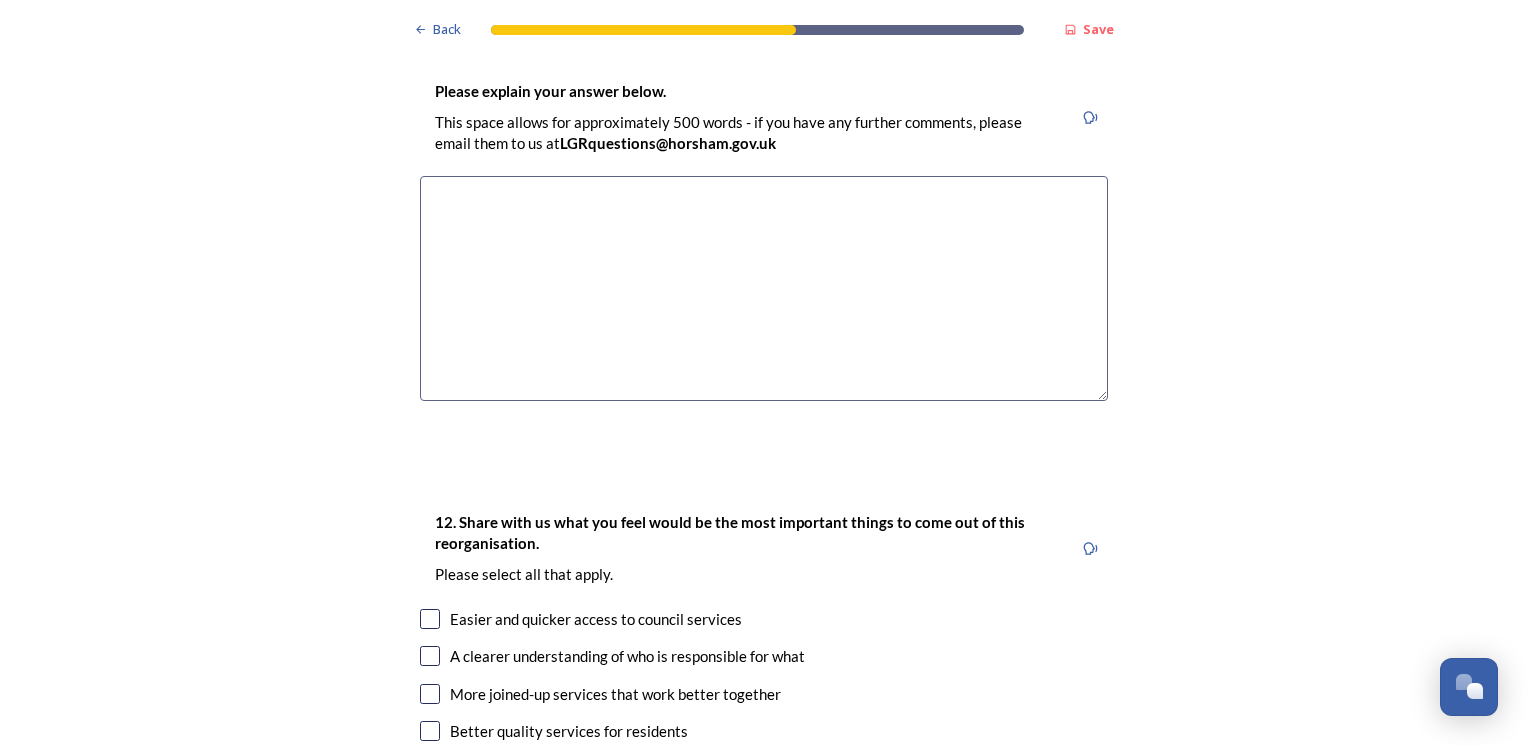 scroll, scrollTop: 2700, scrollLeft: 0, axis: vertical 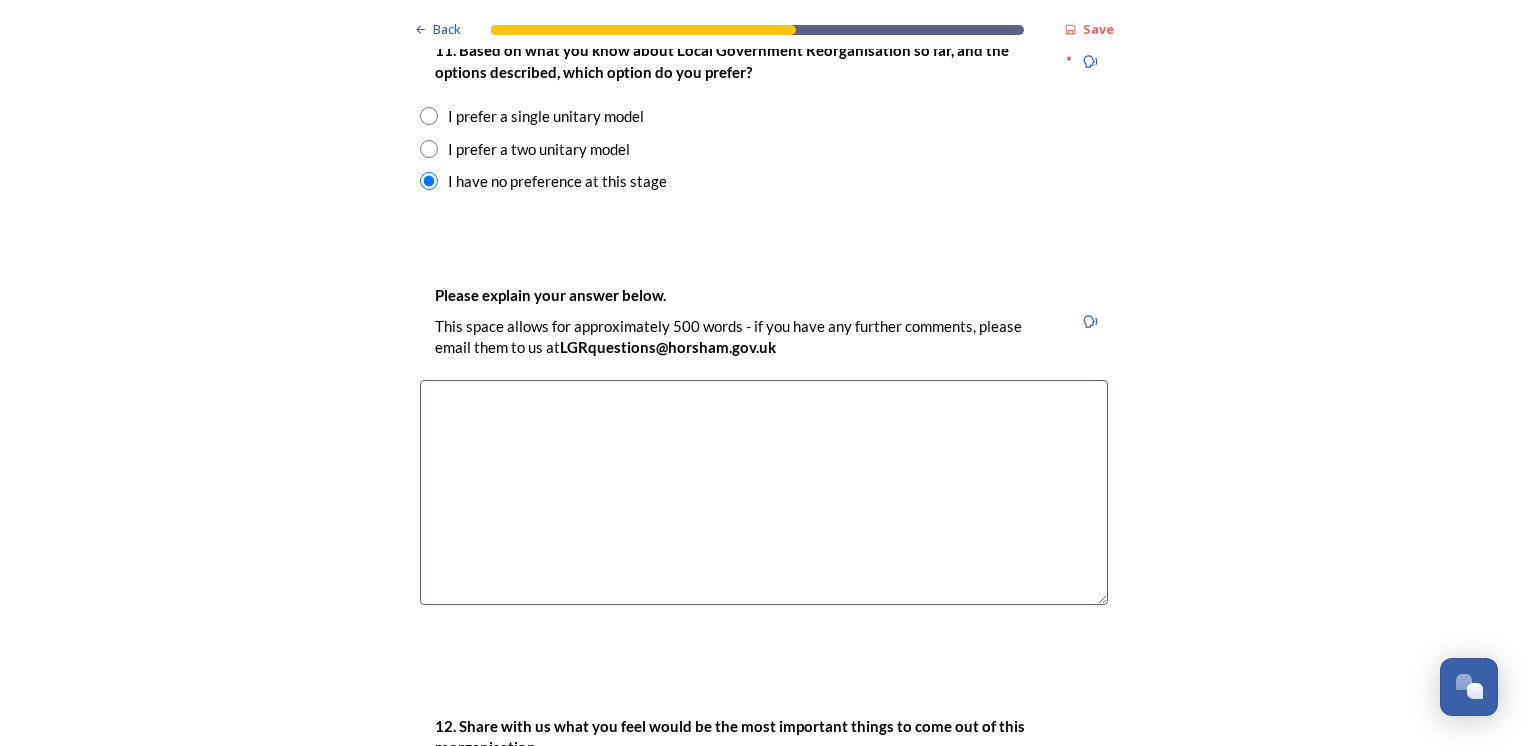 click at bounding box center (764, 492) 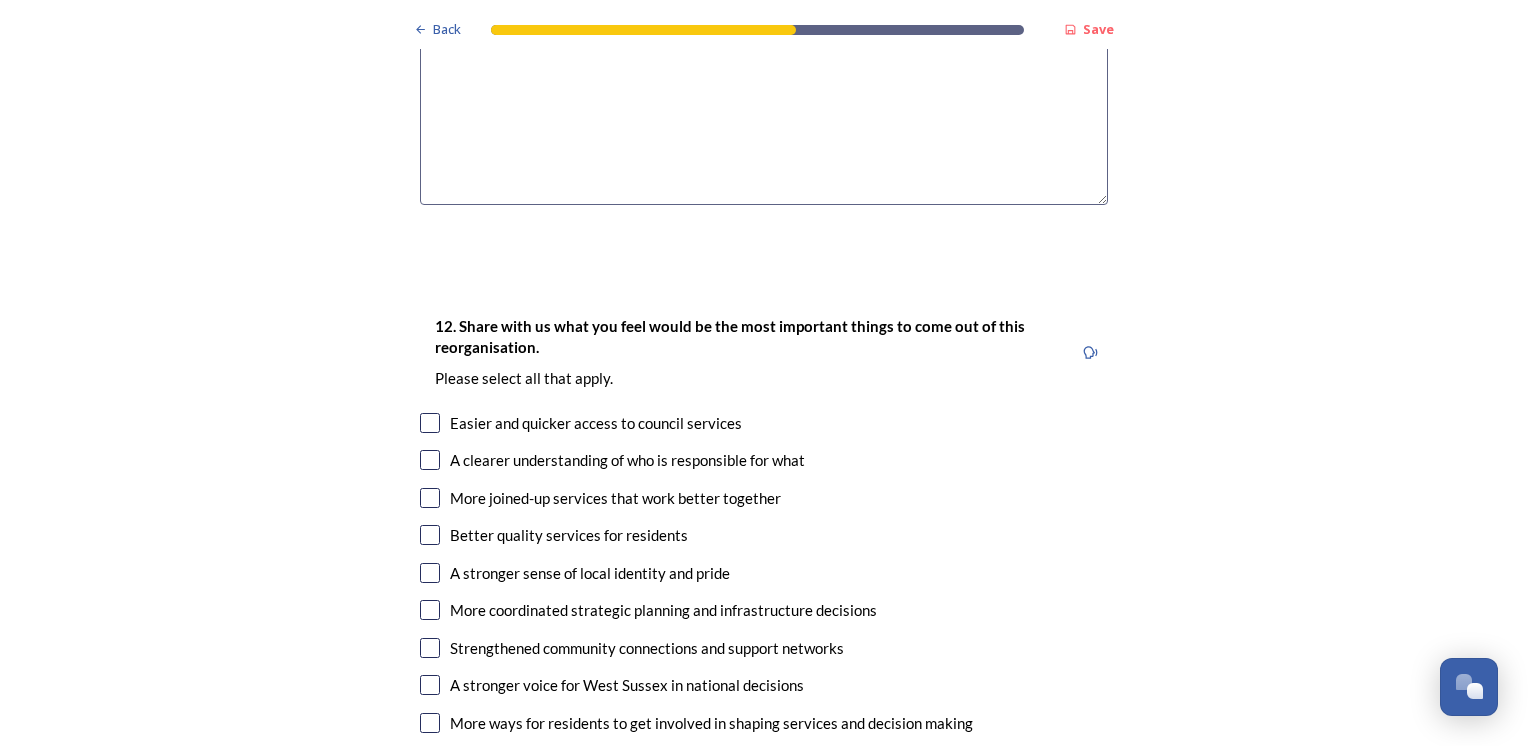 scroll, scrollTop: 3300, scrollLeft: 0, axis: vertical 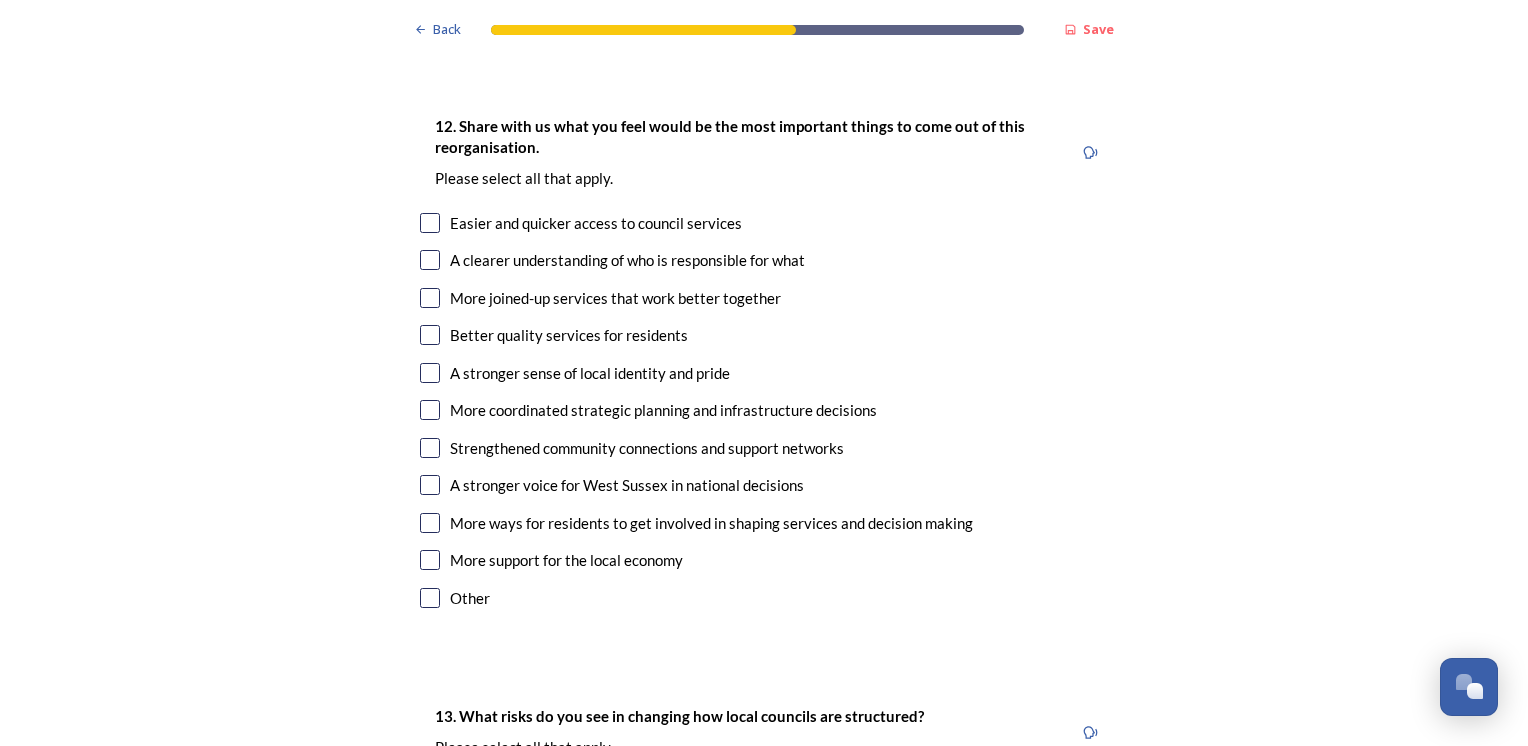 click at bounding box center [430, 410] 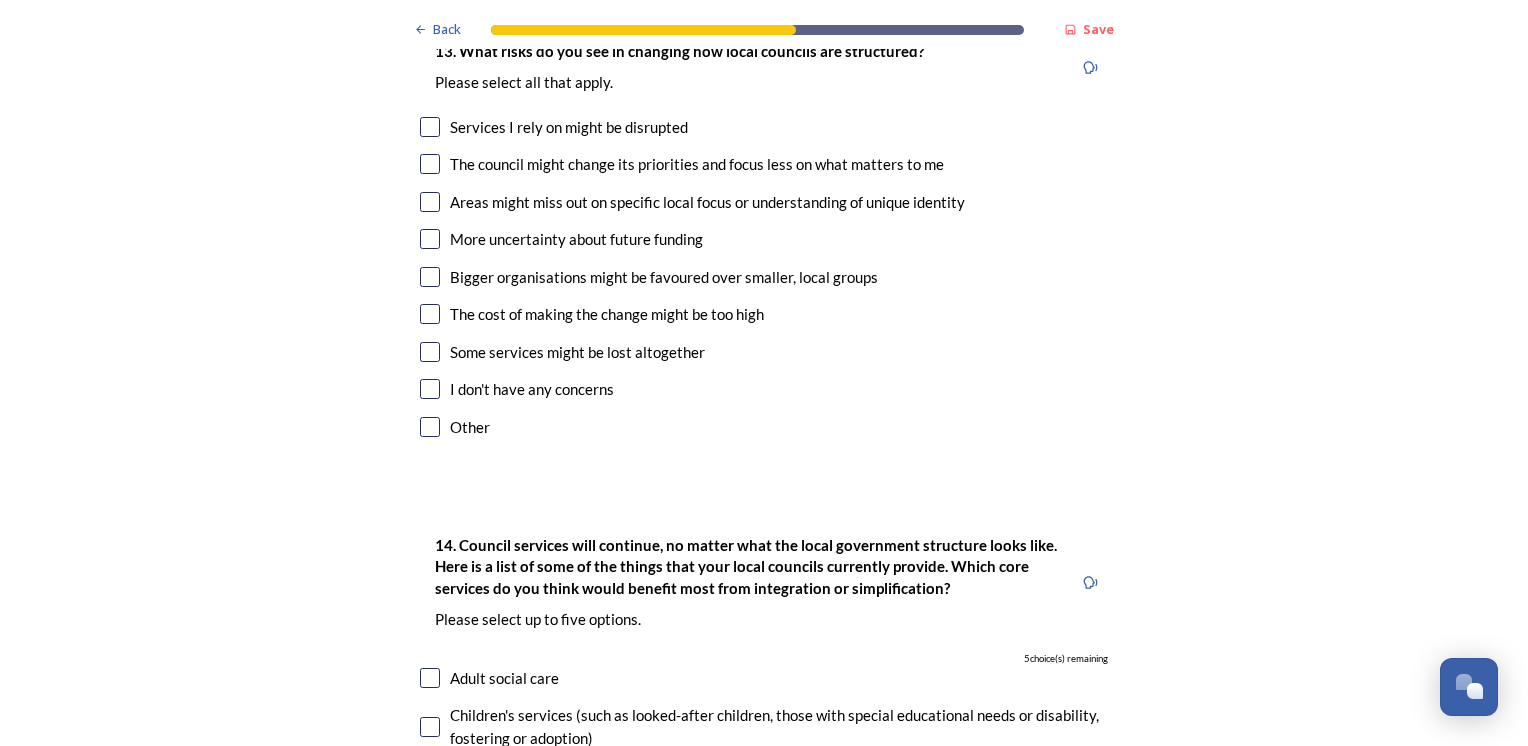 scroll, scrollTop: 4000, scrollLeft: 0, axis: vertical 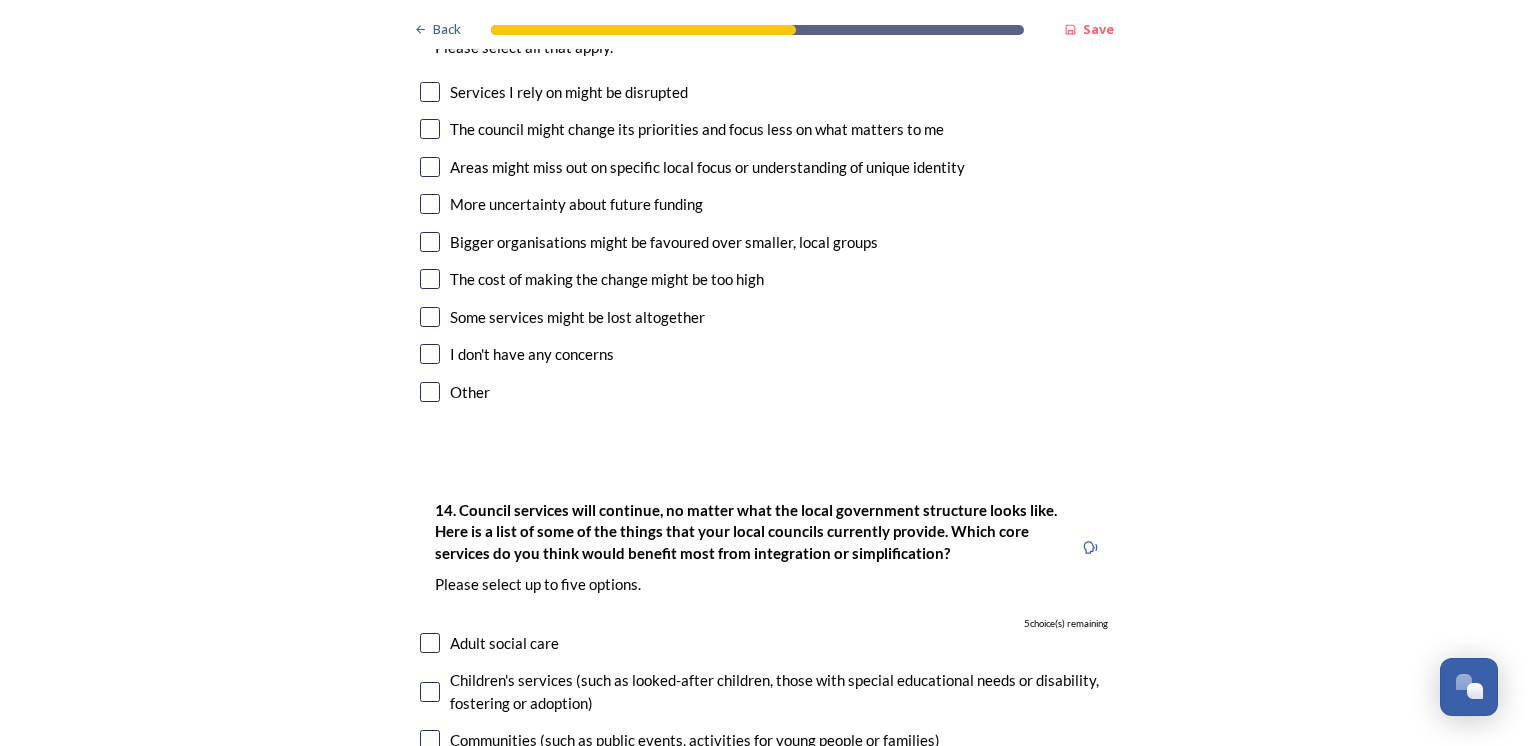 click at bounding box center [430, 204] 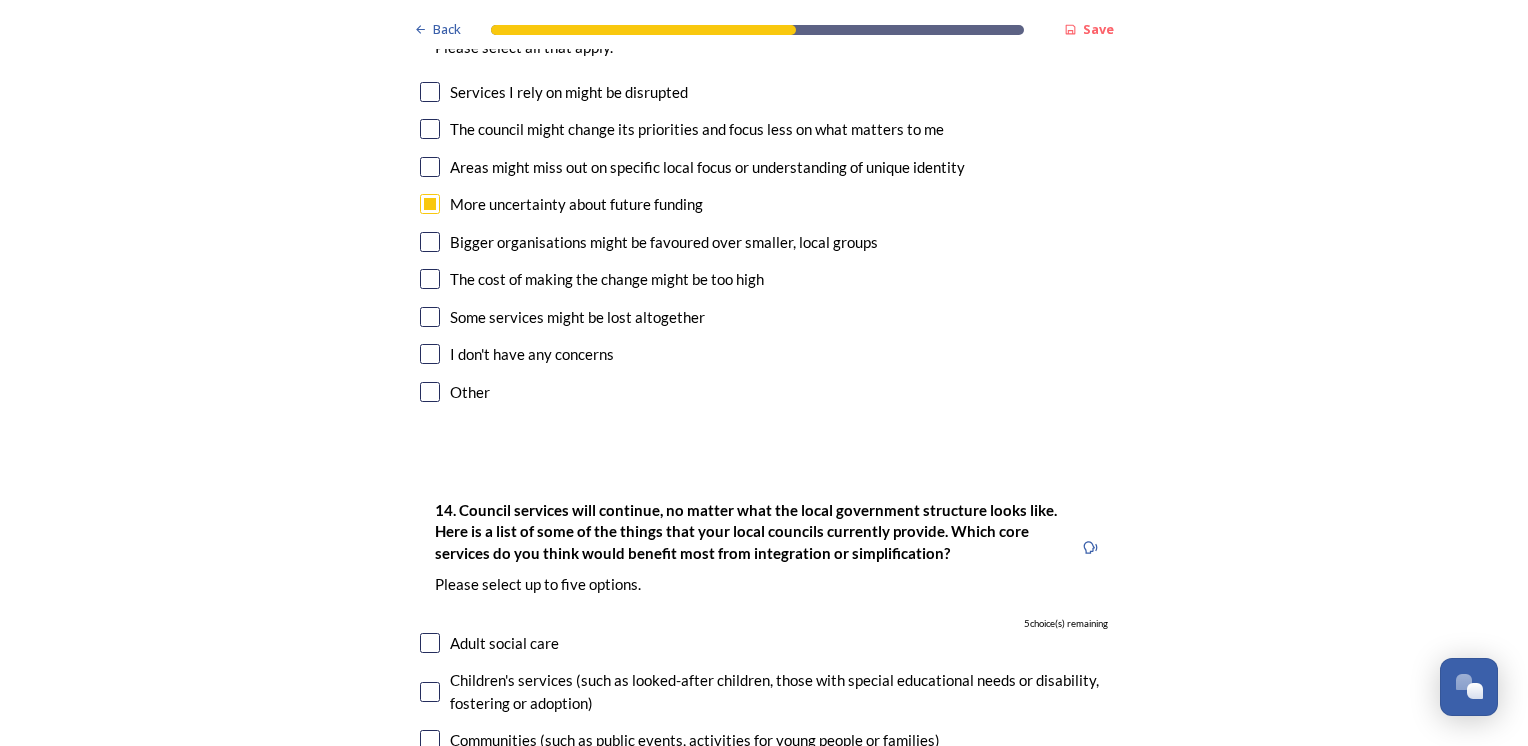 click at bounding box center [430, 317] 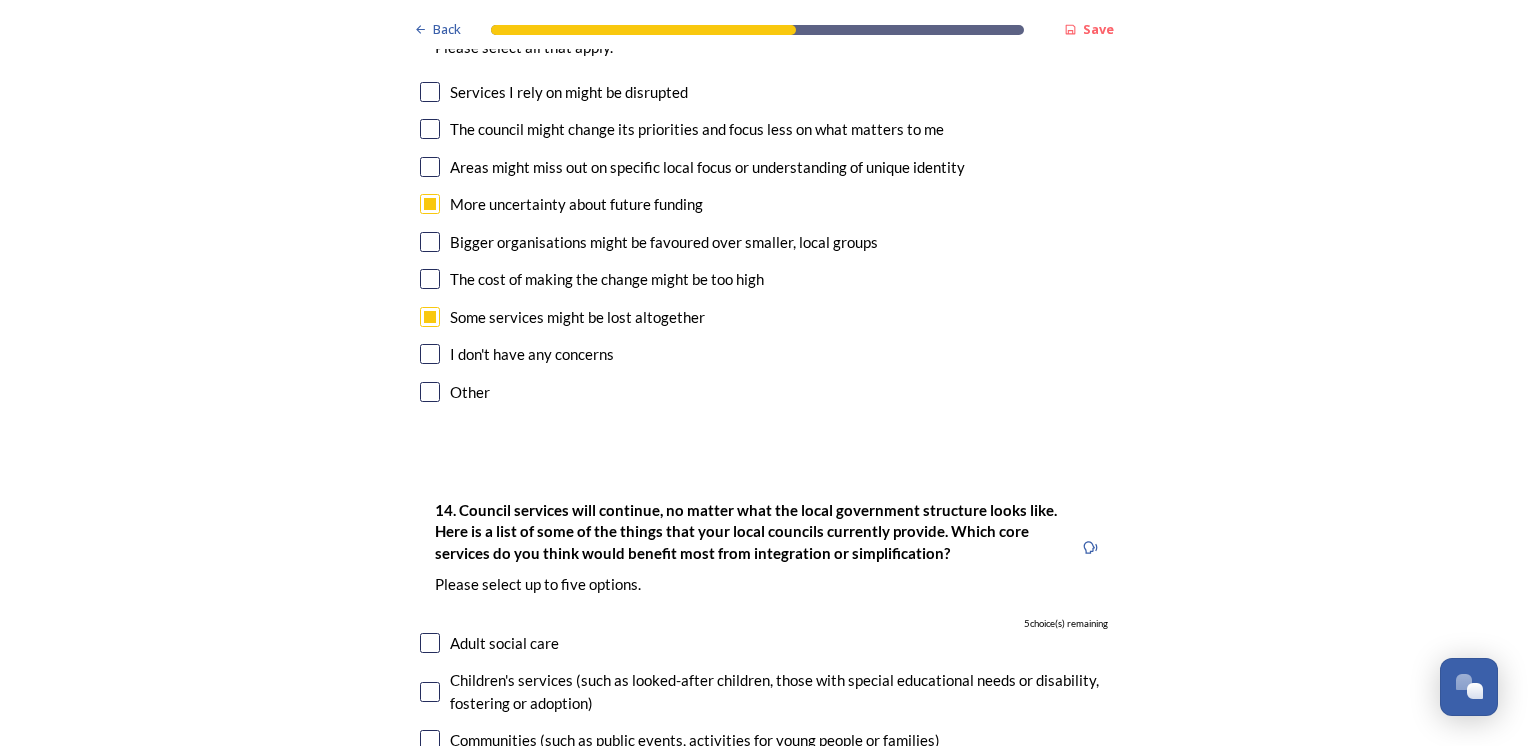 click at bounding box center (430, 279) 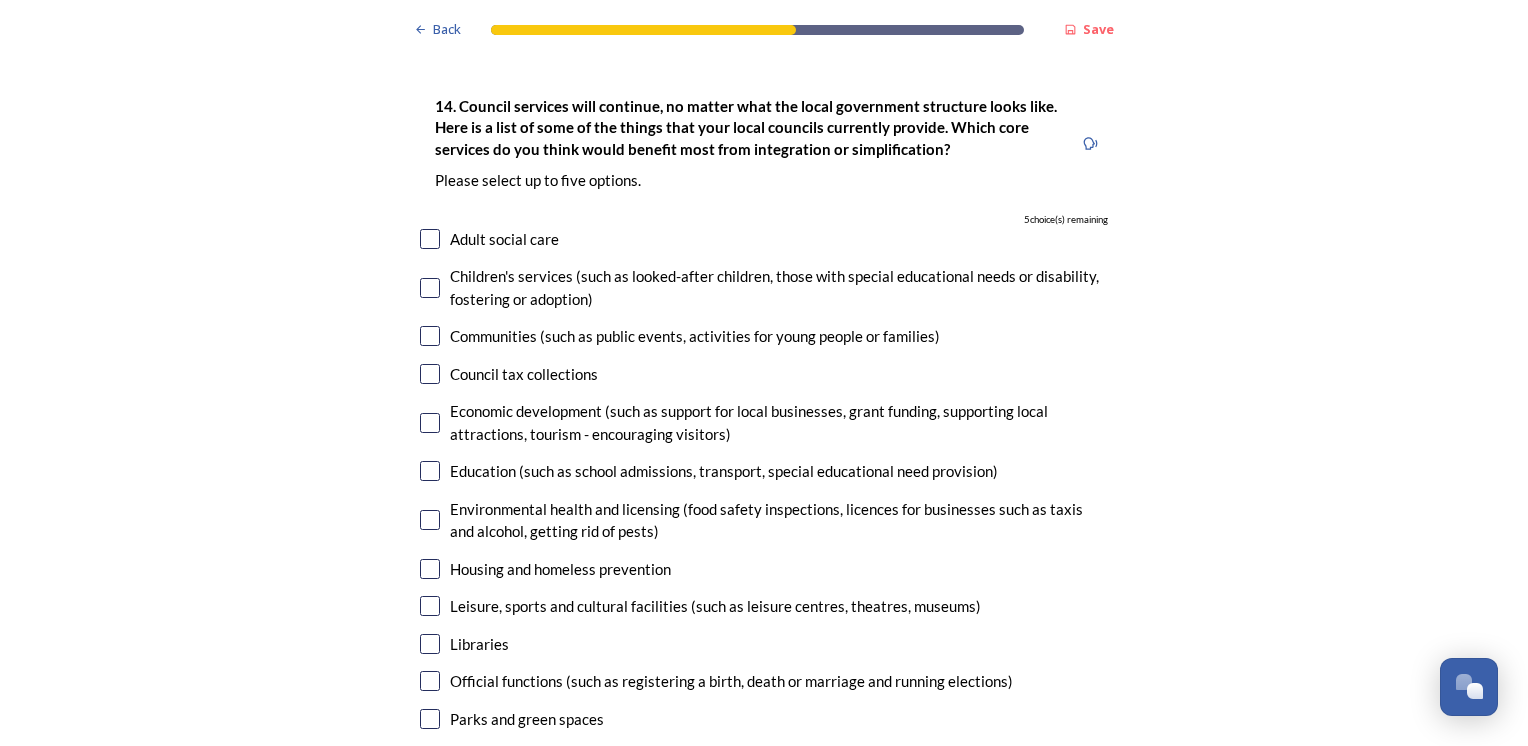 scroll, scrollTop: 4400, scrollLeft: 0, axis: vertical 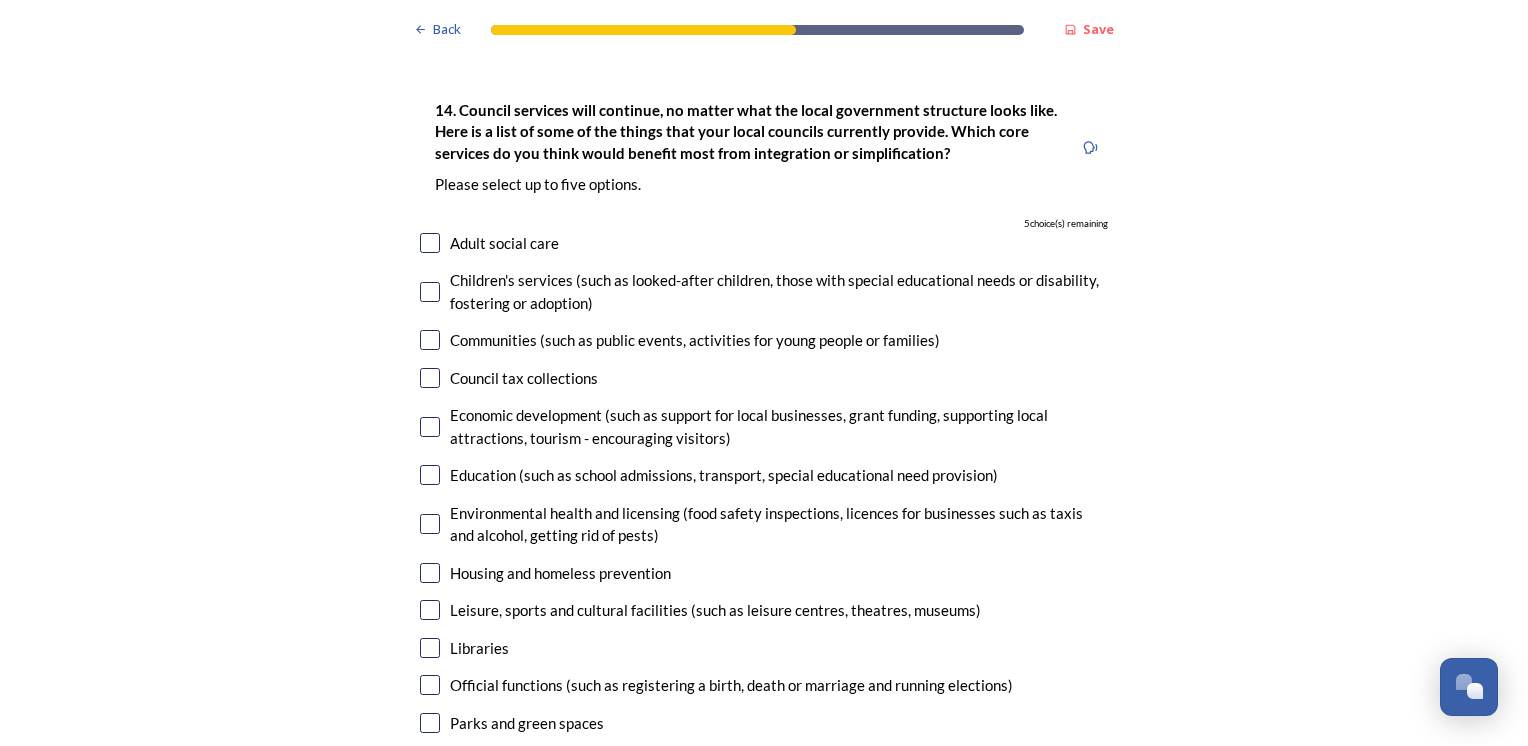 click at bounding box center (430, 292) 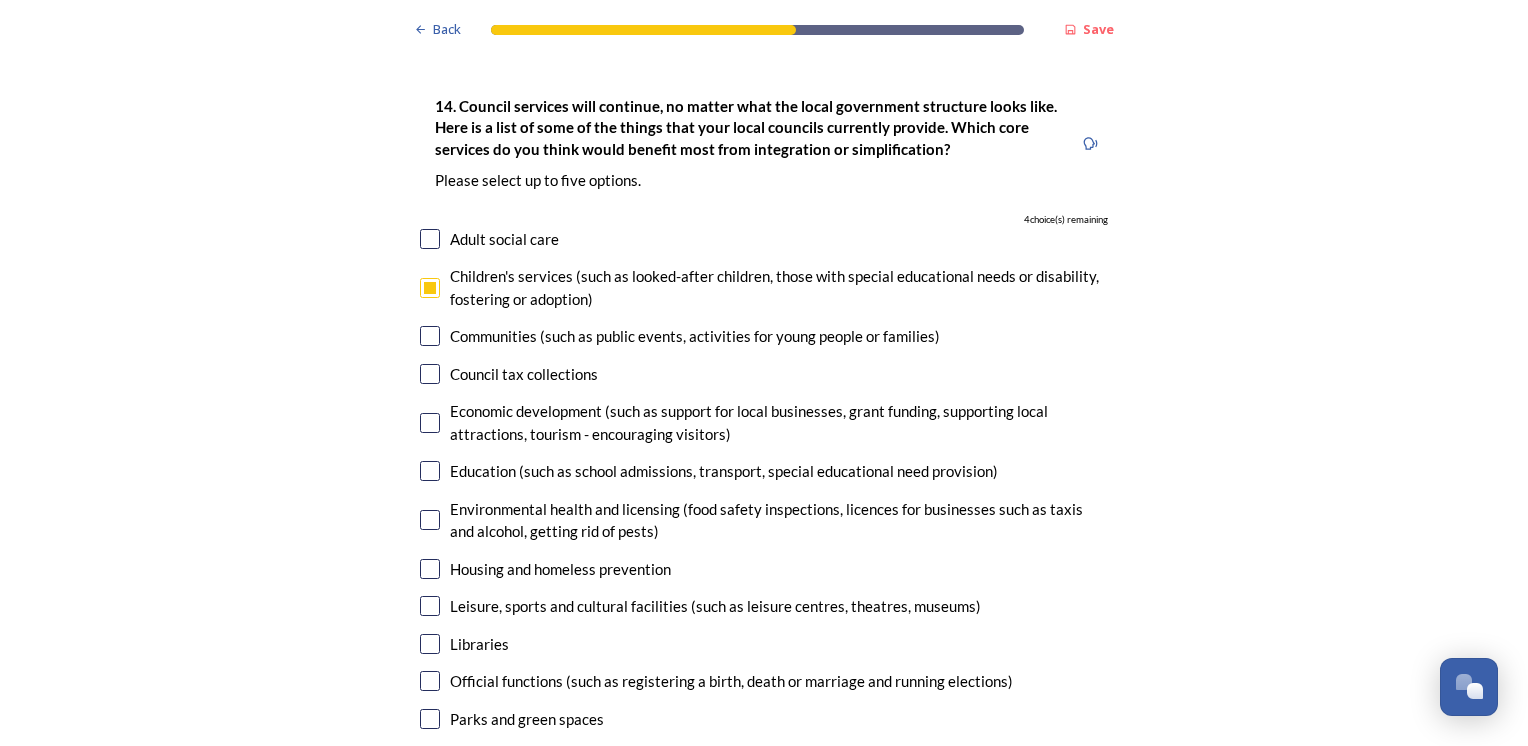 scroll, scrollTop: 4400, scrollLeft: 0, axis: vertical 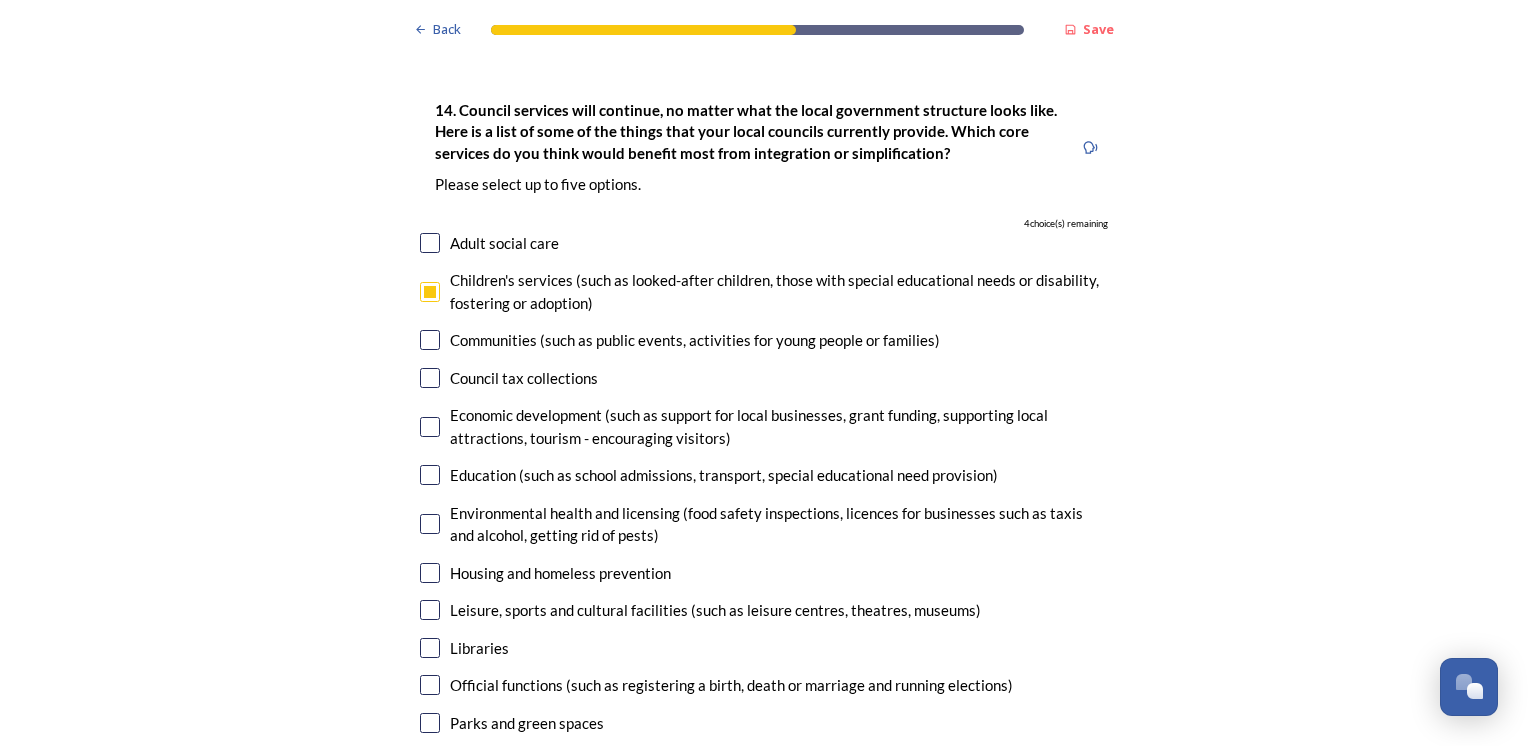 click at bounding box center (430, 243) 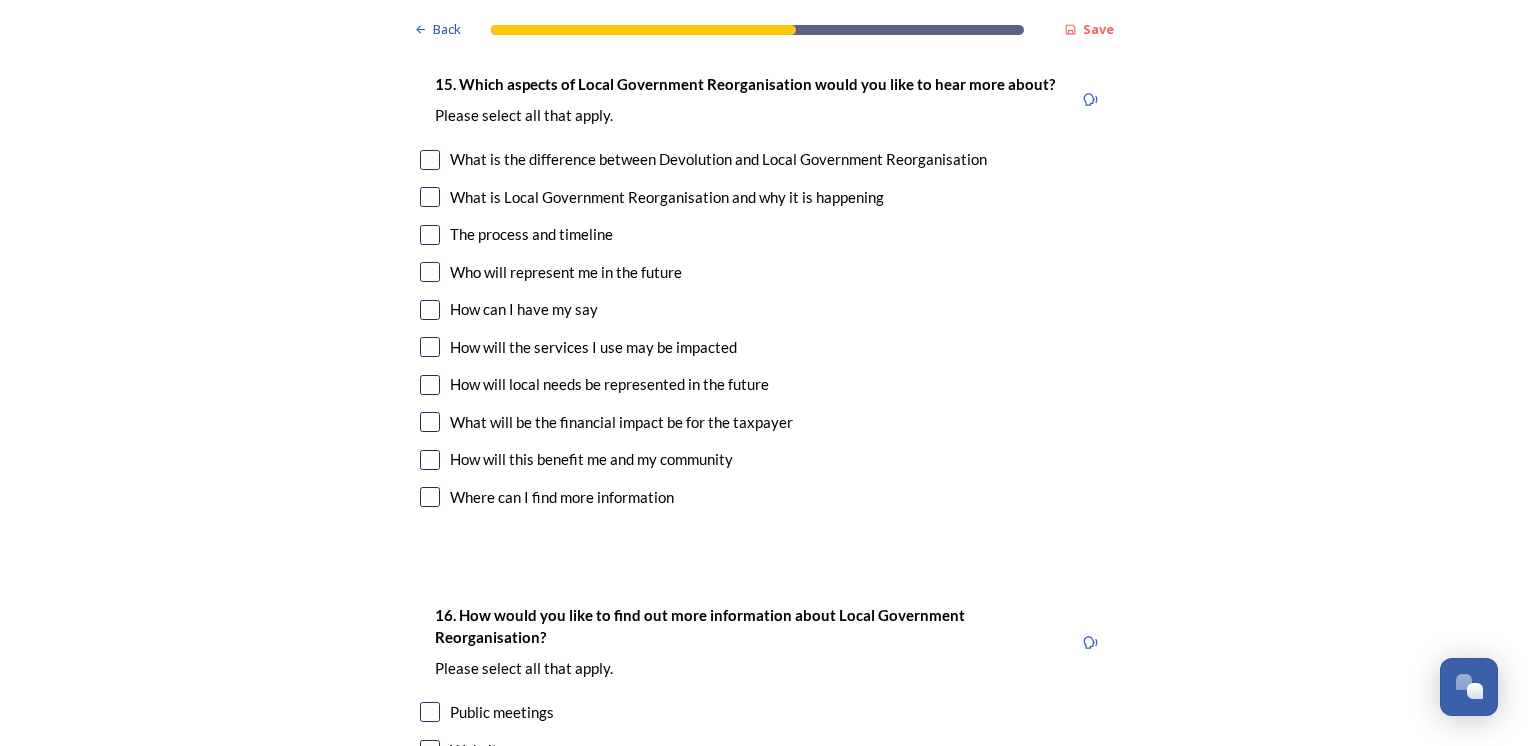 scroll, scrollTop: 5500, scrollLeft: 0, axis: vertical 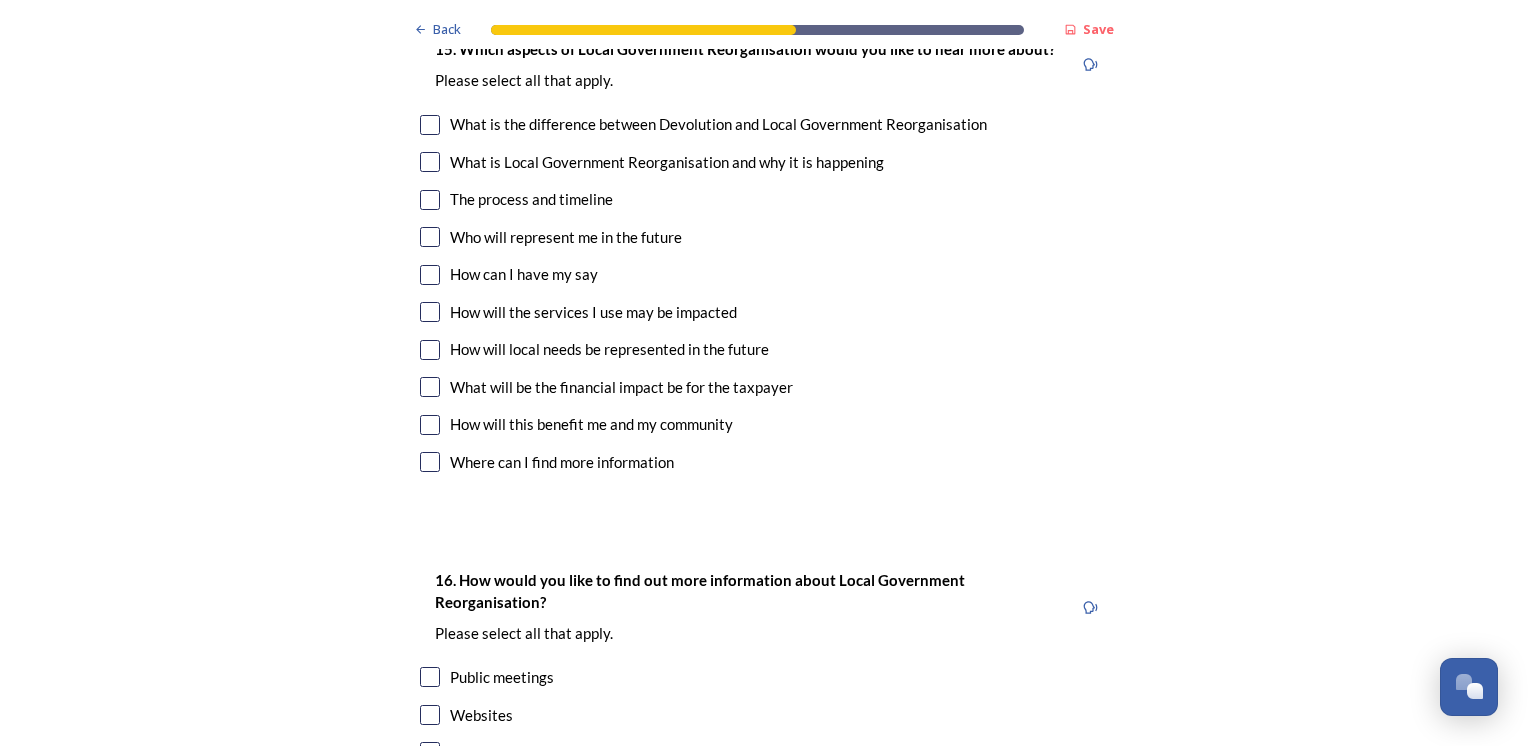 drag, startPoint x: 434, startPoint y: 382, endPoint x: 408, endPoint y: 382, distance: 26 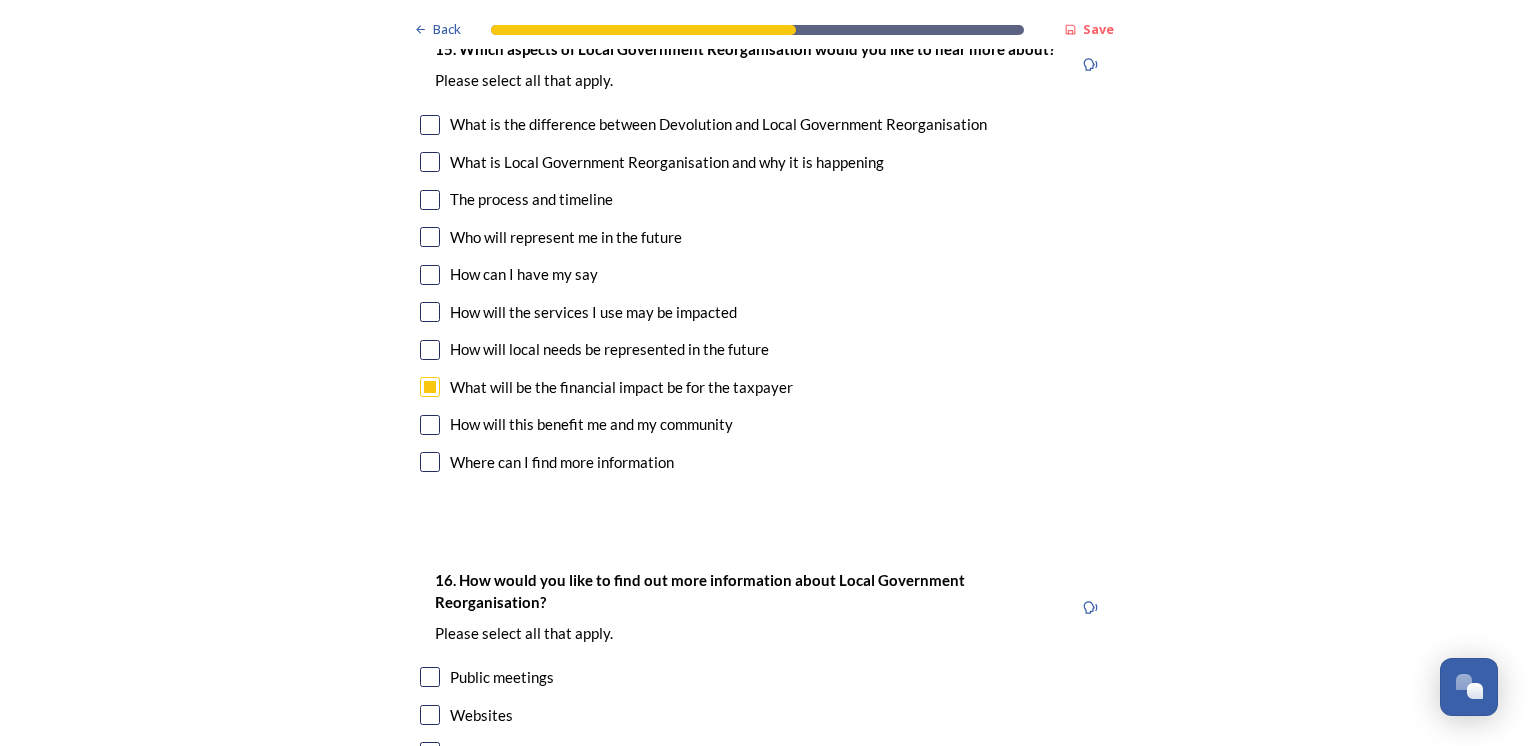 checkbox on "true" 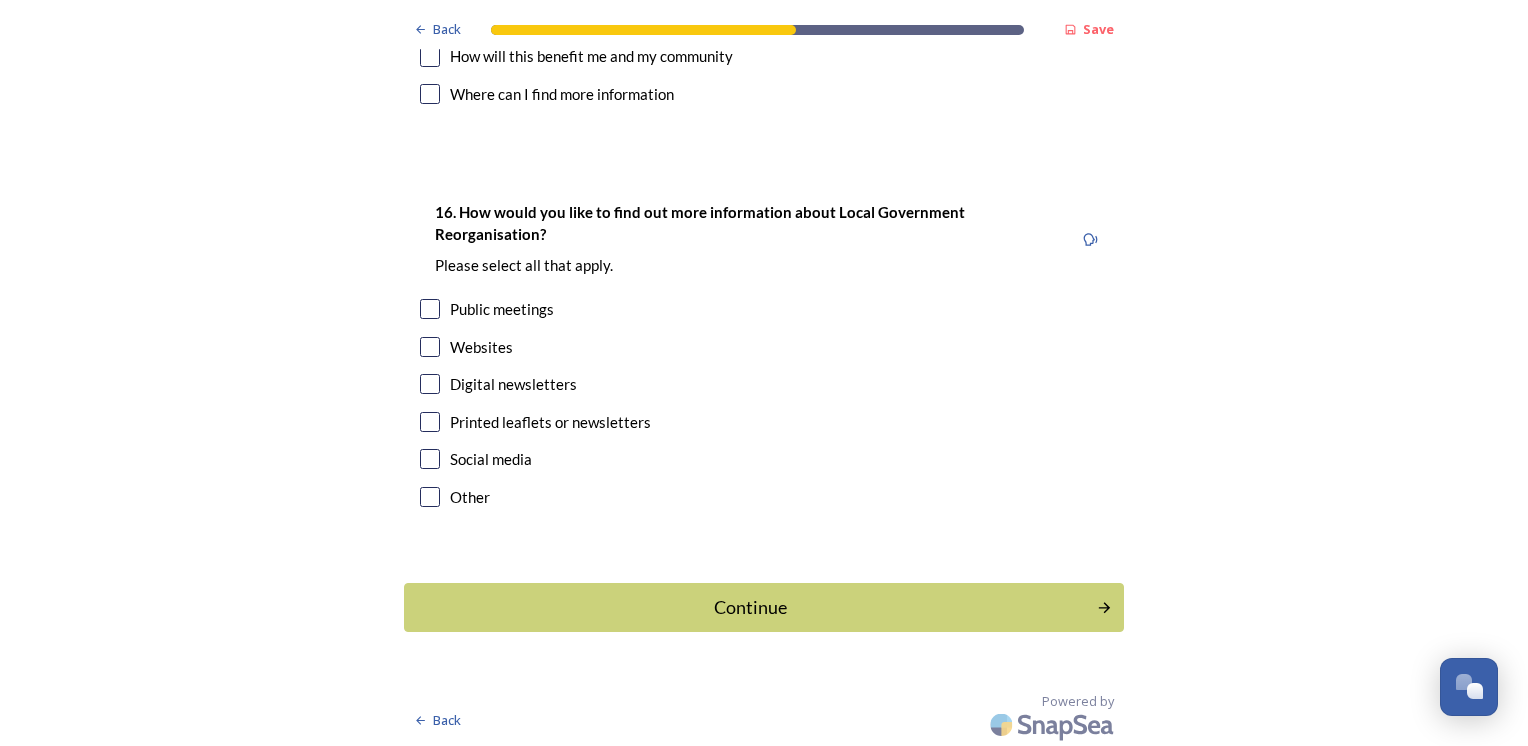 scroll, scrollTop: 5869, scrollLeft: 0, axis: vertical 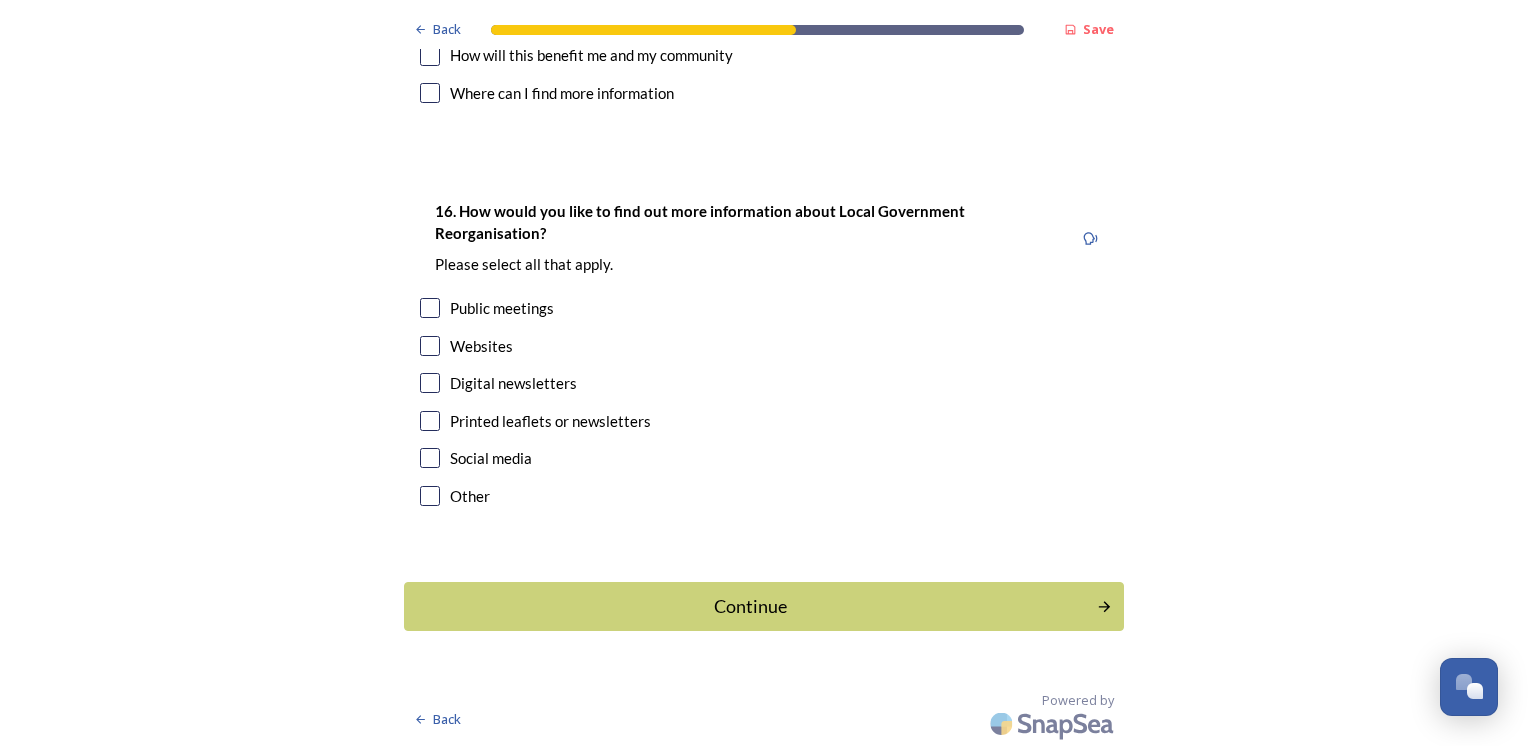 click at bounding box center (430, 346) 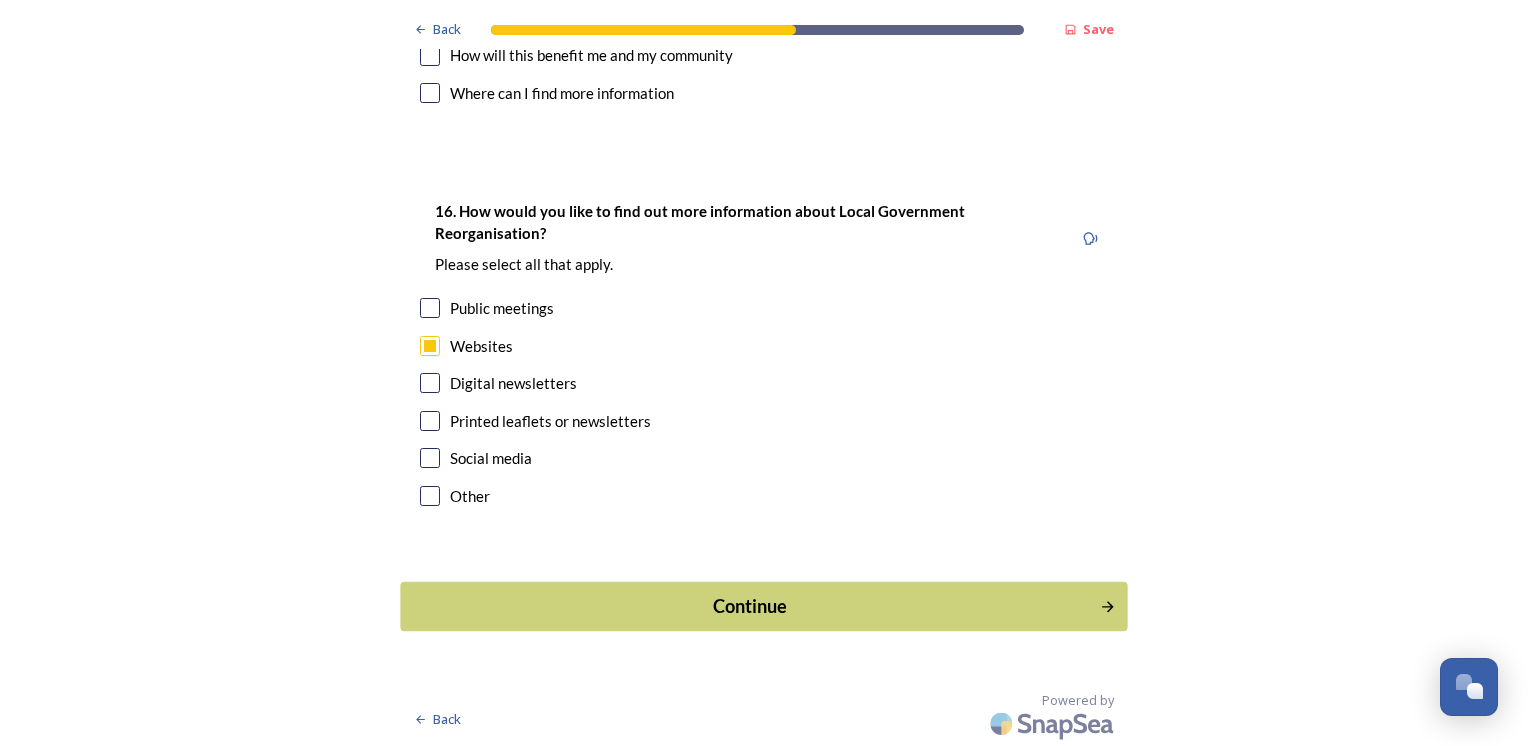 click on "Continue" at bounding box center [750, 606] 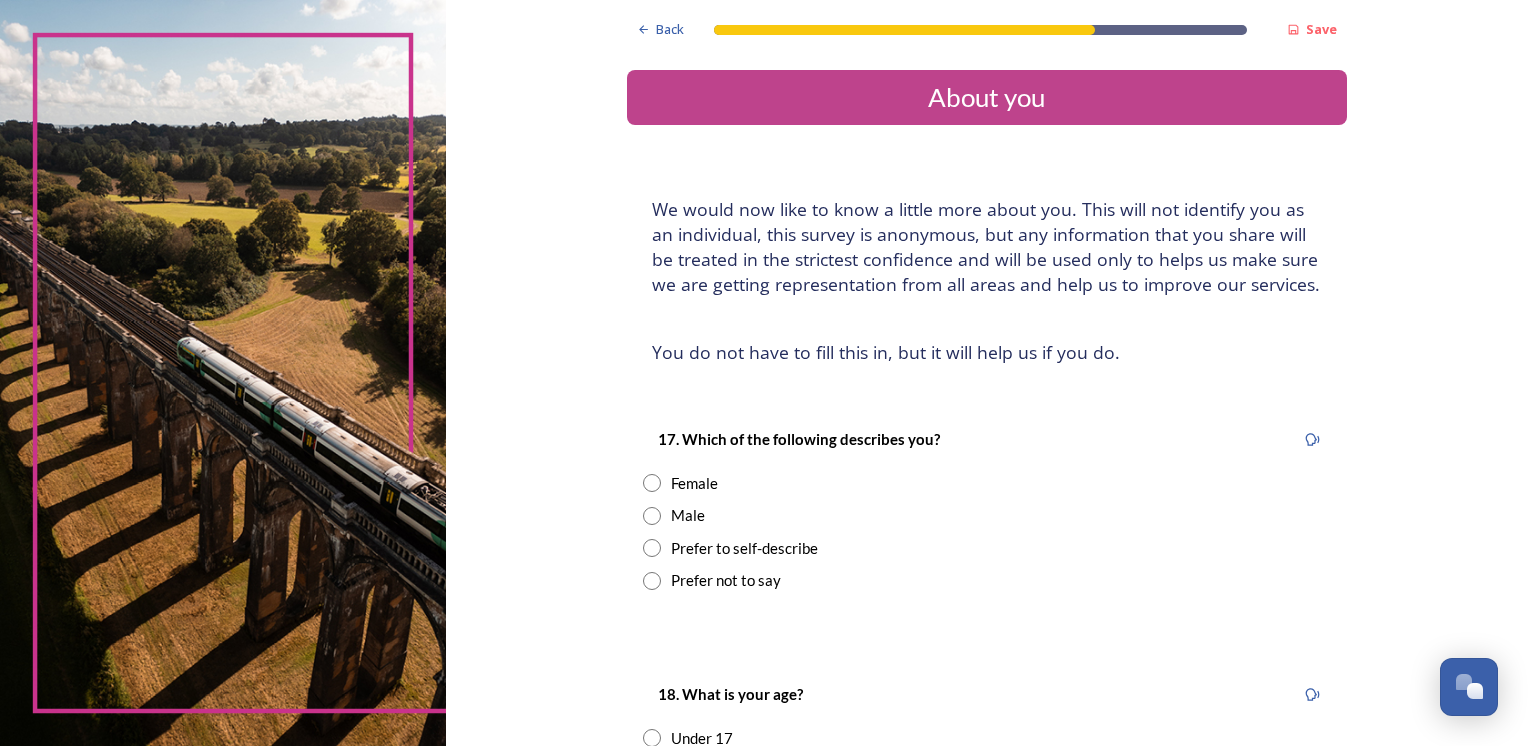 click on "Male" at bounding box center (688, 515) 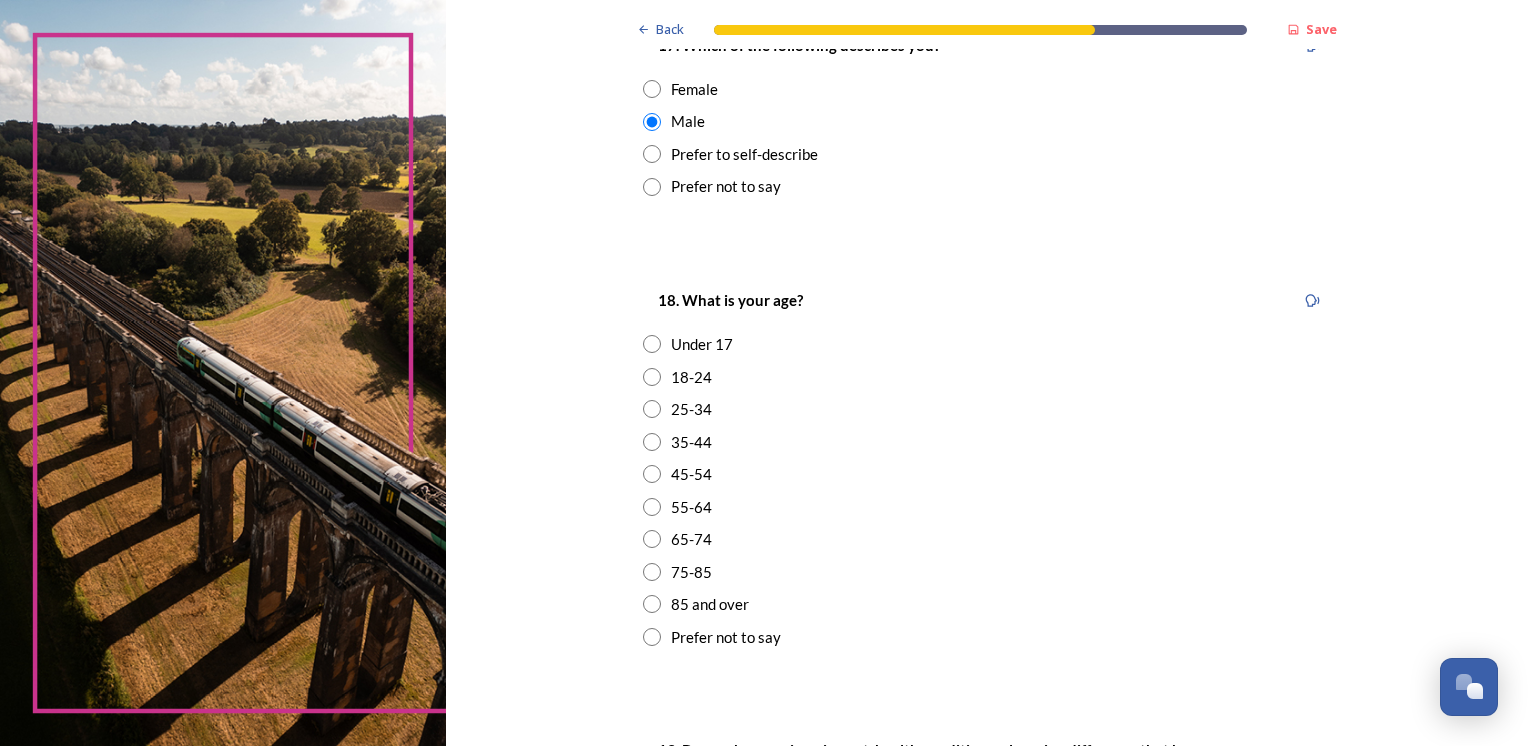 scroll, scrollTop: 500, scrollLeft: 0, axis: vertical 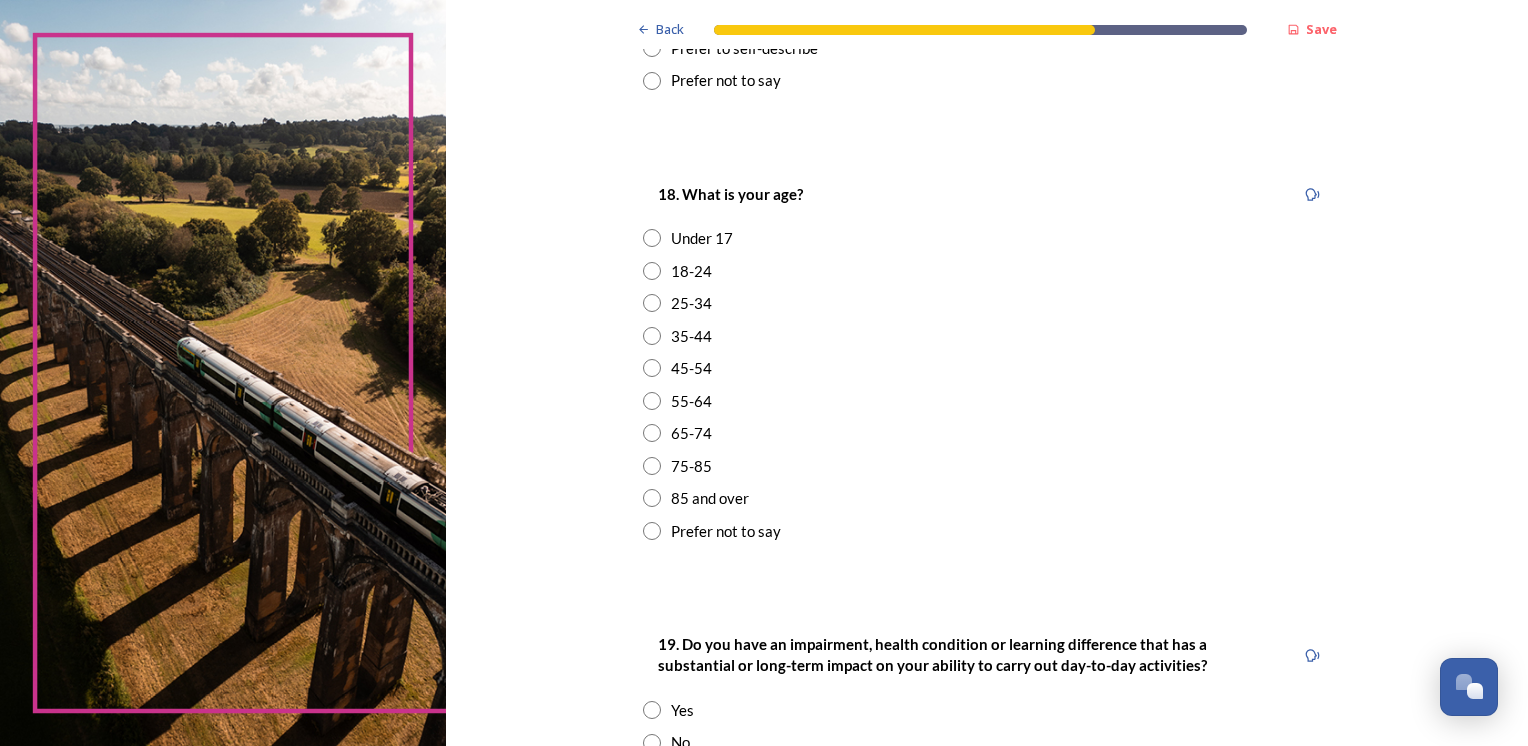 click on "55-64" at bounding box center [691, 401] 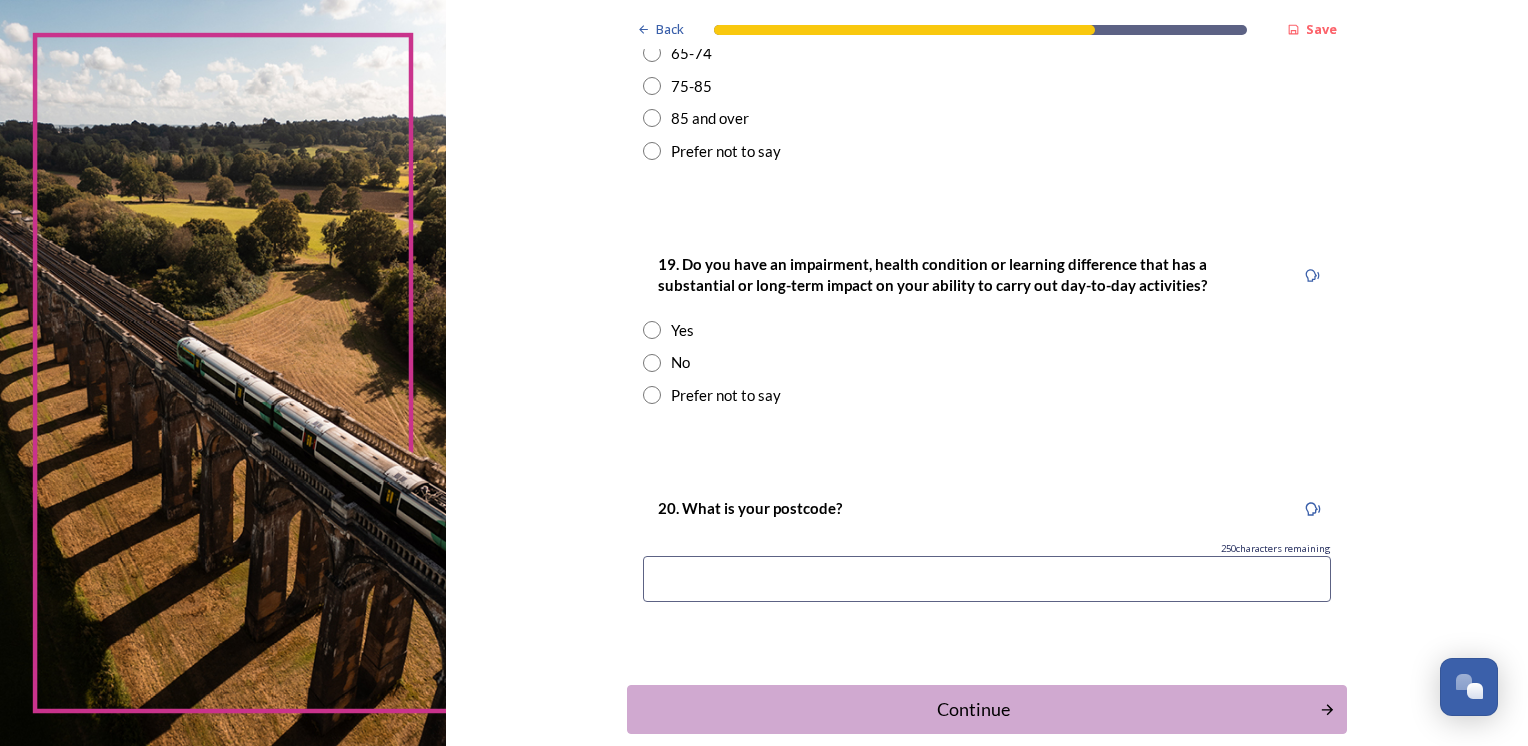 scroll, scrollTop: 900, scrollLeft: 0, axis: vertical 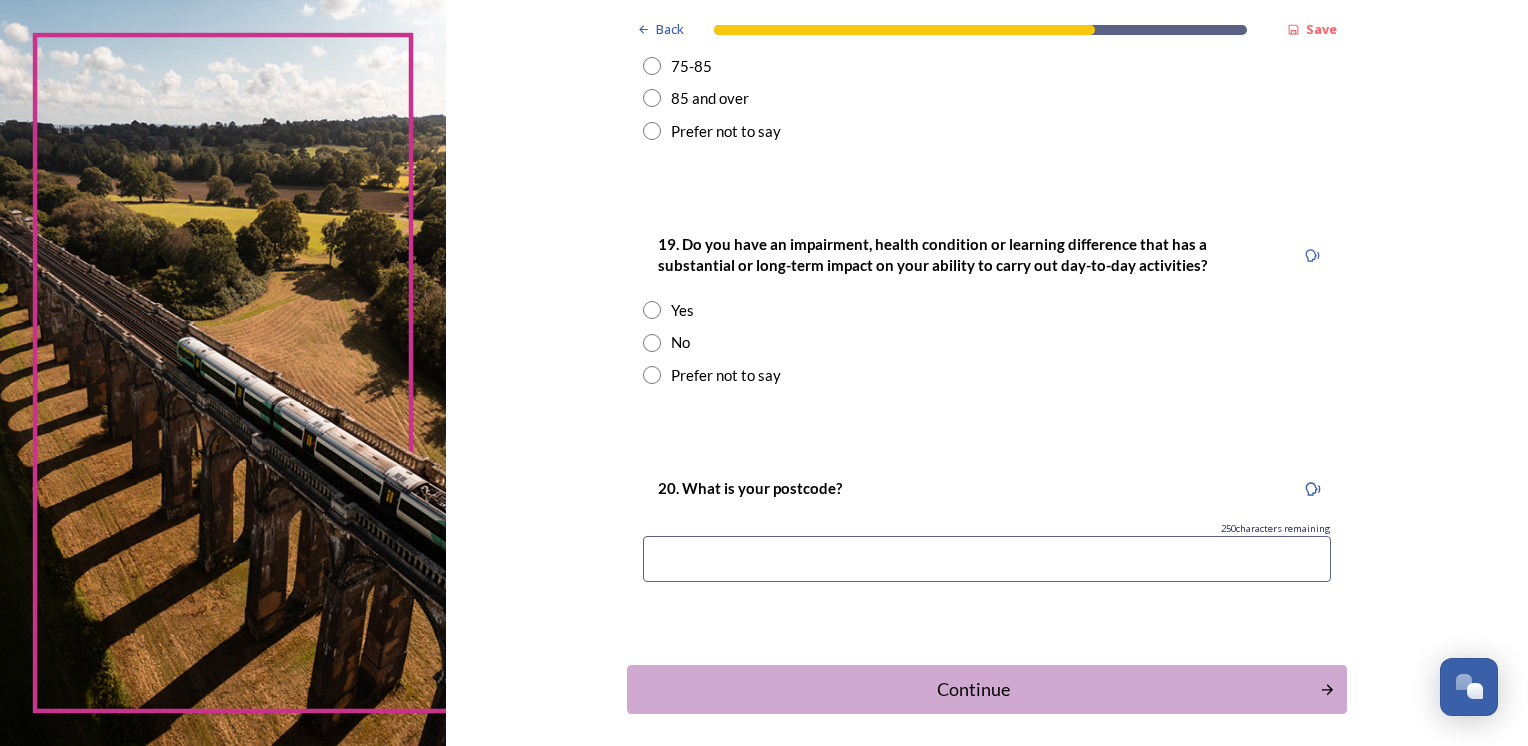 click at bounding box center [652, 343] 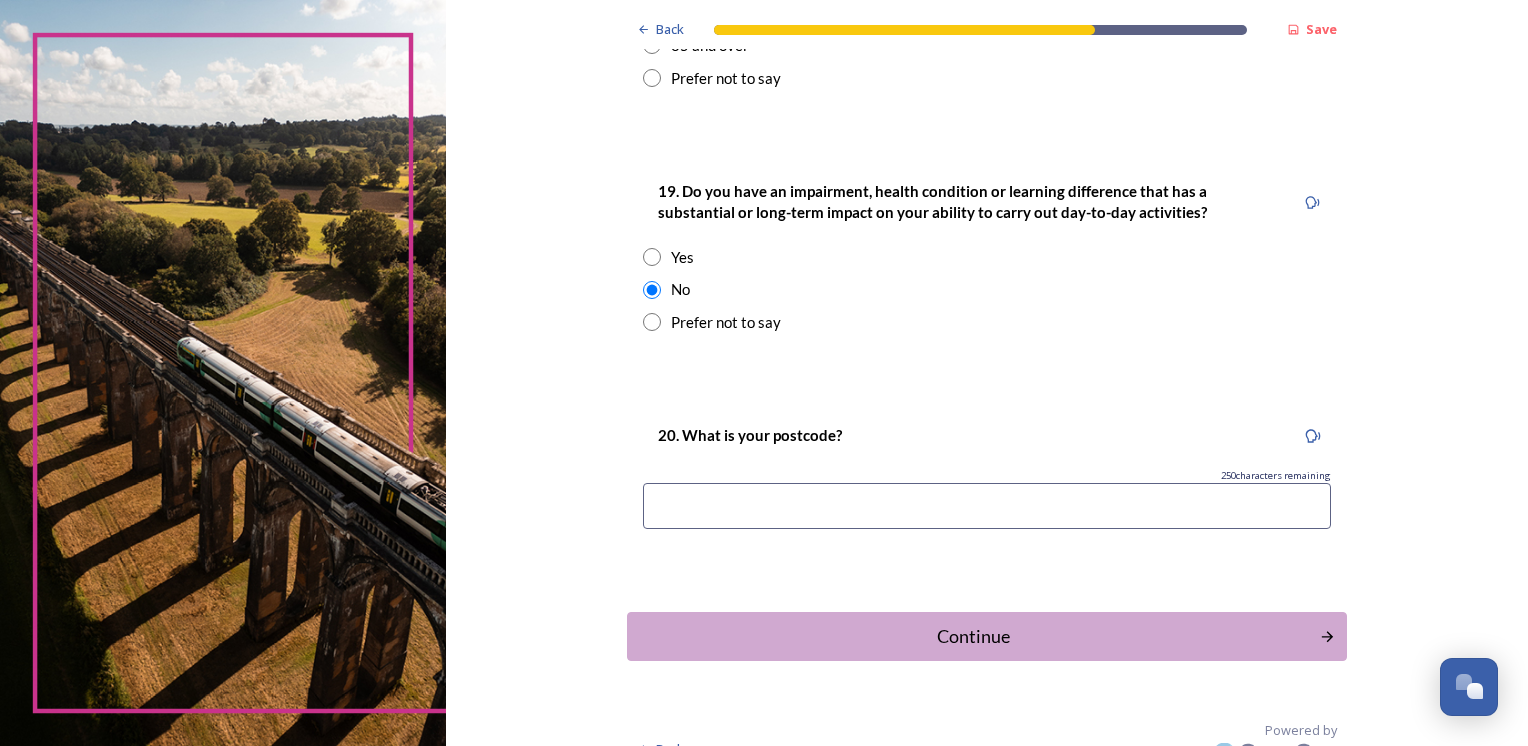 scroll, scrollTop: 983, scrollLeft: 0, axis: vertical 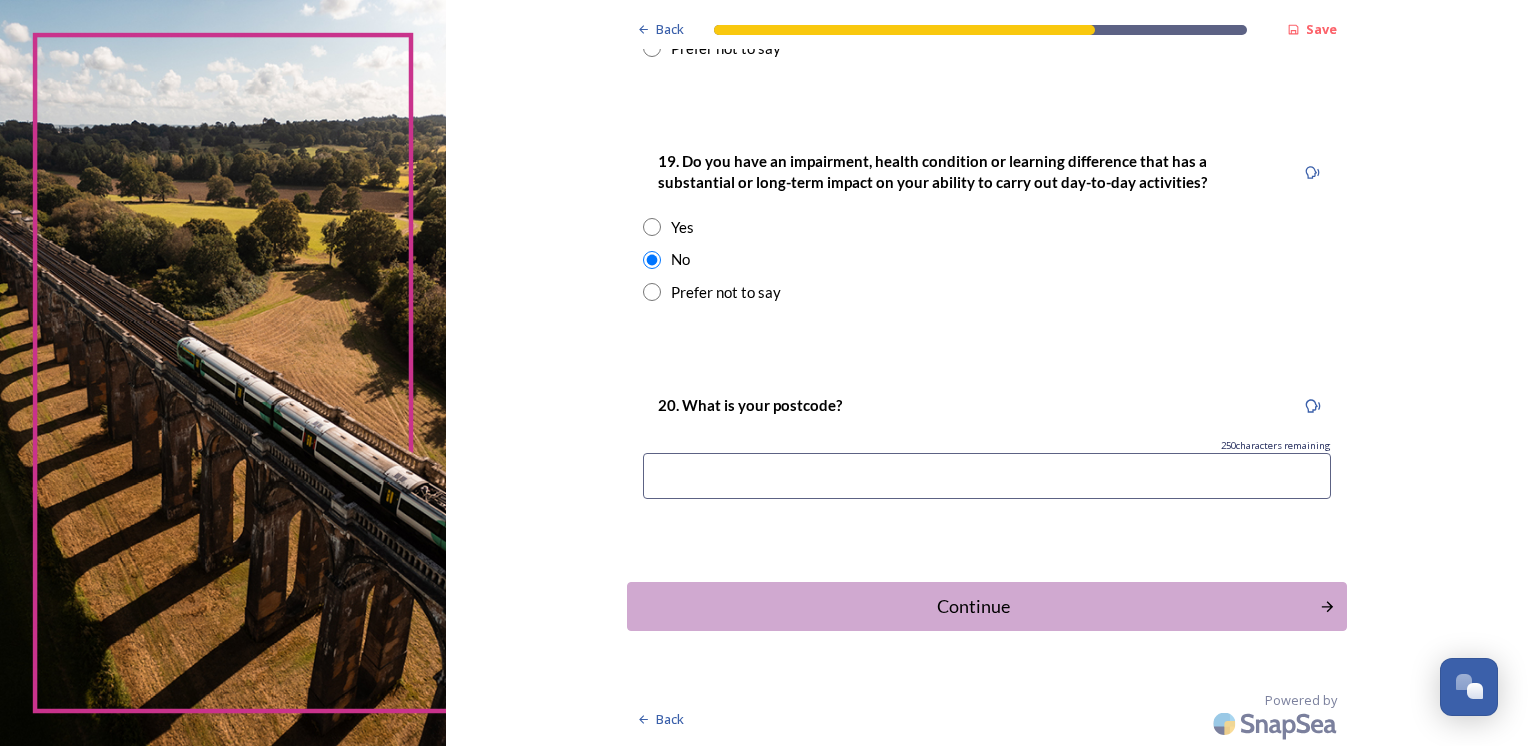 click at bounding box center (987, 476) 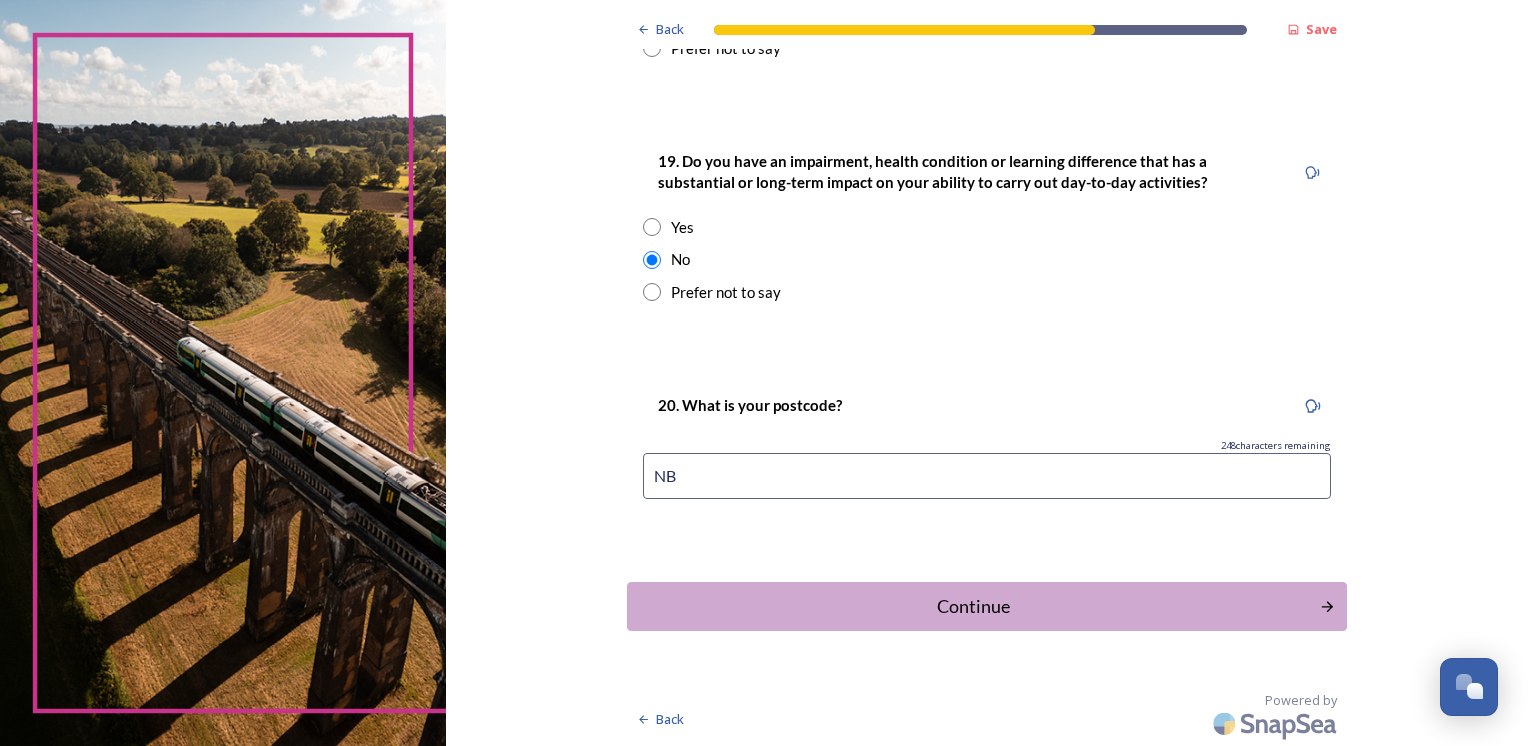 type on "N" 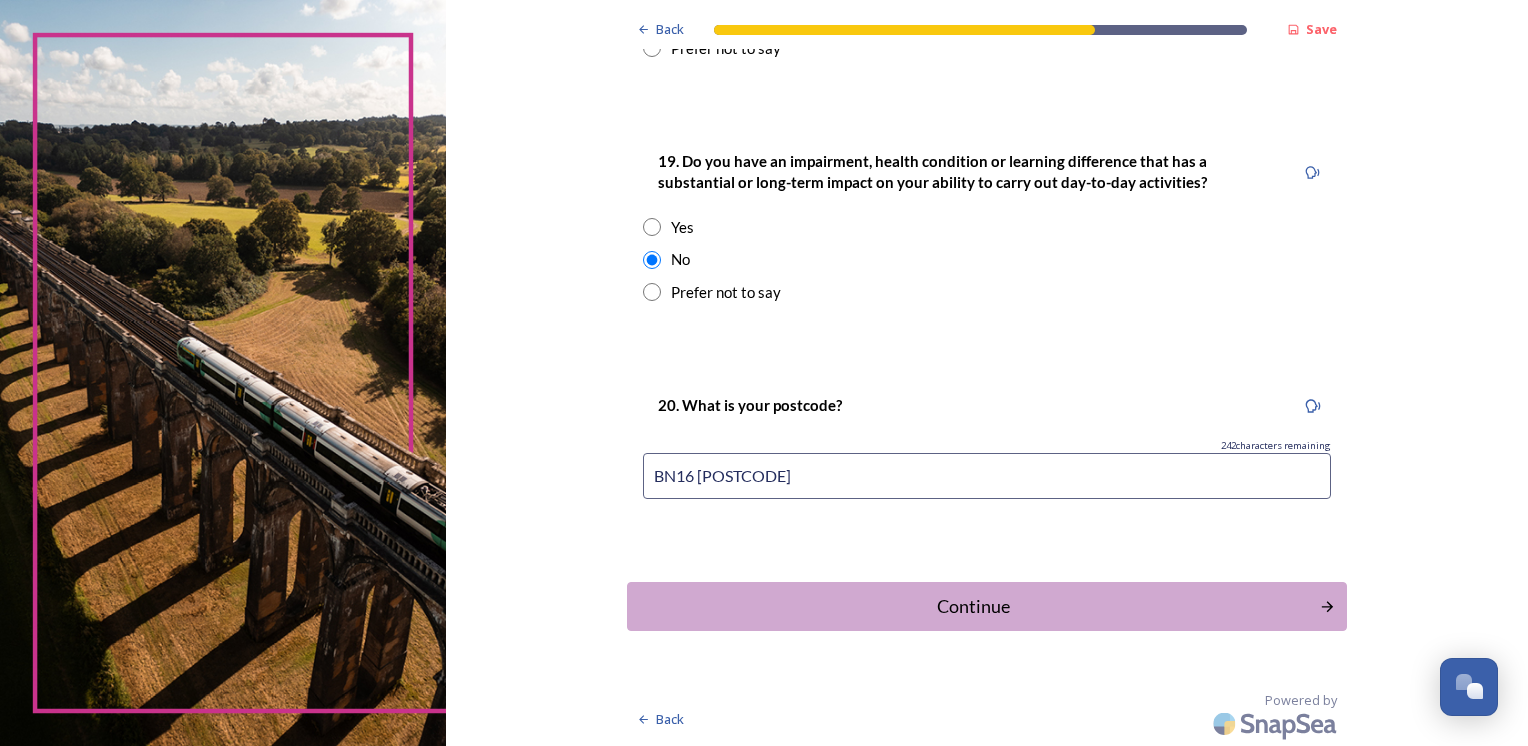 click on "BN16 $HG" at bounding box center [987, 476] 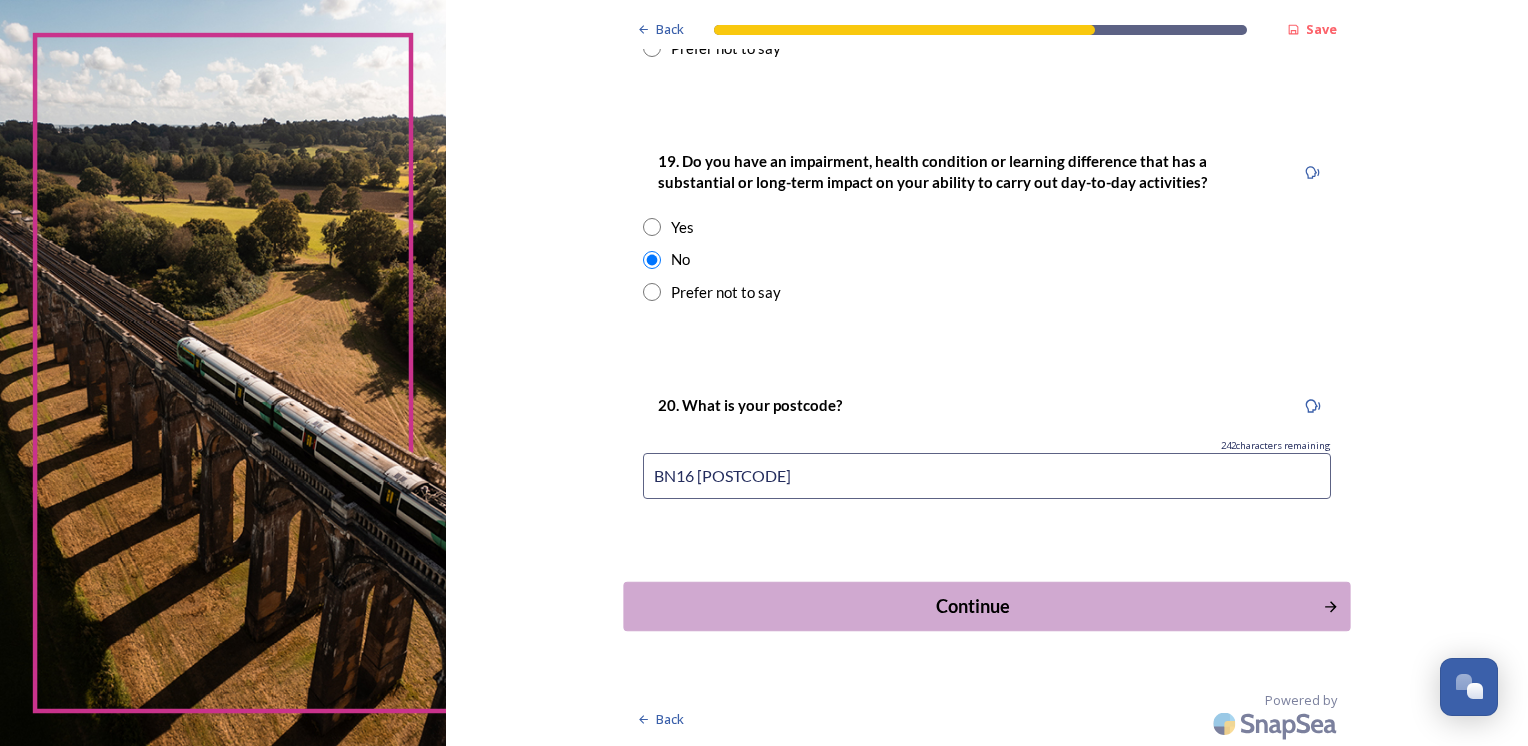 type on "BN16 4HG" 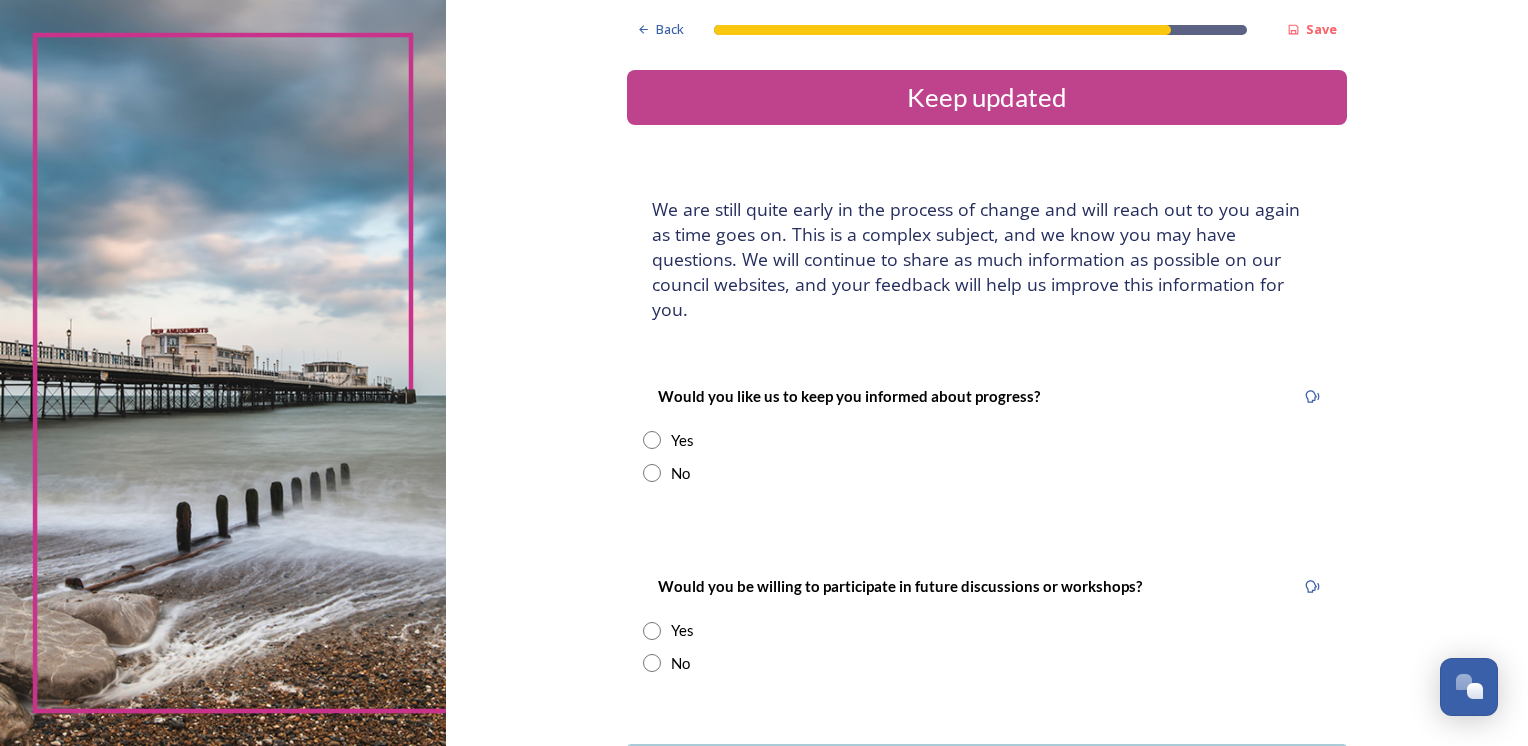 scroll, scrollTop: 100, scrollLeft: 0, axis: vertical 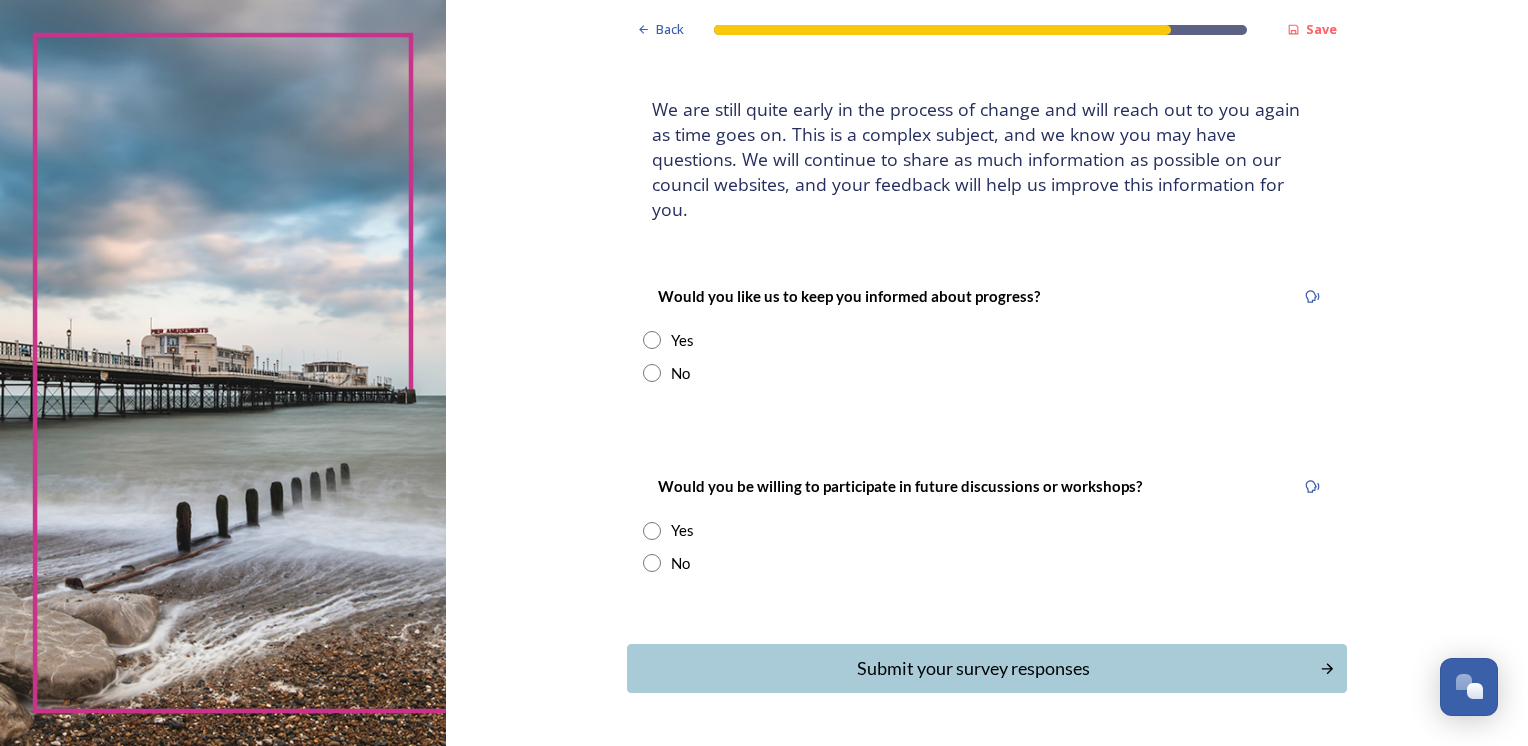 click at bounding box center (652, 373) 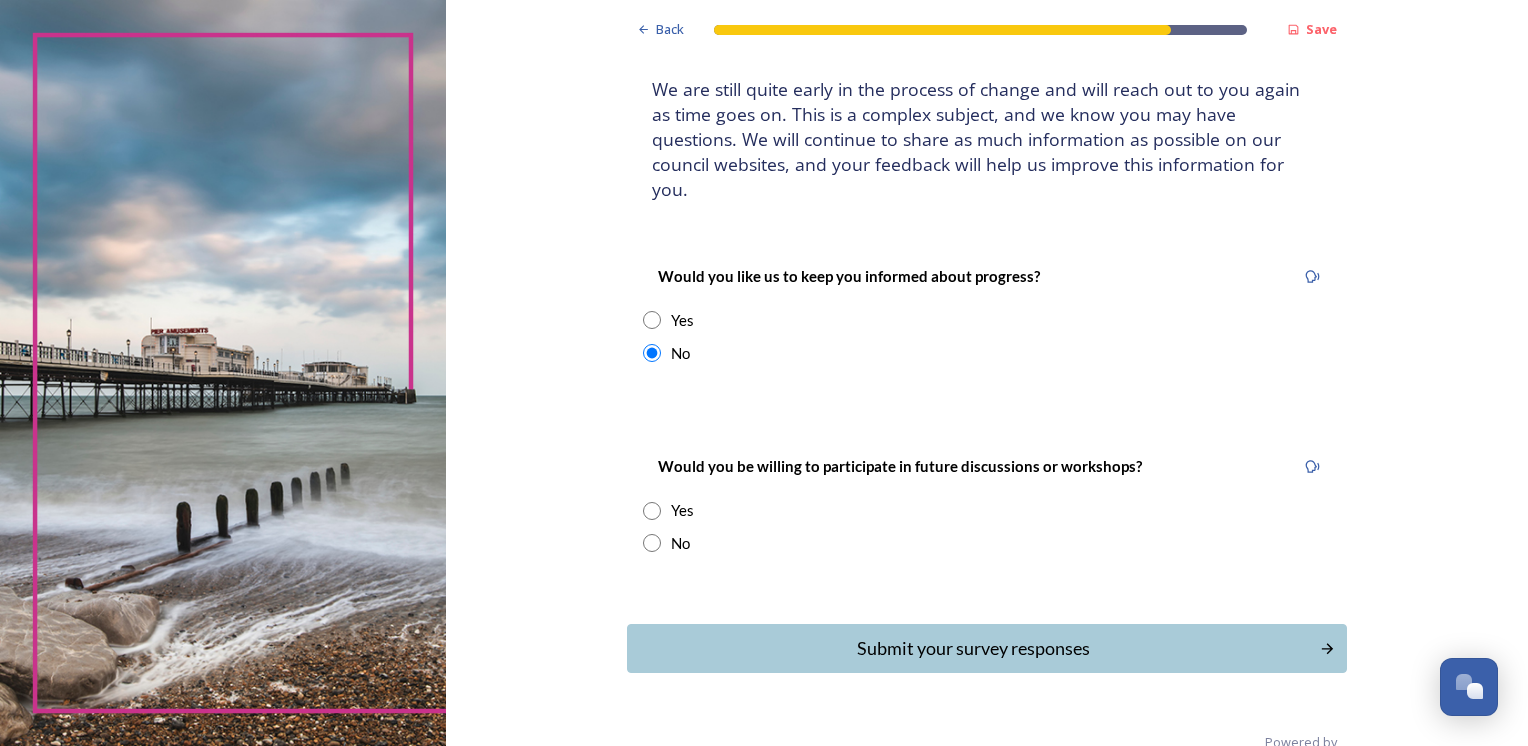 scroll, scrollTop: 137, scrollLeft: 0, axis: vertical 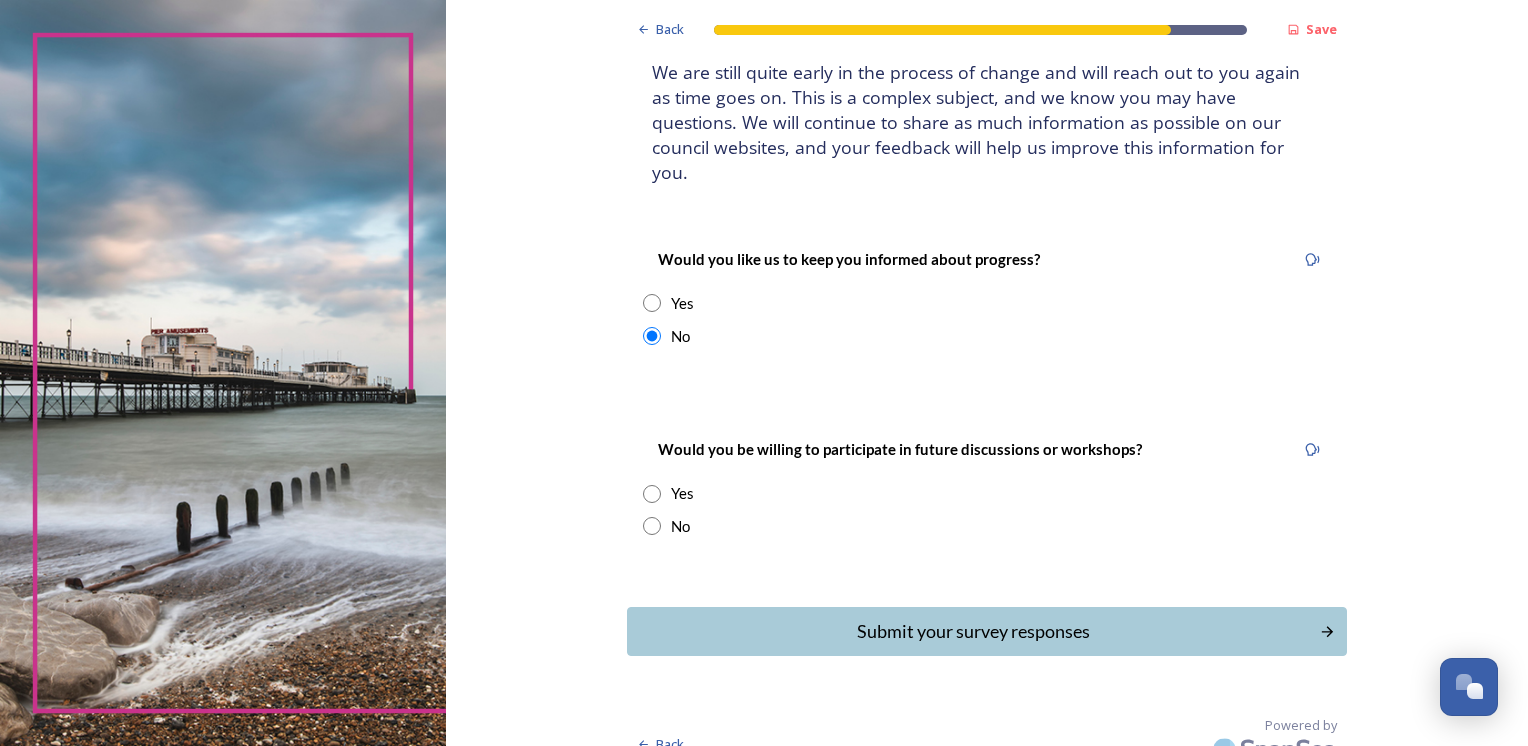 click at bounding box center (652, 526) 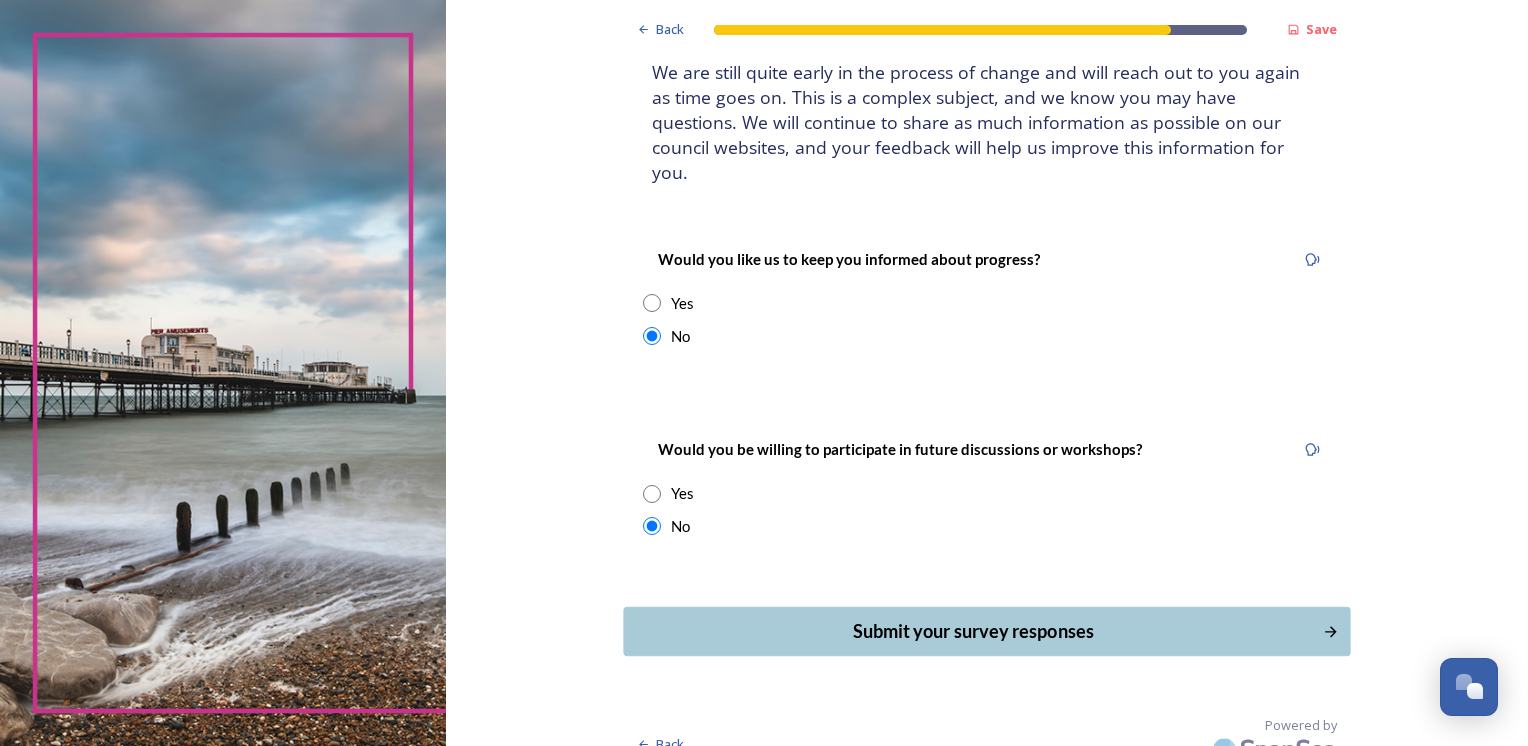 click on "Submit your survey responses" at bounding box center (972, 631) 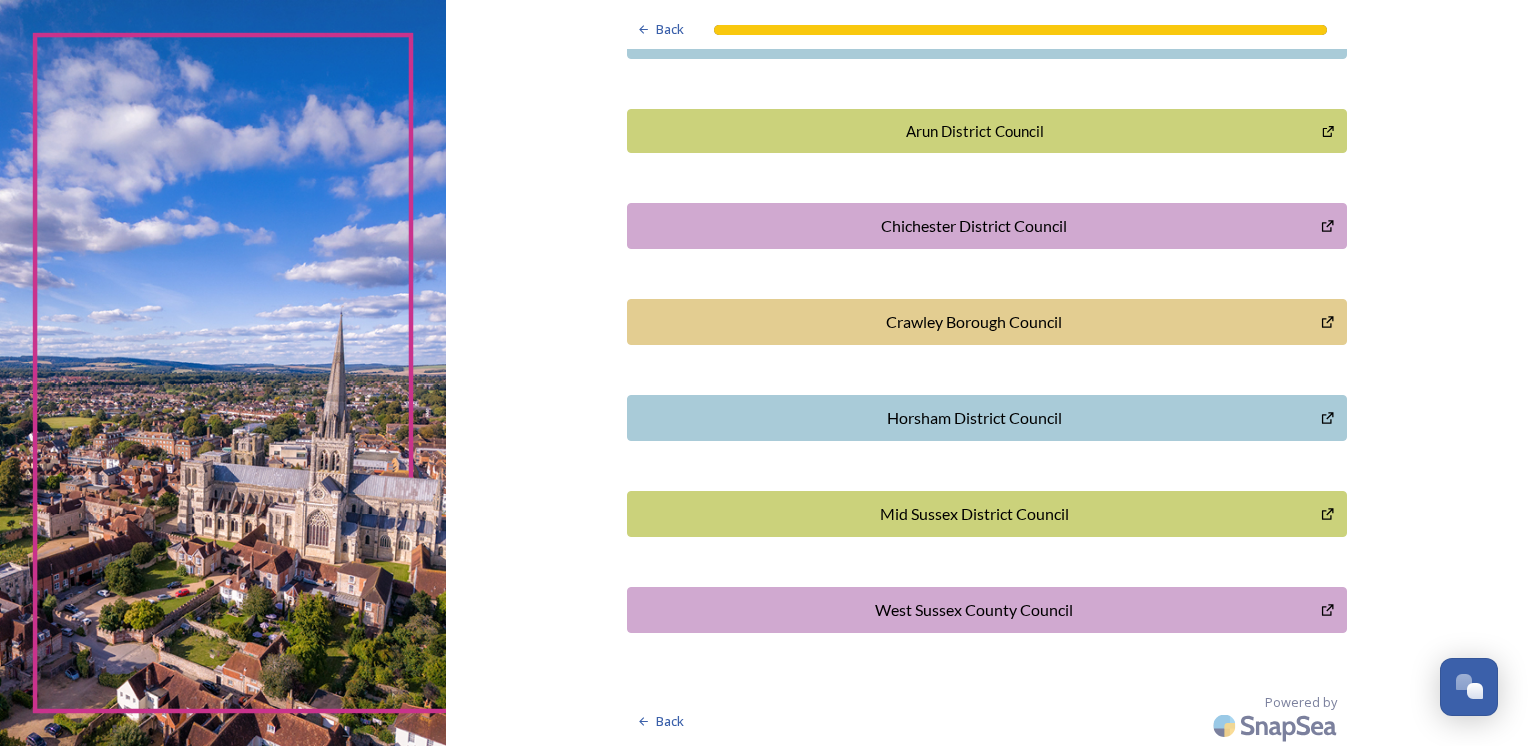 scroll, scrollTop: 0, scrollLeft: 0, axis: both 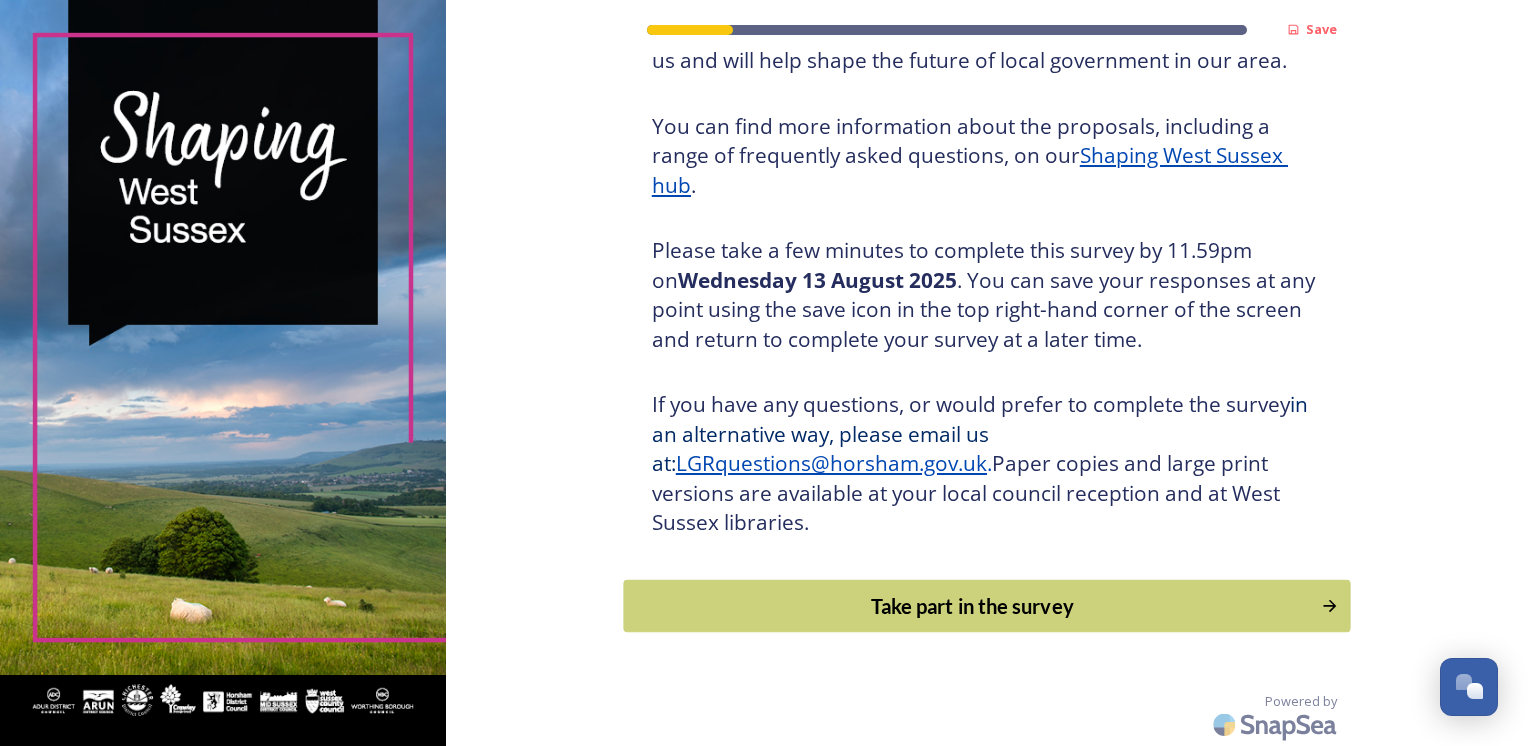 click on "Take part in the survey" at bounding box center [972, 606] 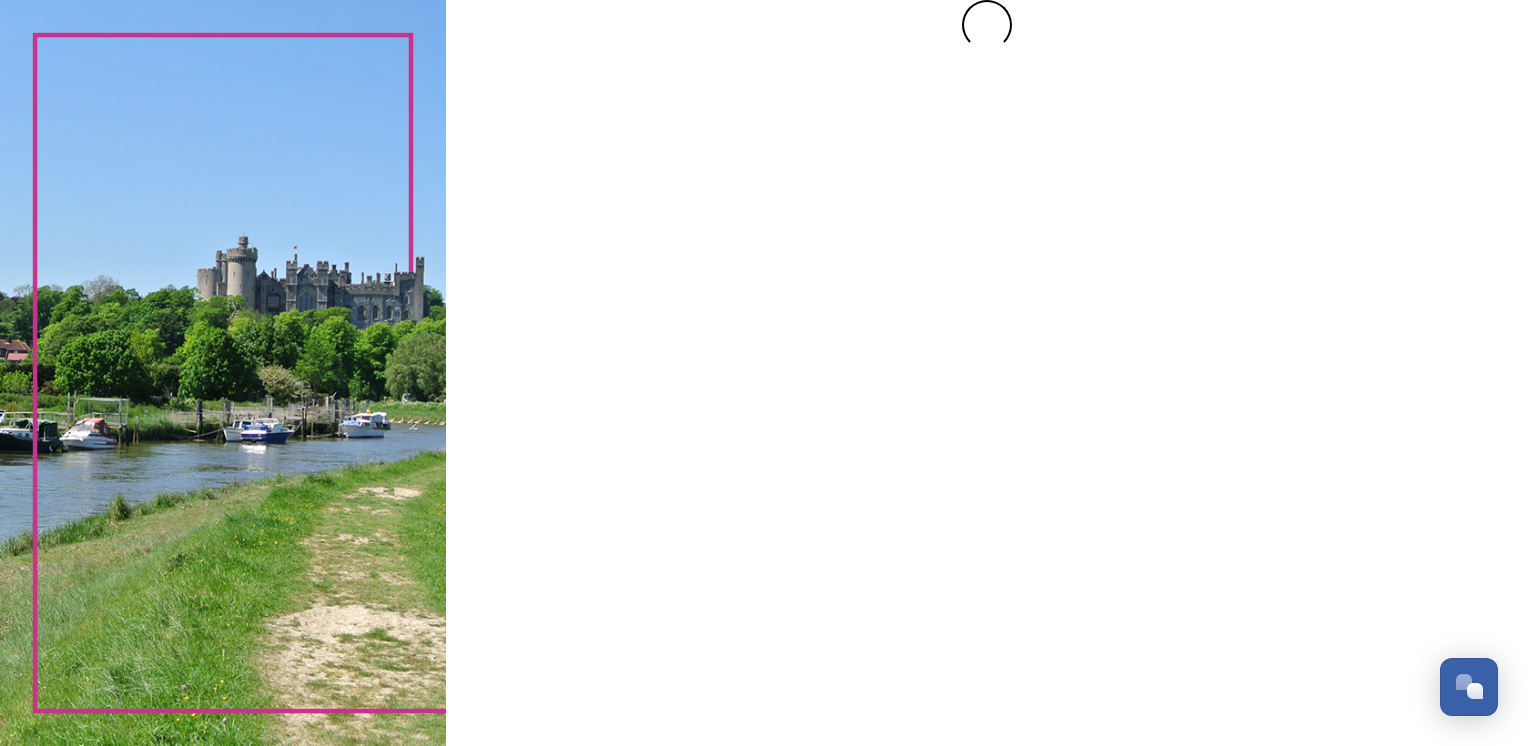 scroll, scrollTop: 0, scrollLeft: 0, axis: both 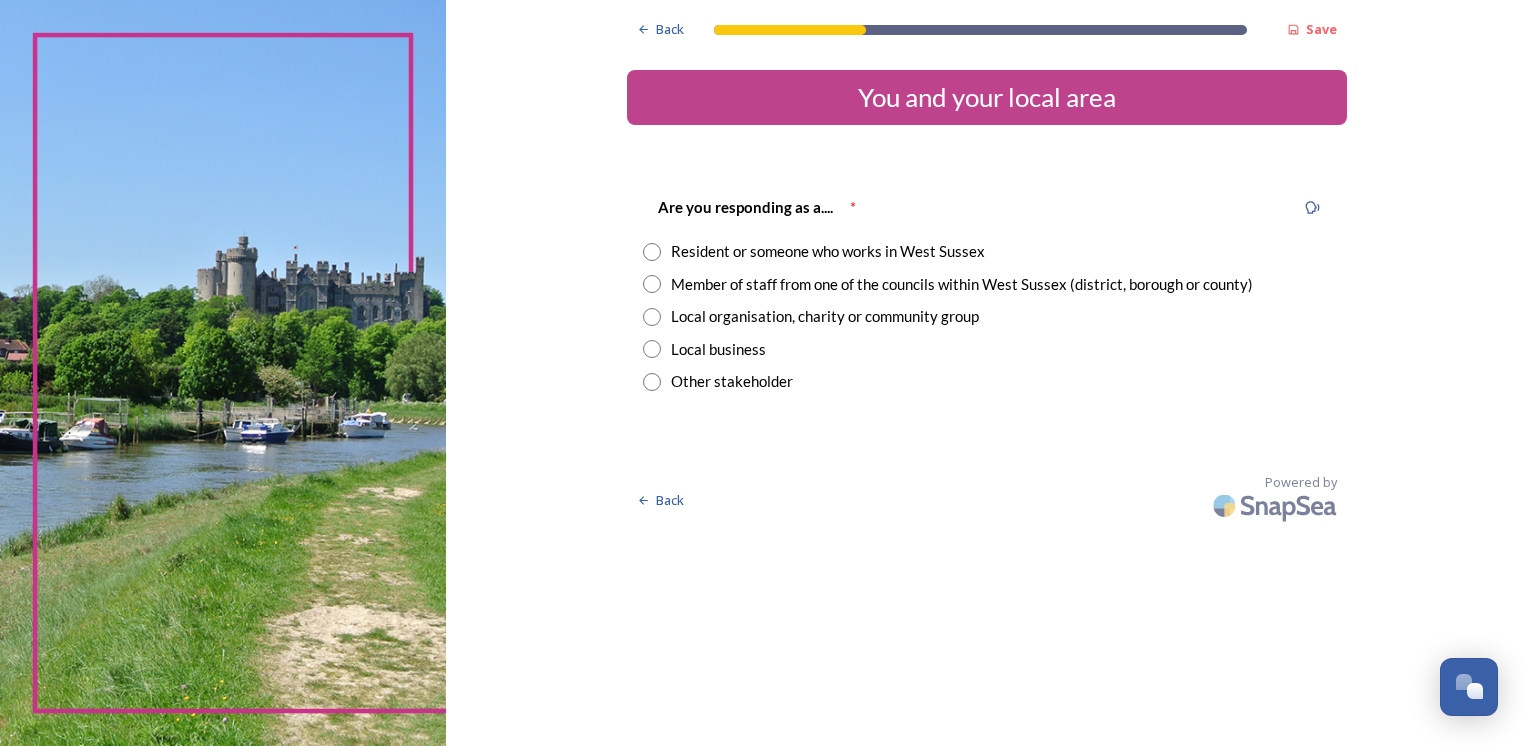 click at bounding box center (652, 284) 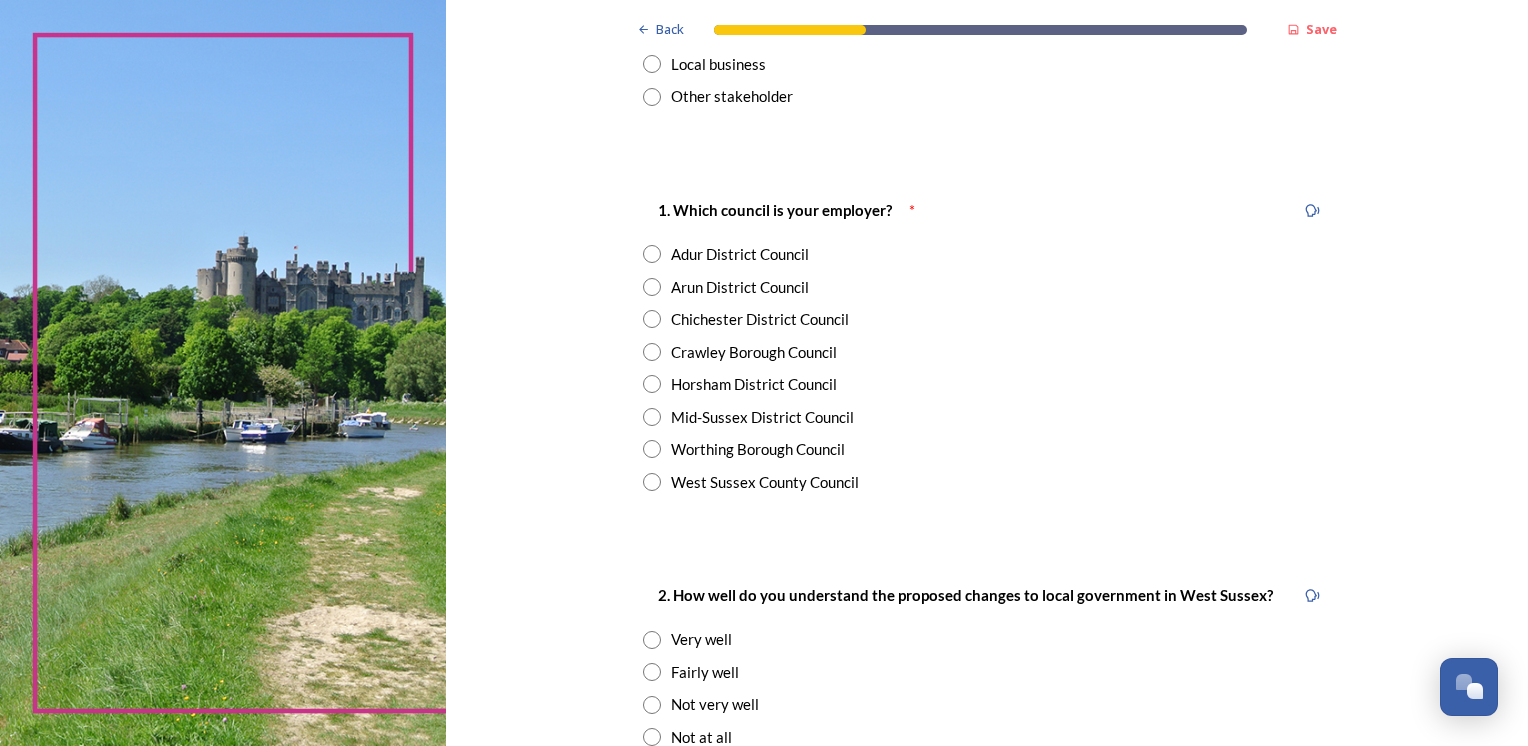 scroll, scrollTop: 300, scrollLeft: 0, axis: vertical 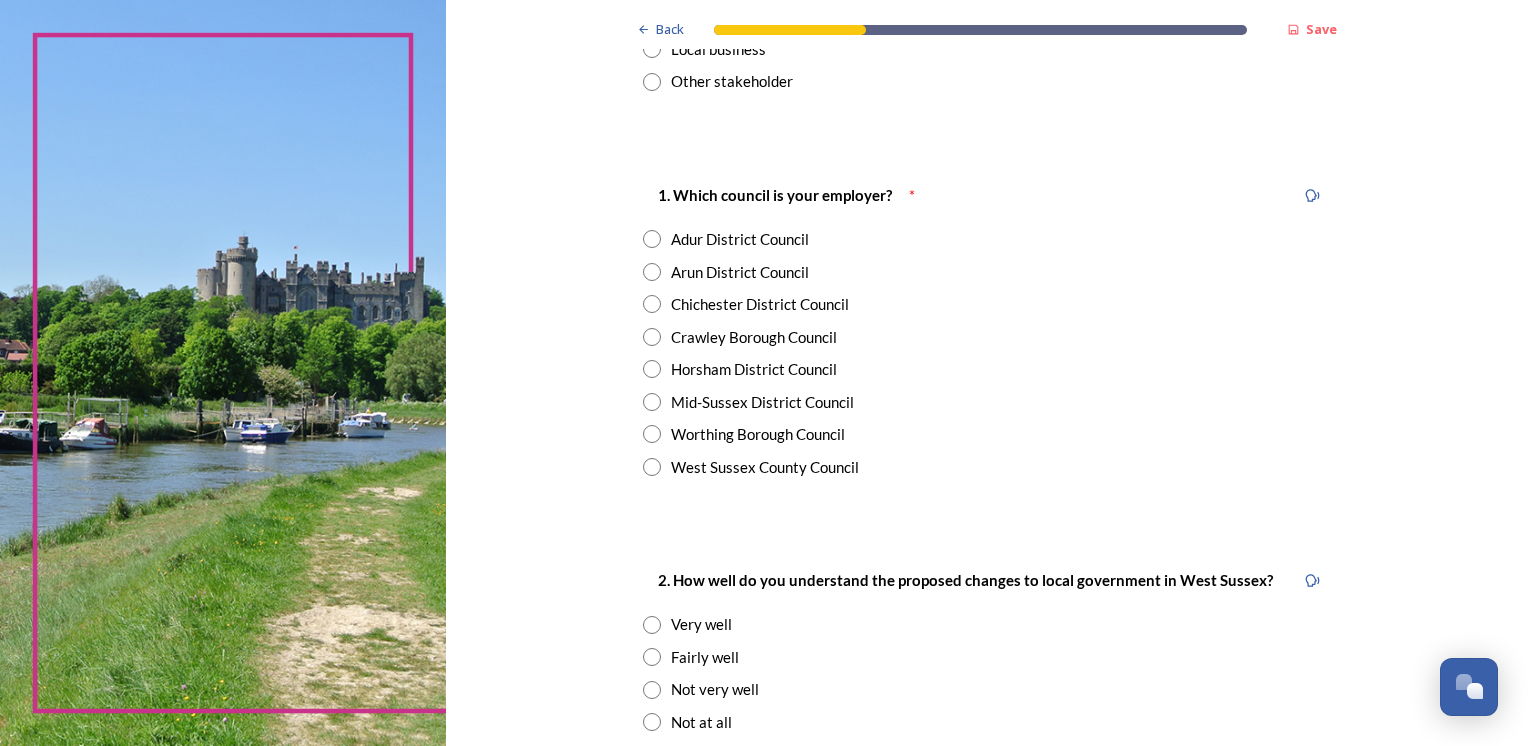 click on "West Sussex County Council" at bounding box center [765, 467] 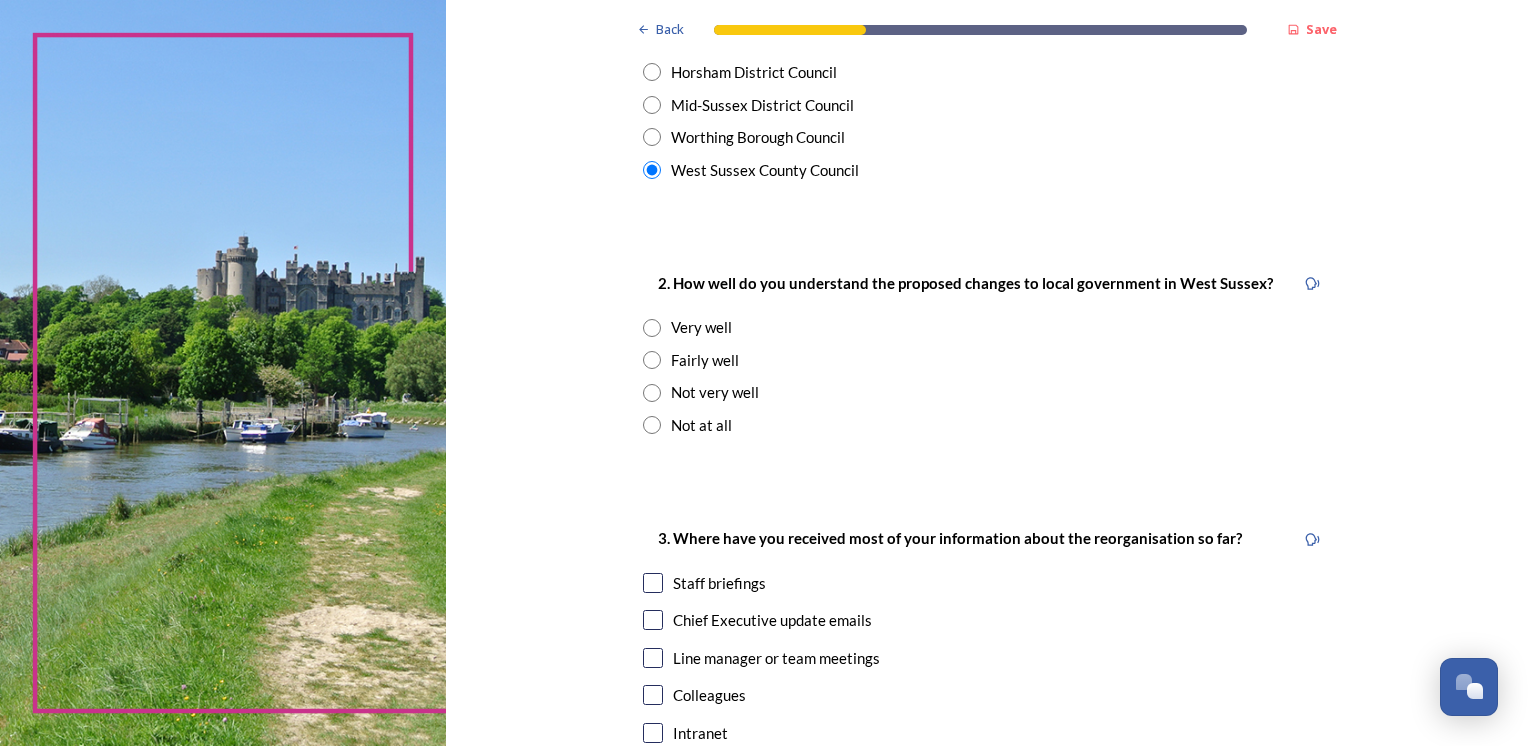 scroll, scrollTop: 600, scrollLeft: 0, axis: vertical 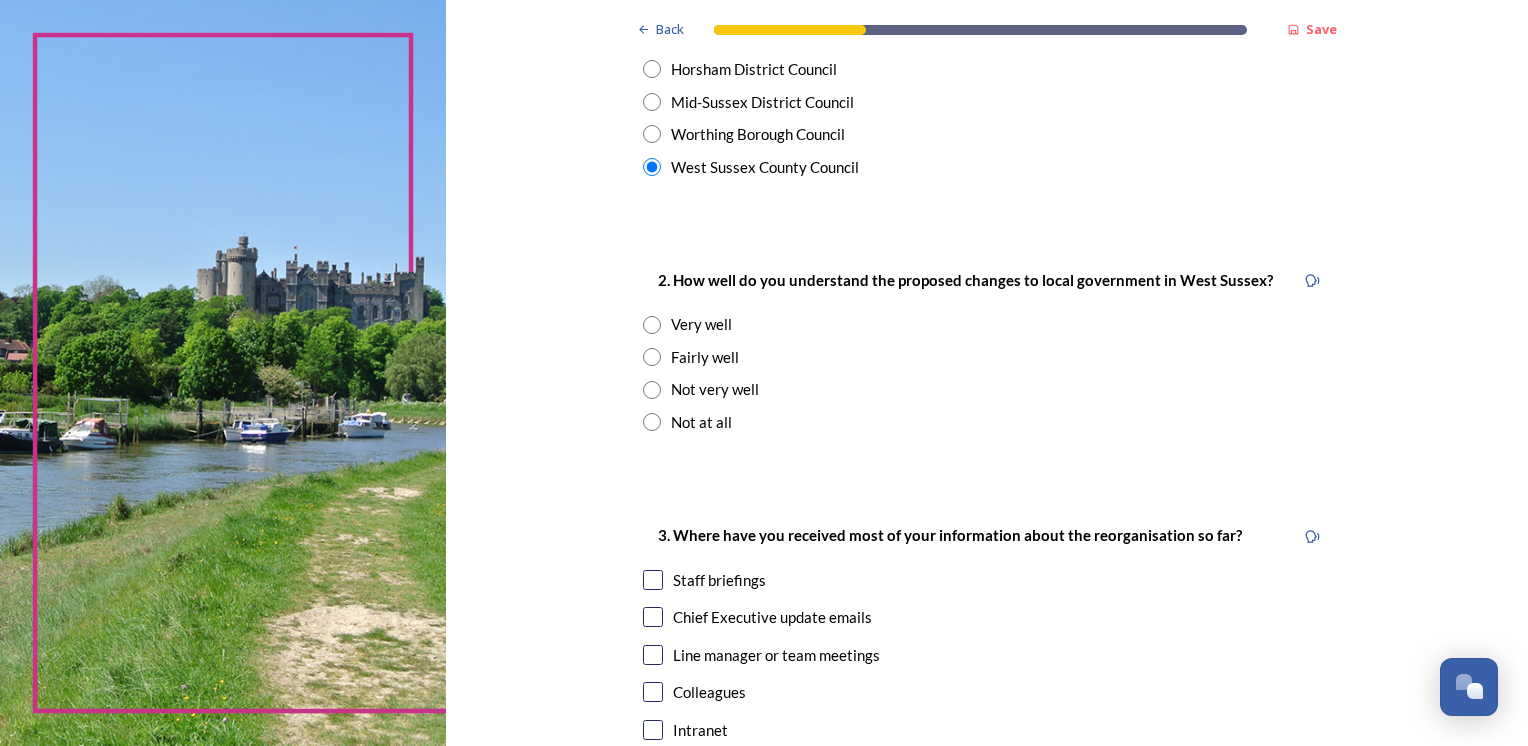 click at bounding box center (652, 357) 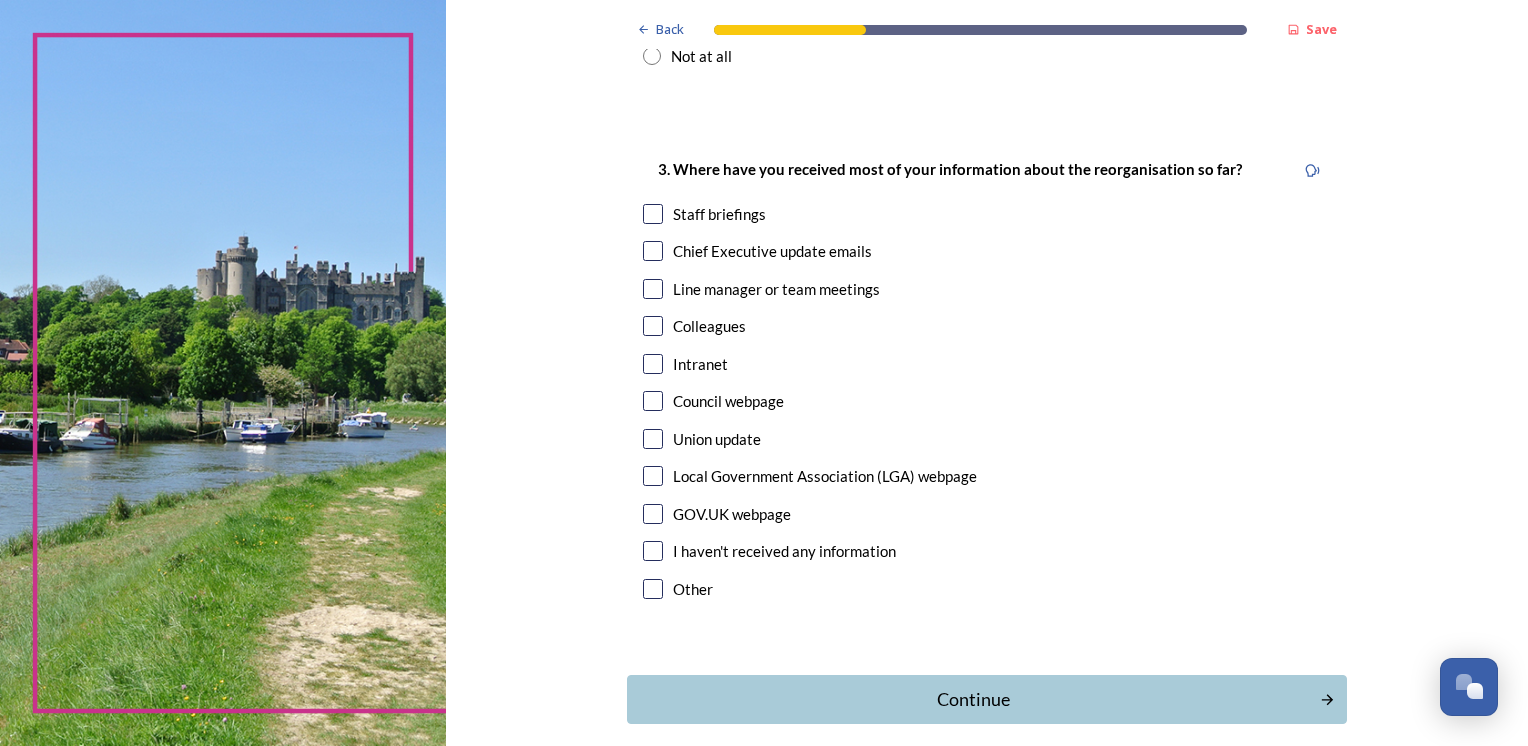 scroll, scrollTop: 1000, scrollLeft: 0, axis: vertical 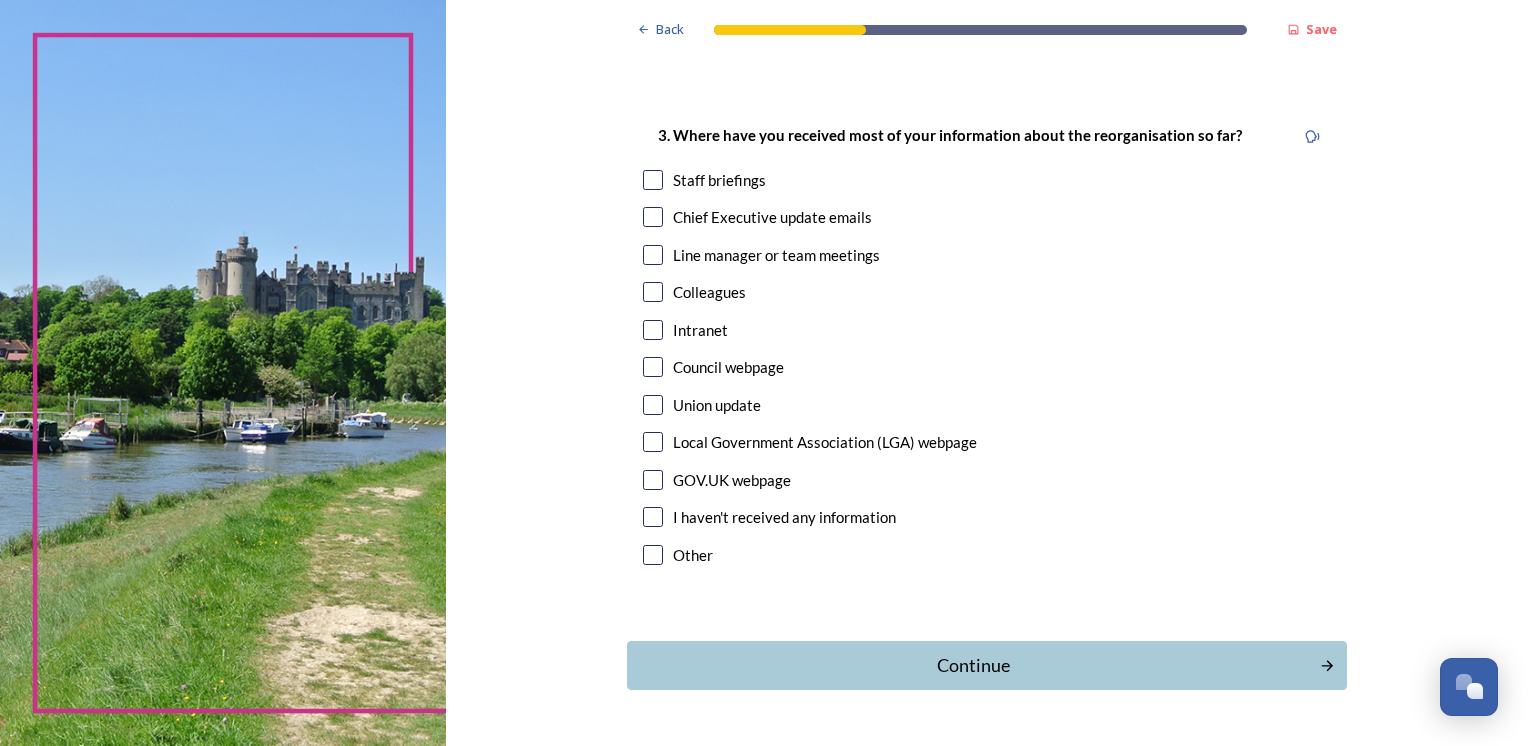 click at bounding box center (653, 330) 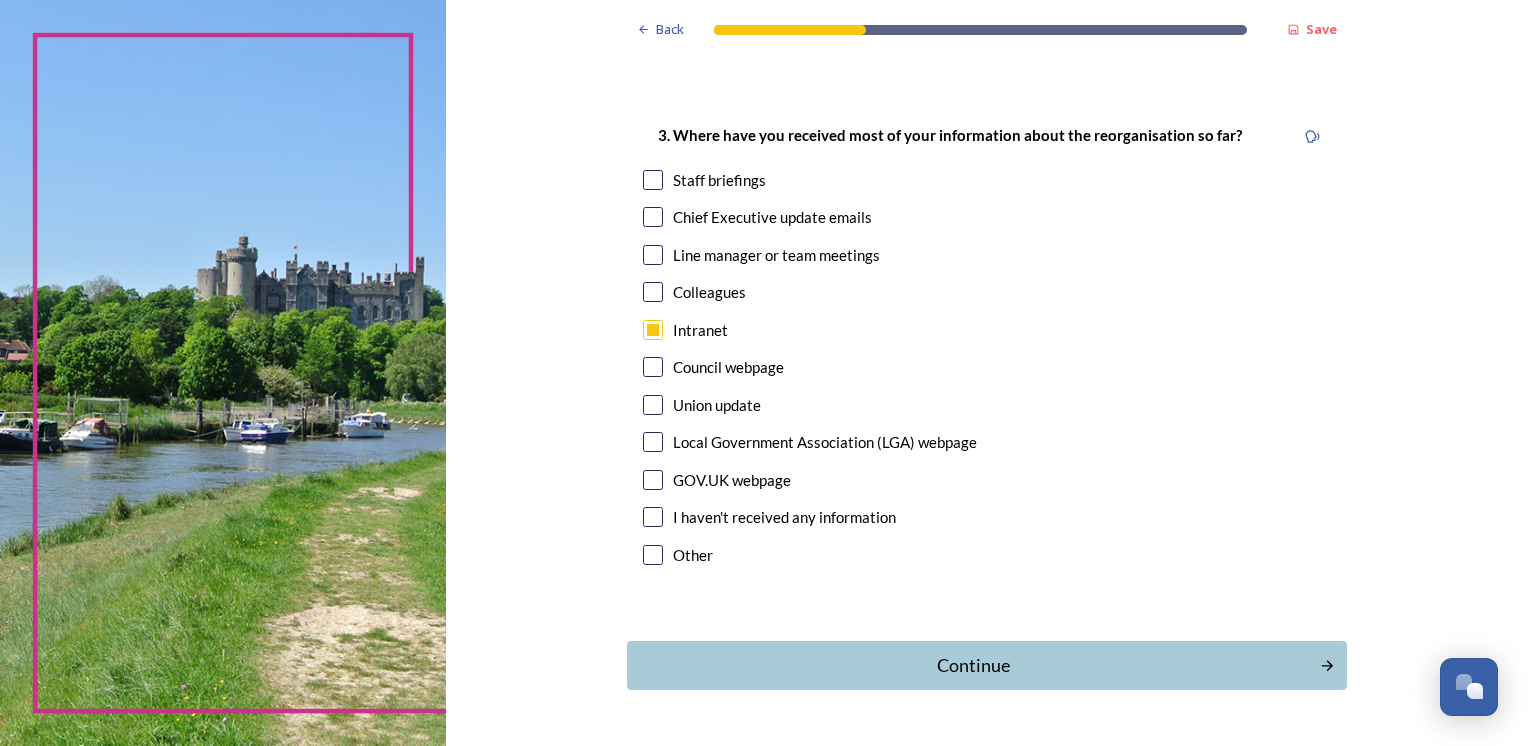 click at bounding box center [653, 180] 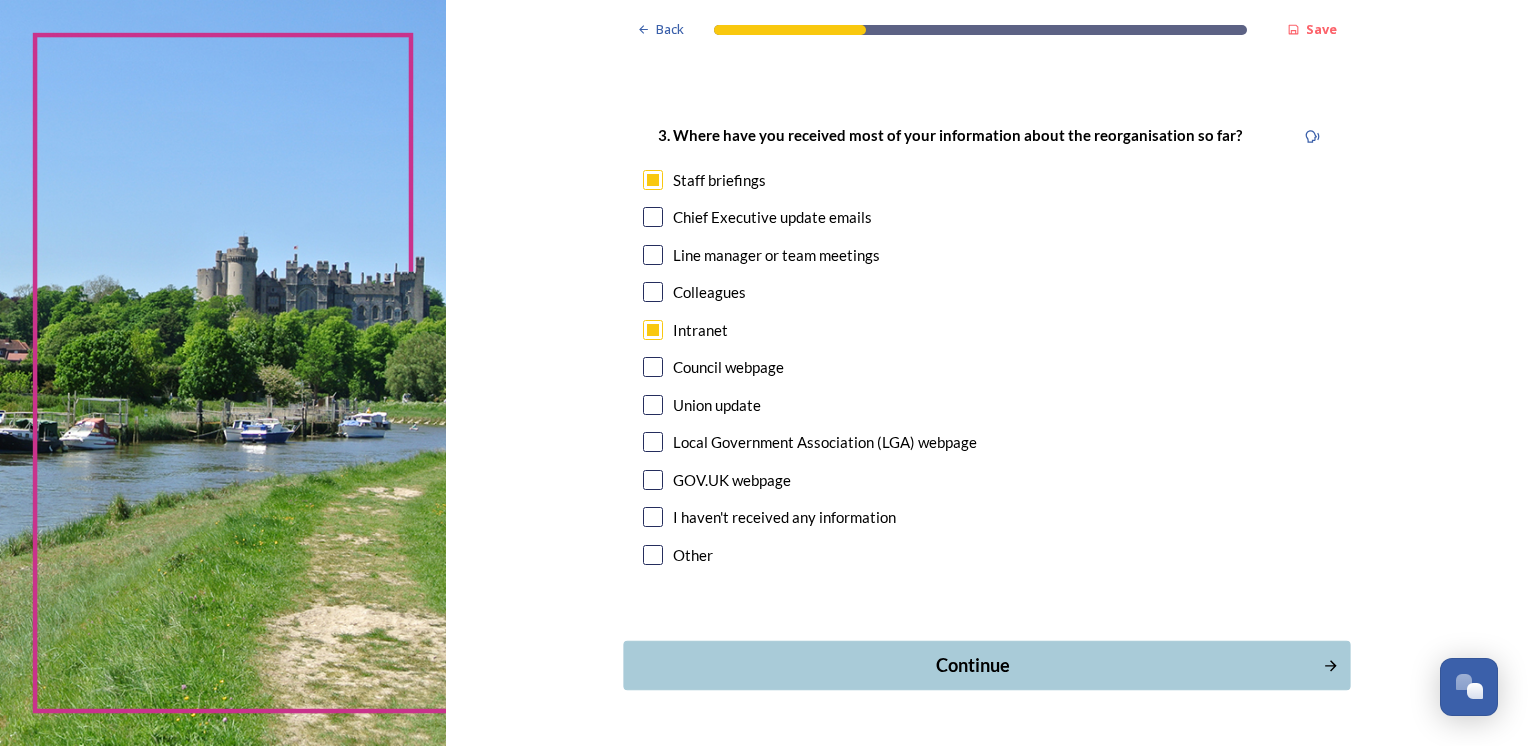 click on "Continue" at bounding box center (972, 665) 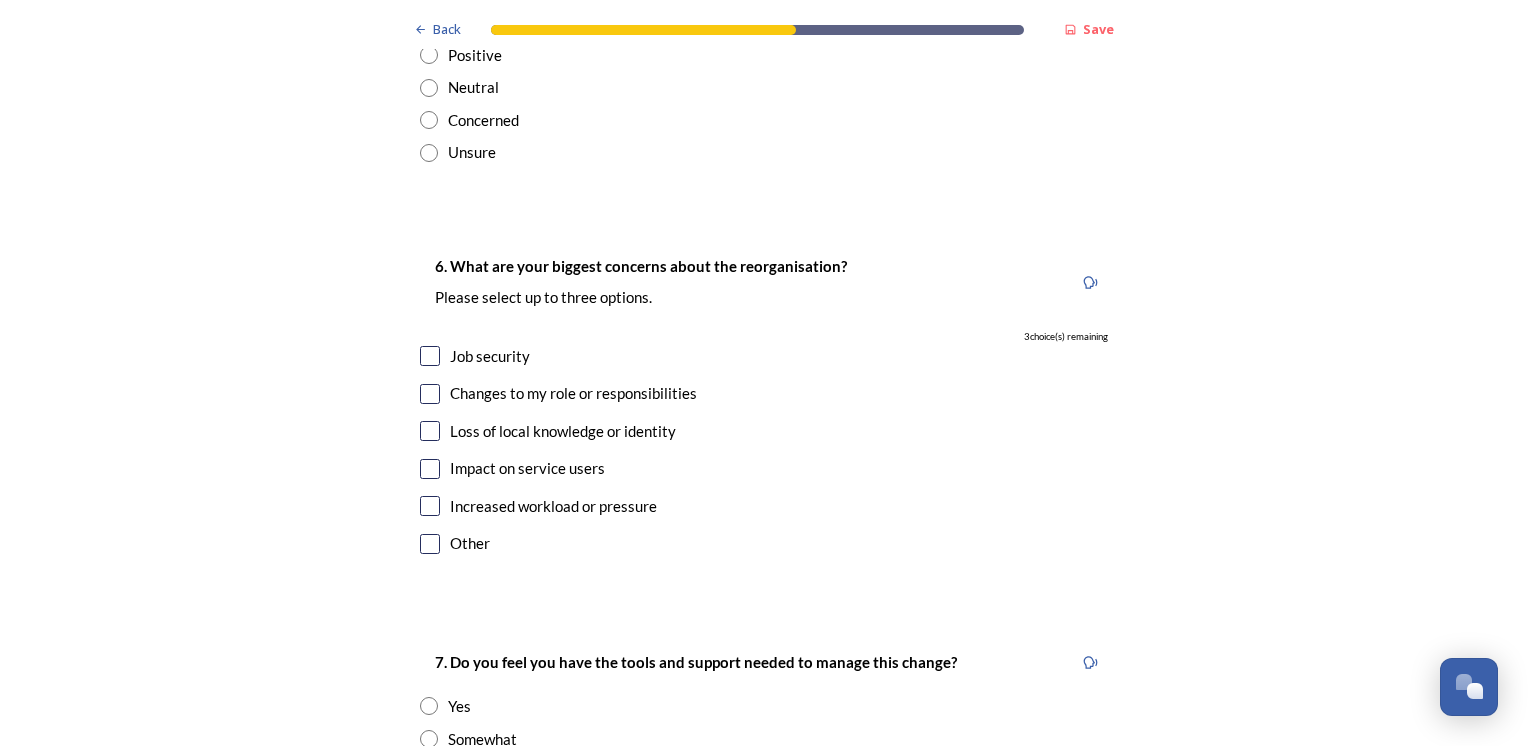 scroll, scrollTop: 2500, scrollLeft: 0, axis: vertical 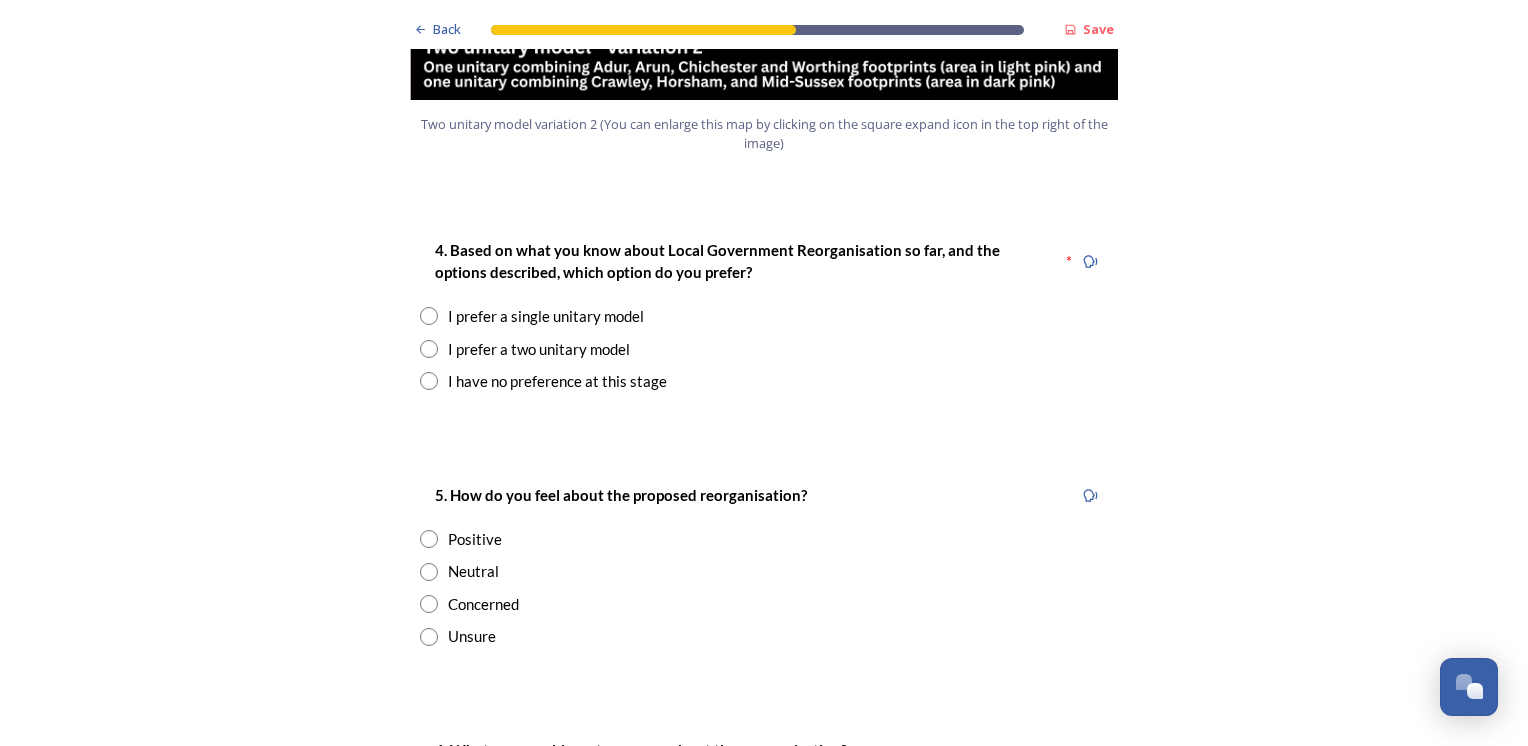 click on "I have no preference at this stage" at bounding box center [557, 381] 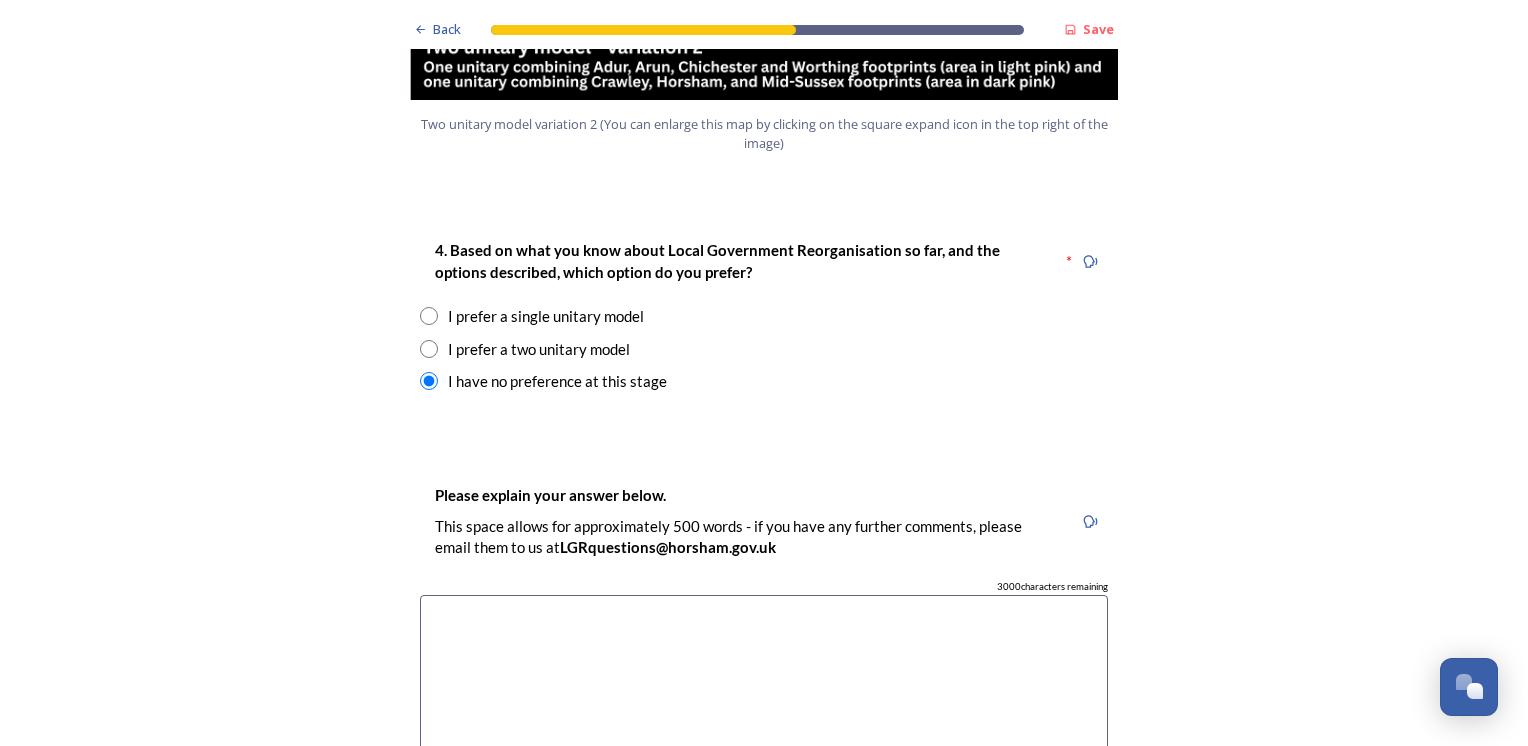 scroll, scrollTop: 2800, scrollLeft: 0, axis: vertical 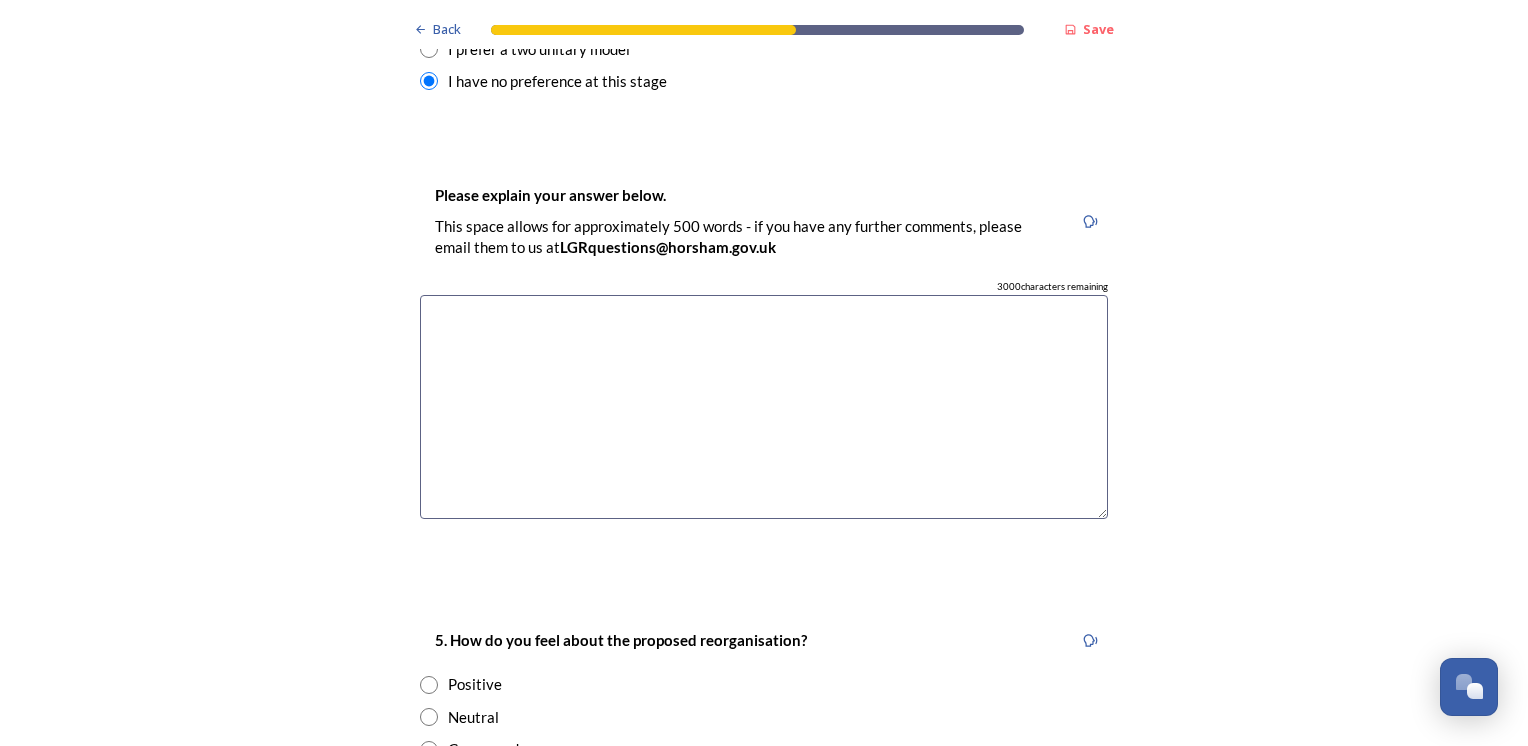 click at bounding box center (764, 407) 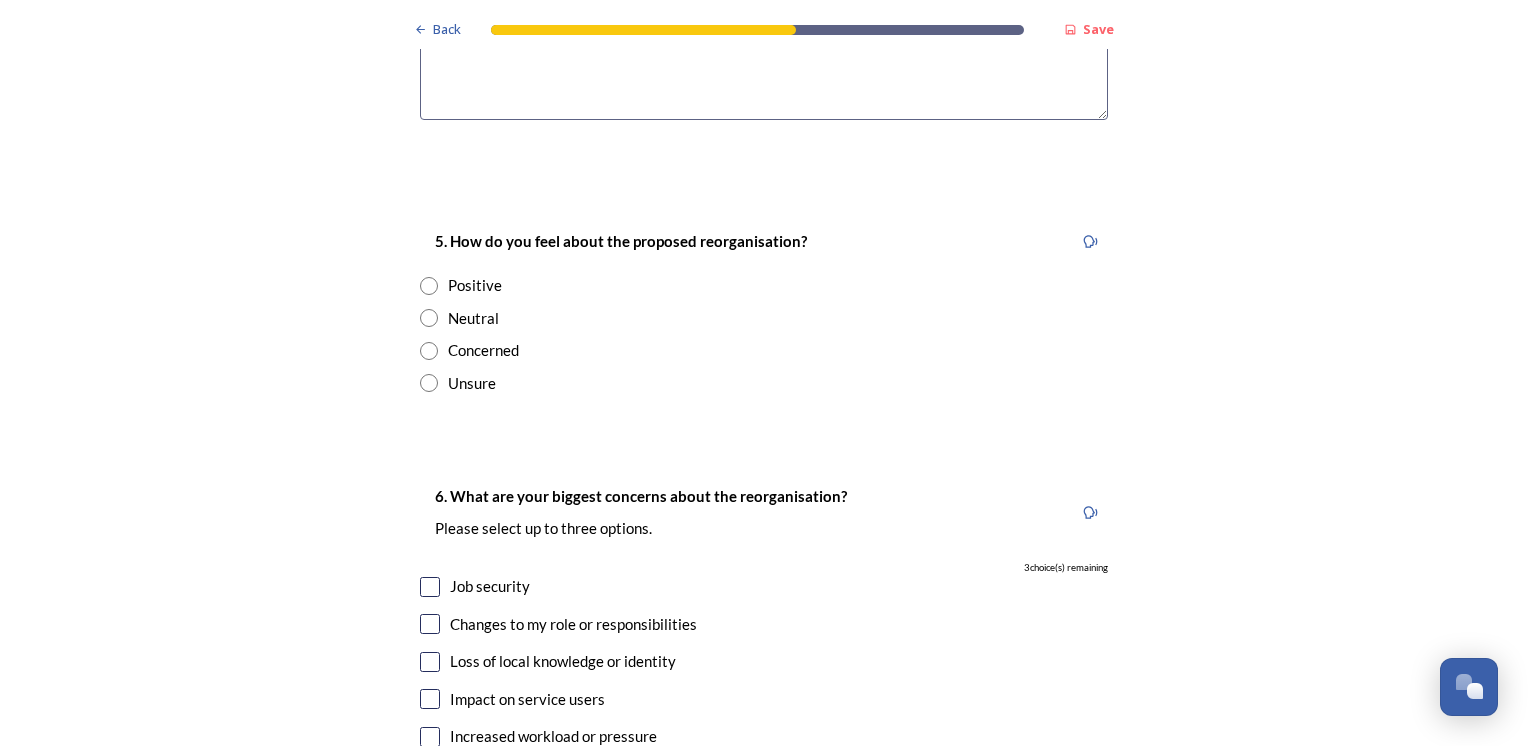 scroll, scrollTop: 3200, scrollLeft: 0, axis: vertical 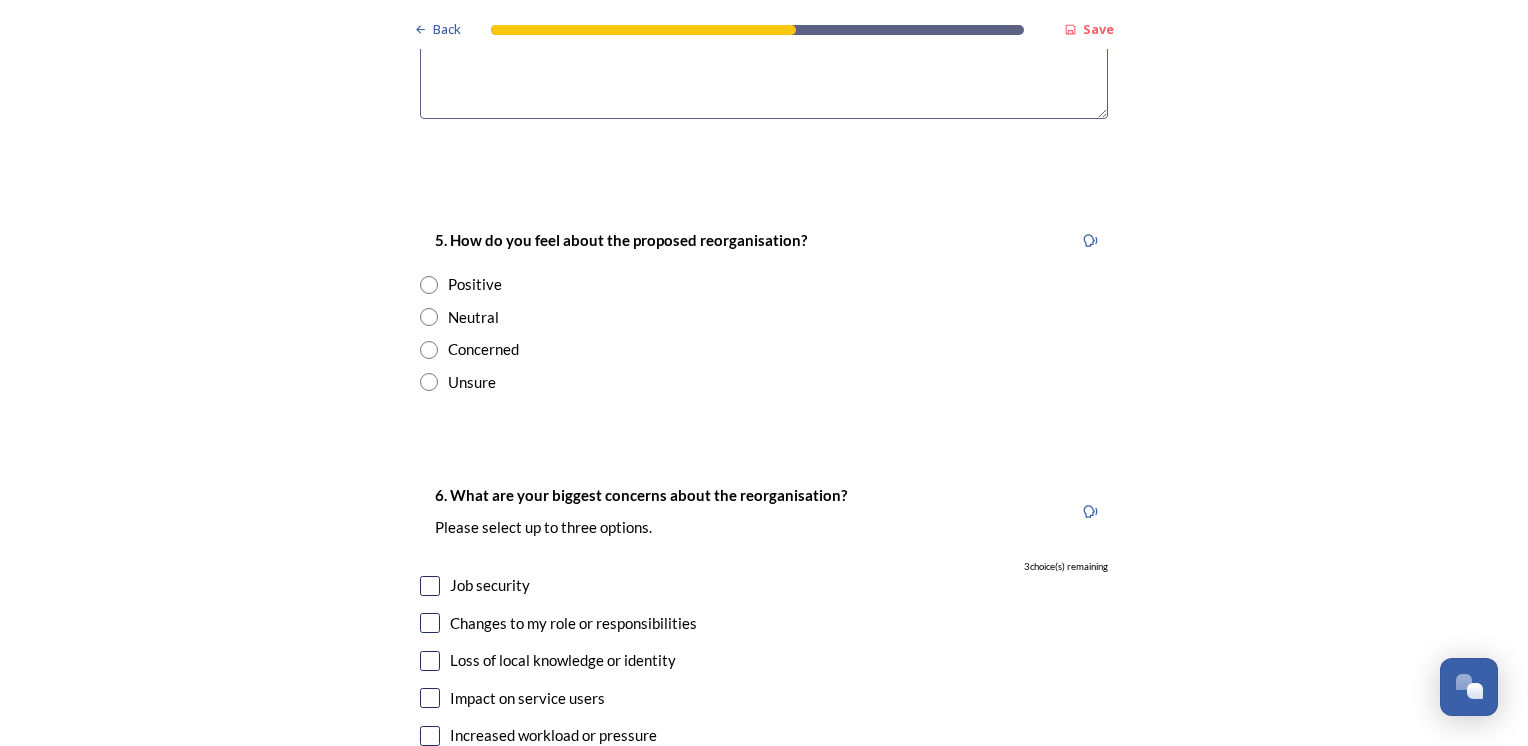 click at bounding box center (429, 317) 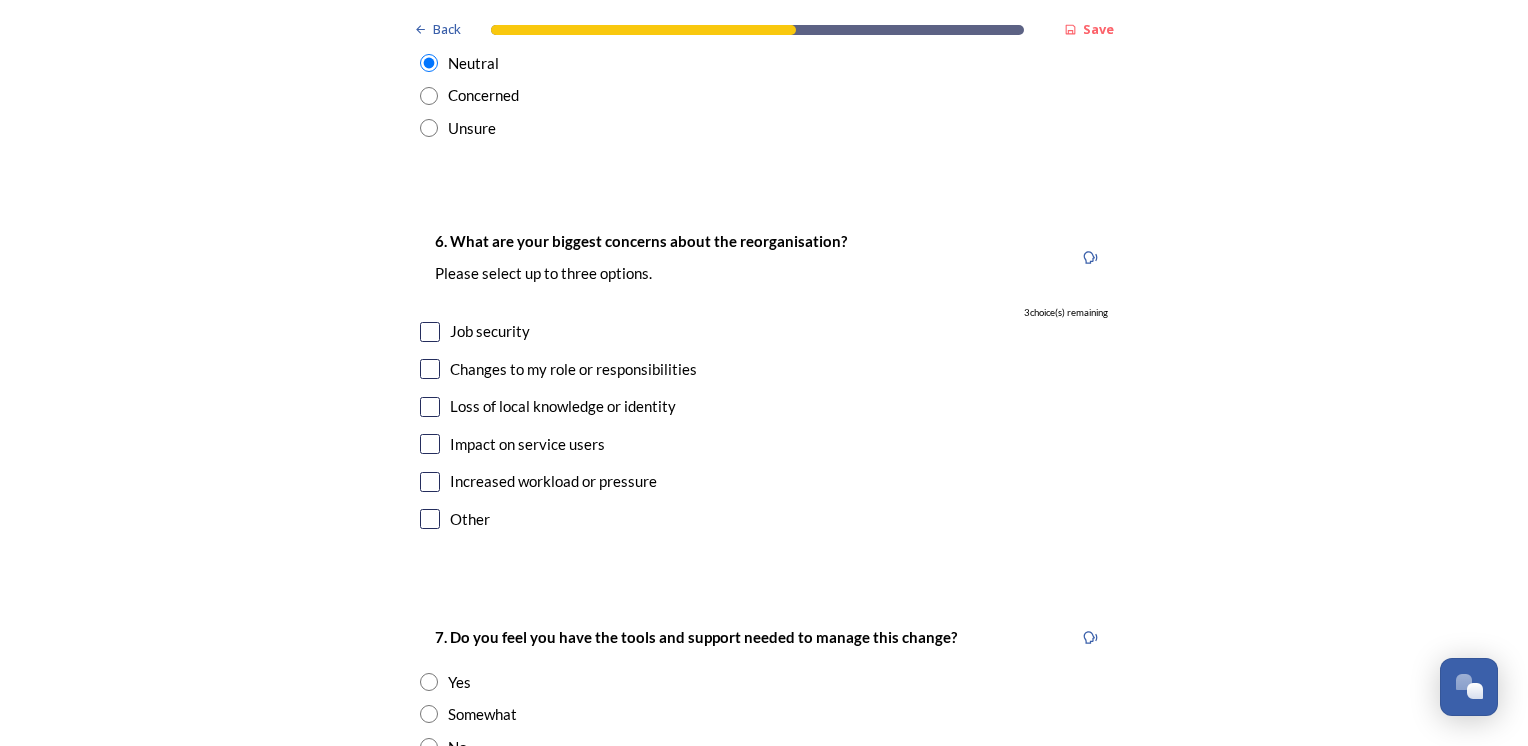 scroll, scrollTop: 3500, scrollLeft: 0, axis: vertical 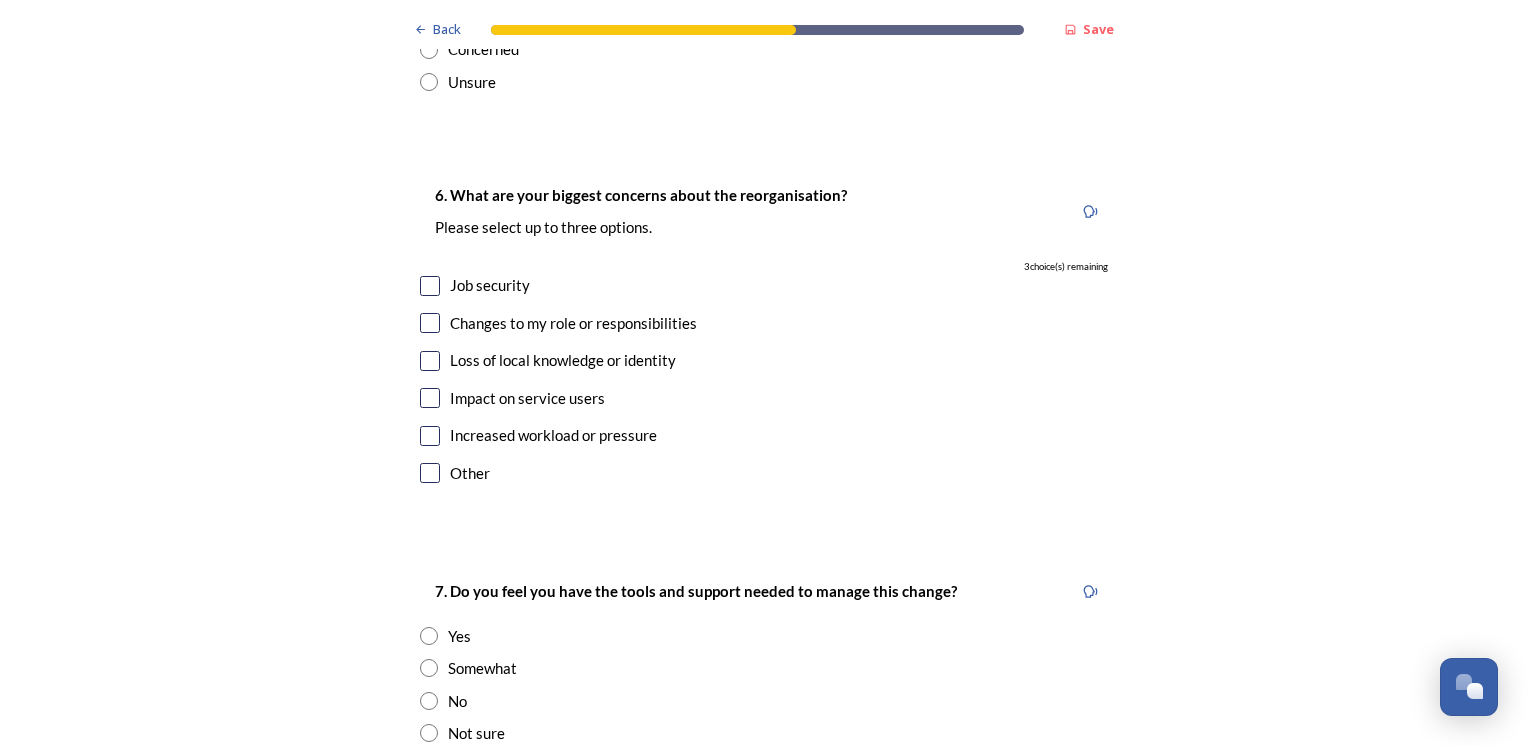 click at bounding box center [430, 323] 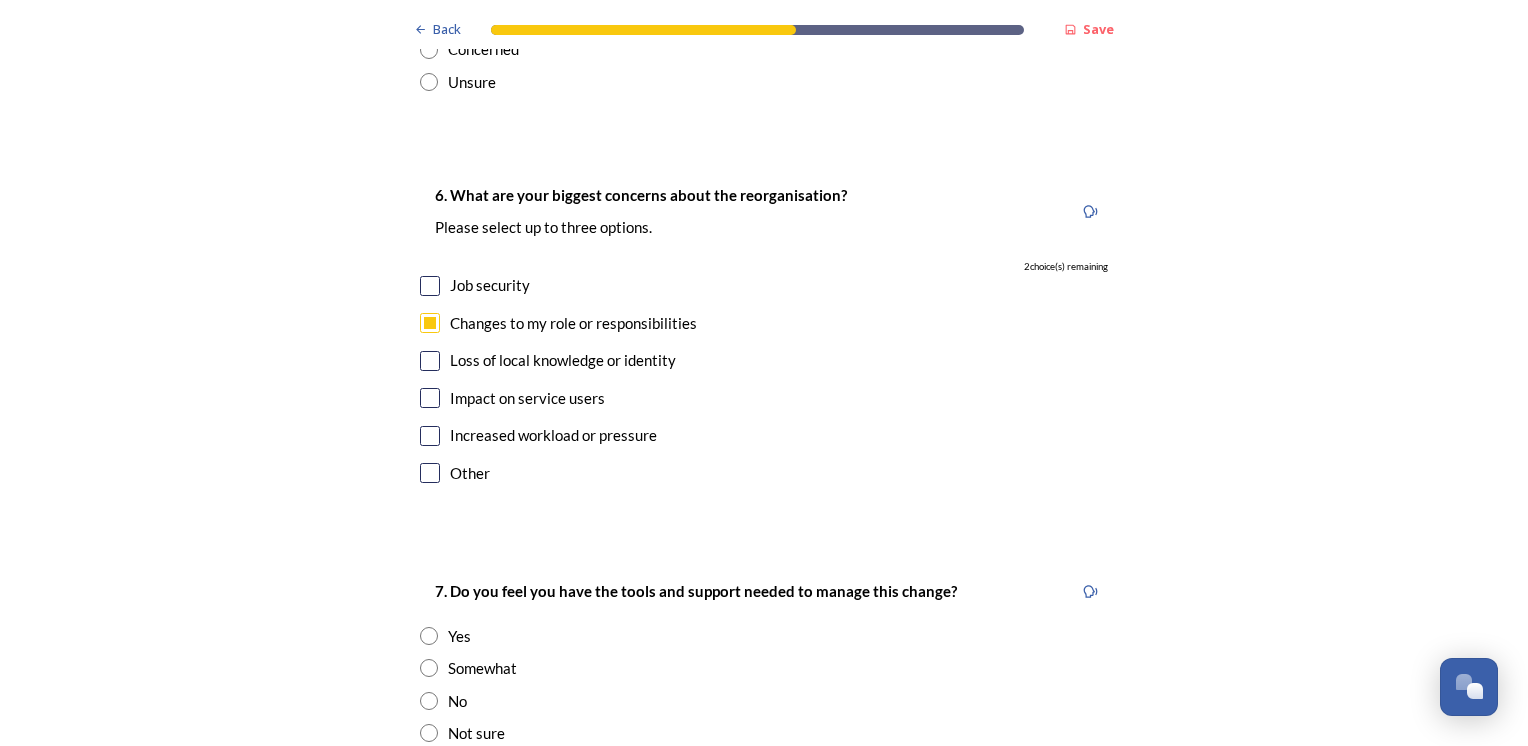 click at bounding box center [430, 286] 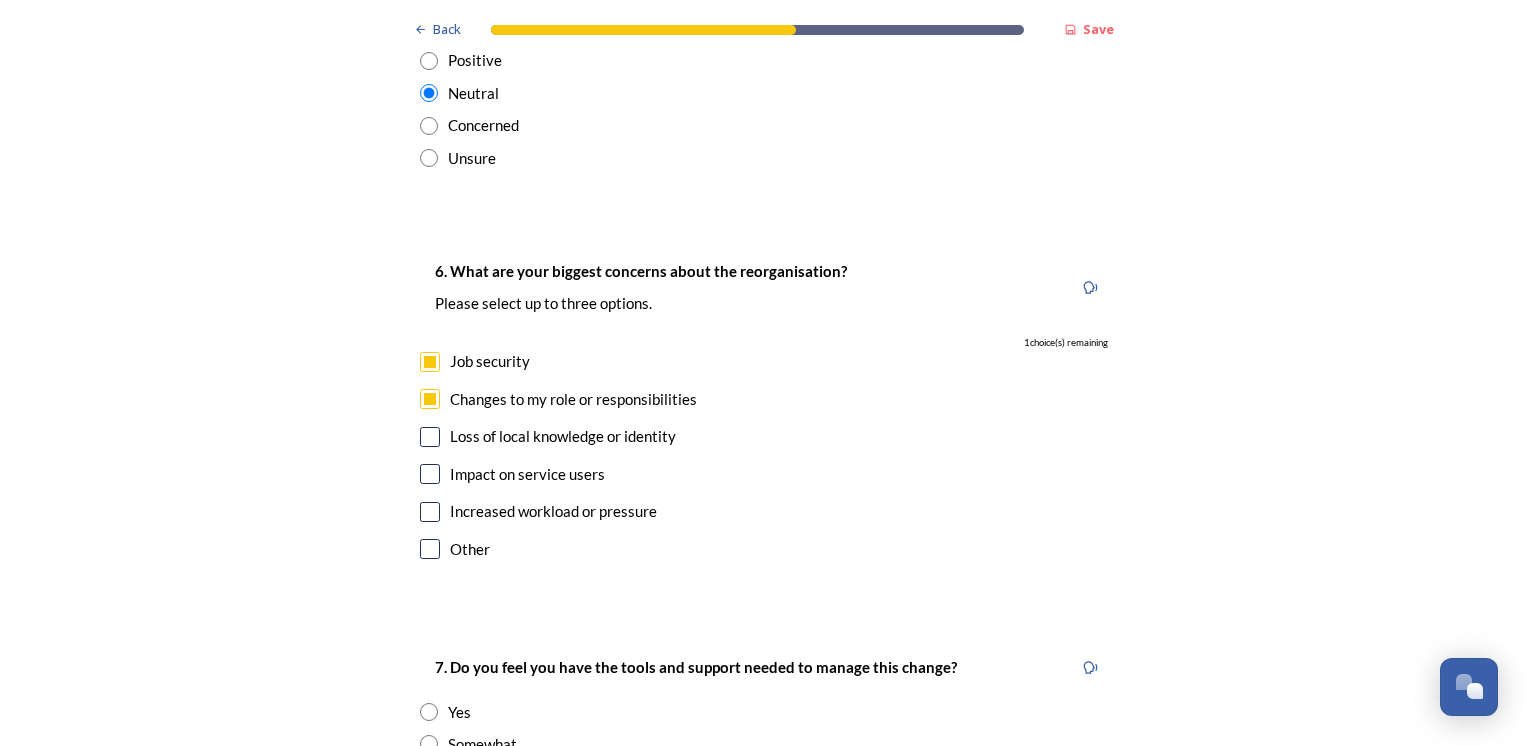 scroll, scrollTop: 3400, scrollLeft: 0, axis: vertical 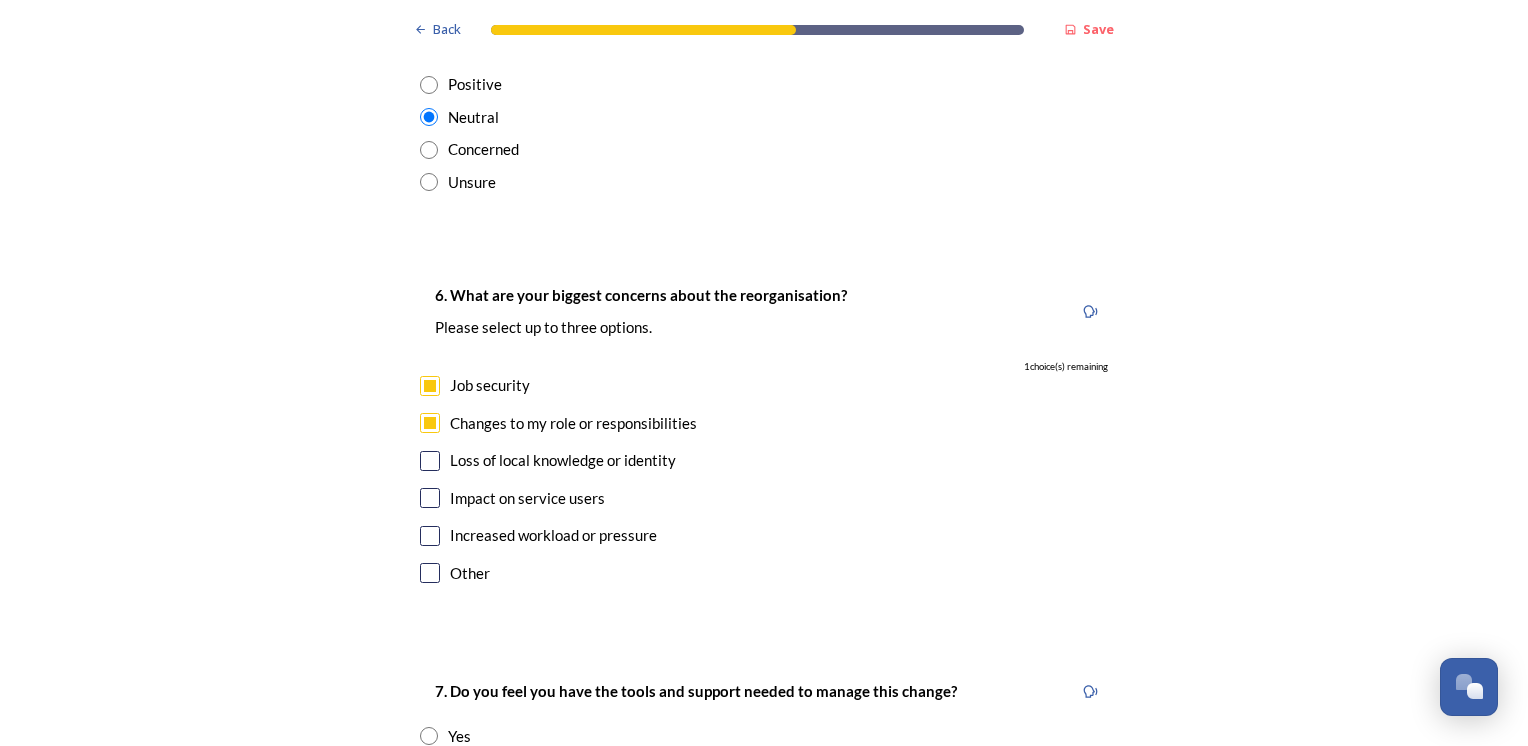 click at bounding box center [430, 536] 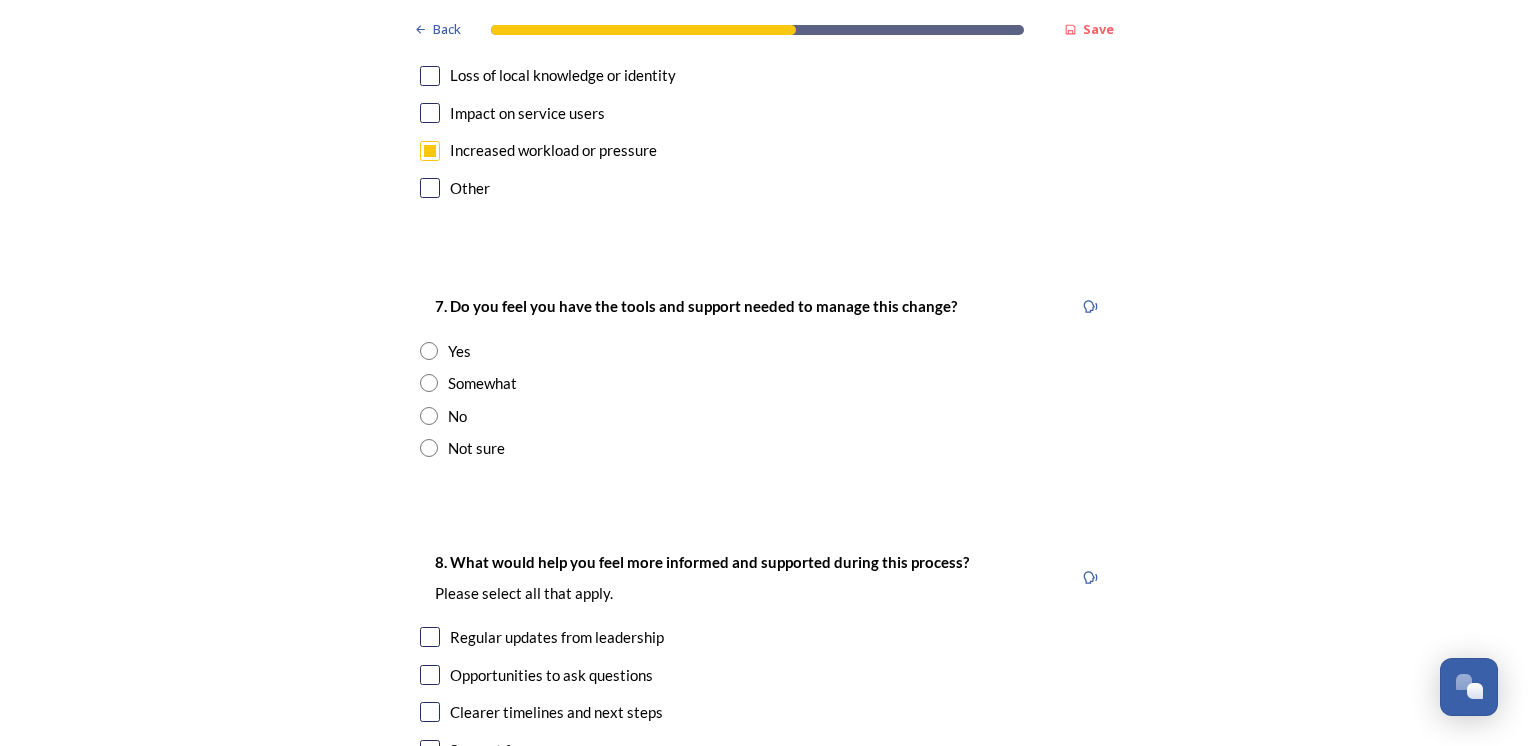 scroll, scrollTop: 3800, scrollLeft: 0, axis: vertical 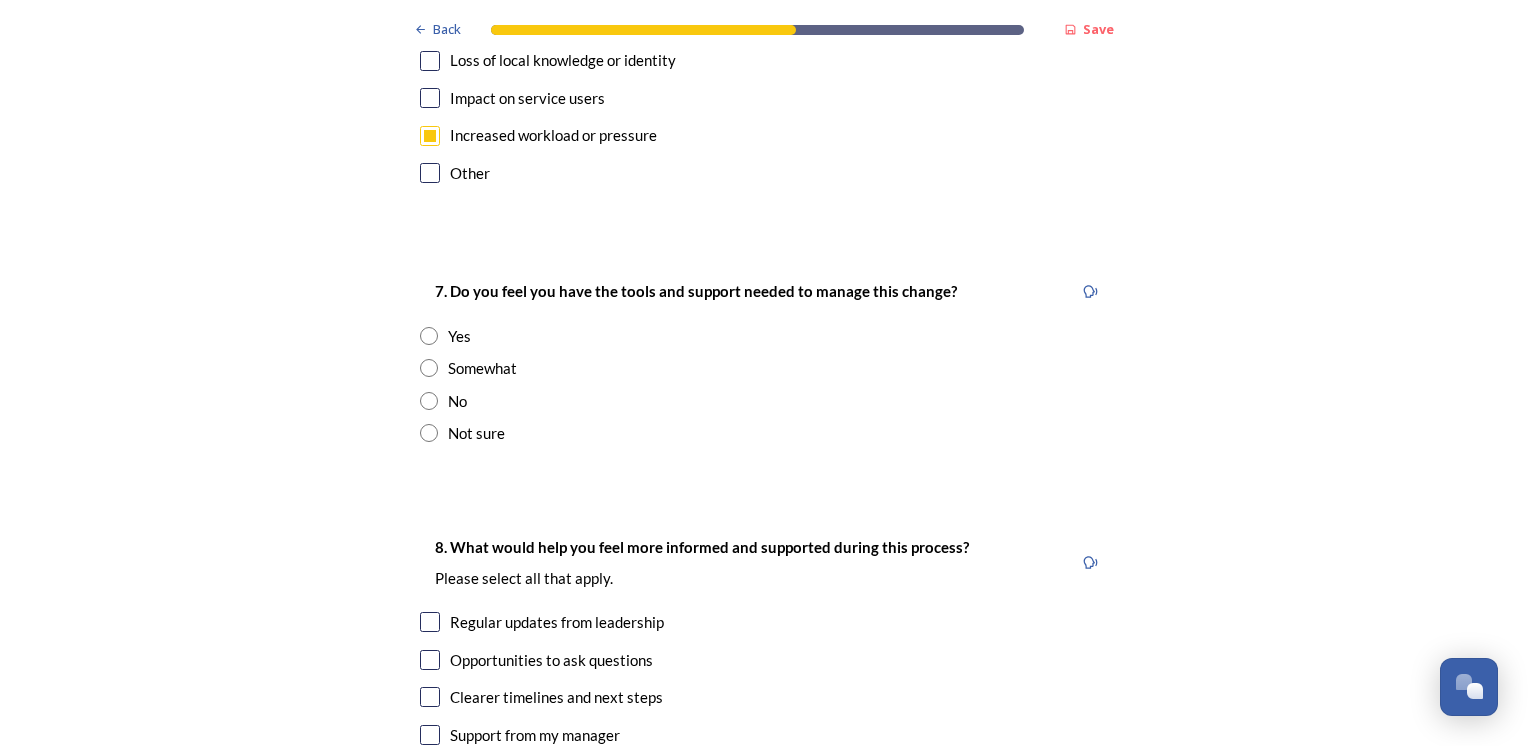 click on "Not sure" at bounding box center (476, 433) 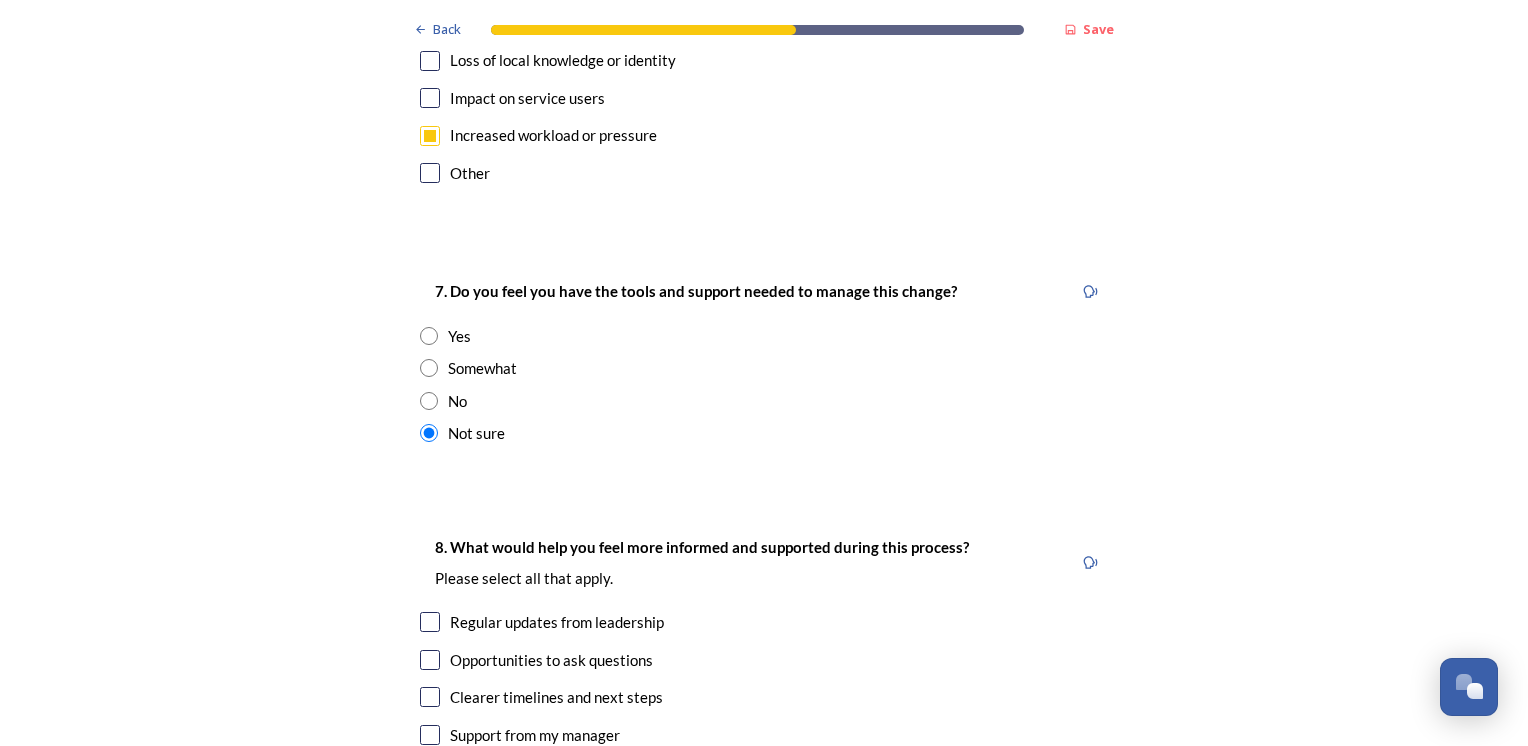 scroll, scrollTop: 4100, scrollLeft: 0, axis: vertical 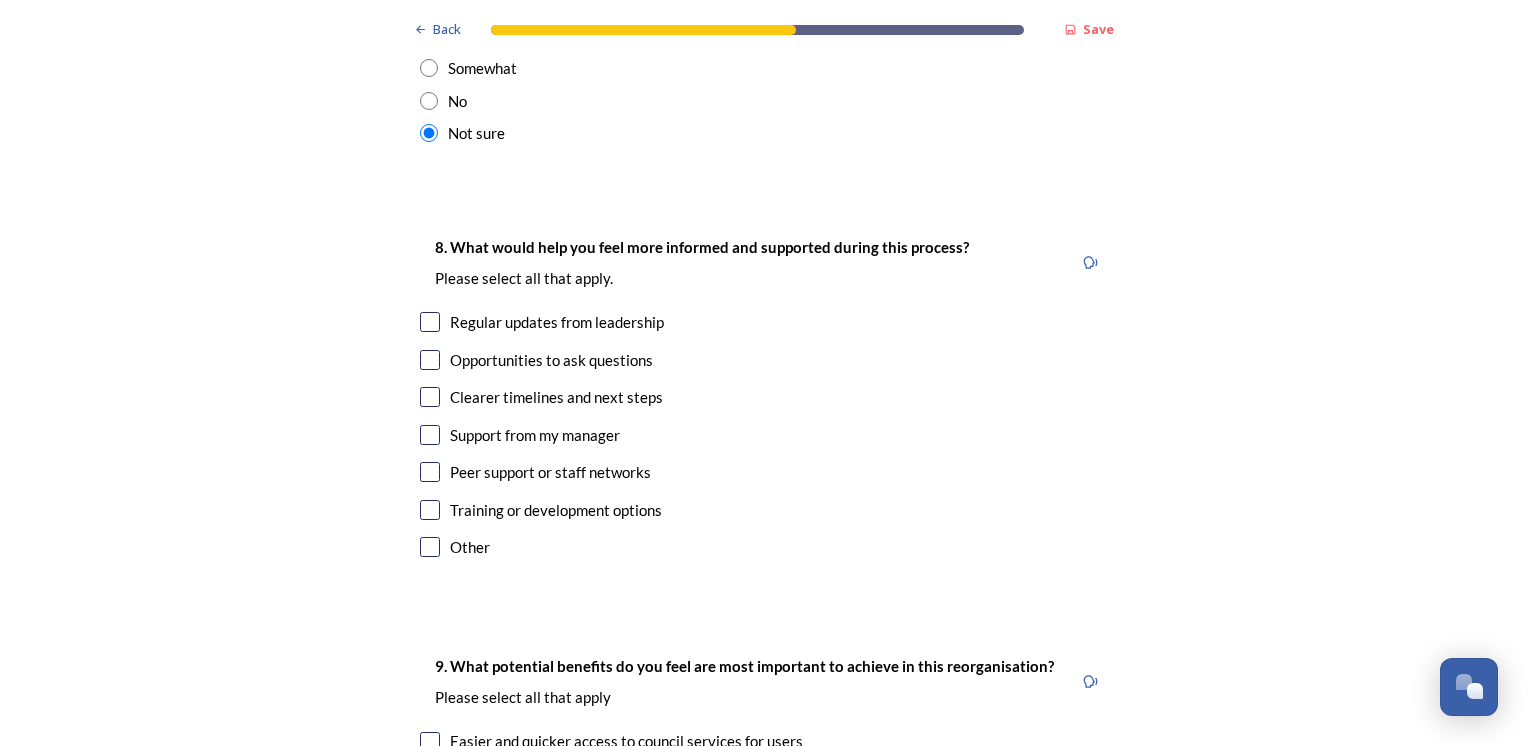 click at bounding box center (430, 360) 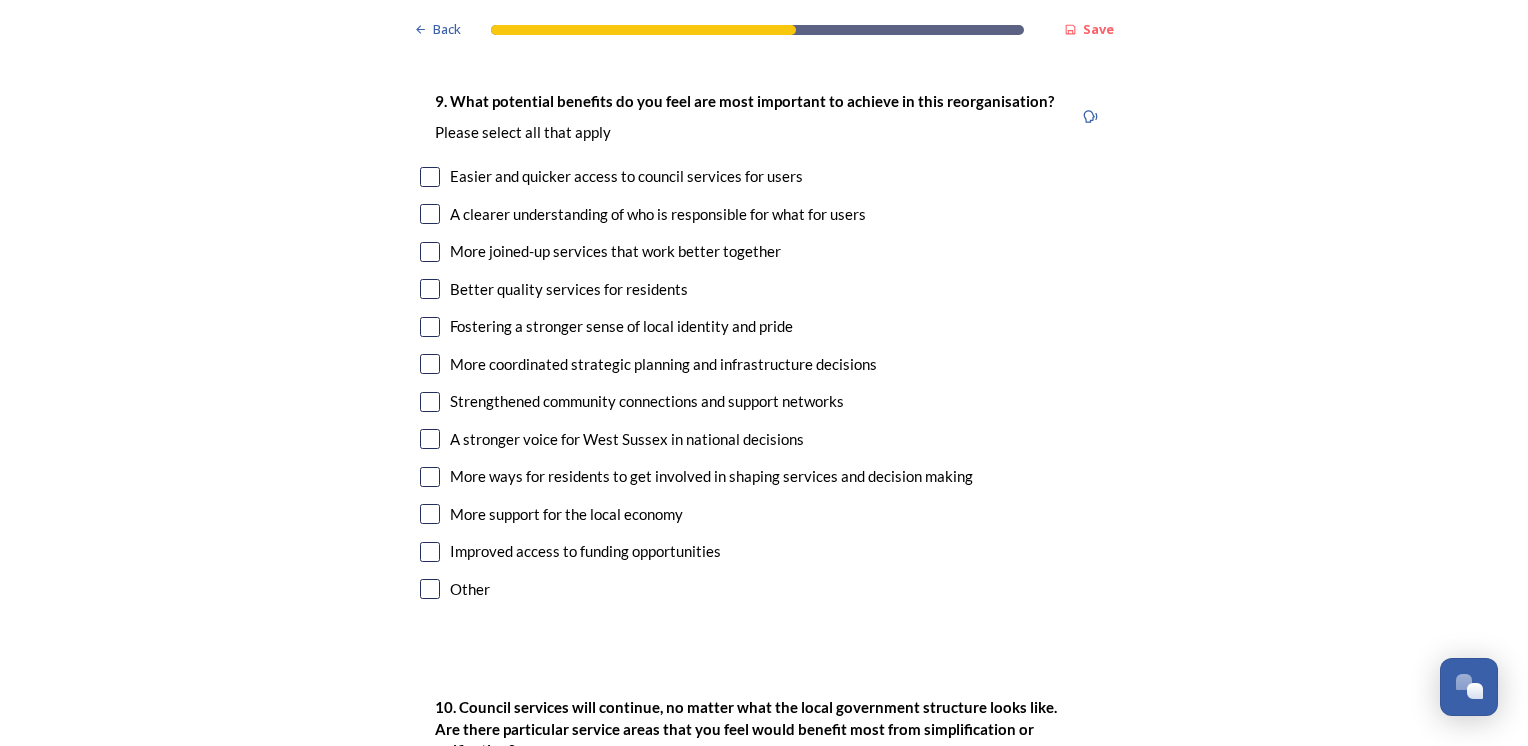 scroll, scrollTop: 4700, scrollLeft: 0, axis: vertical 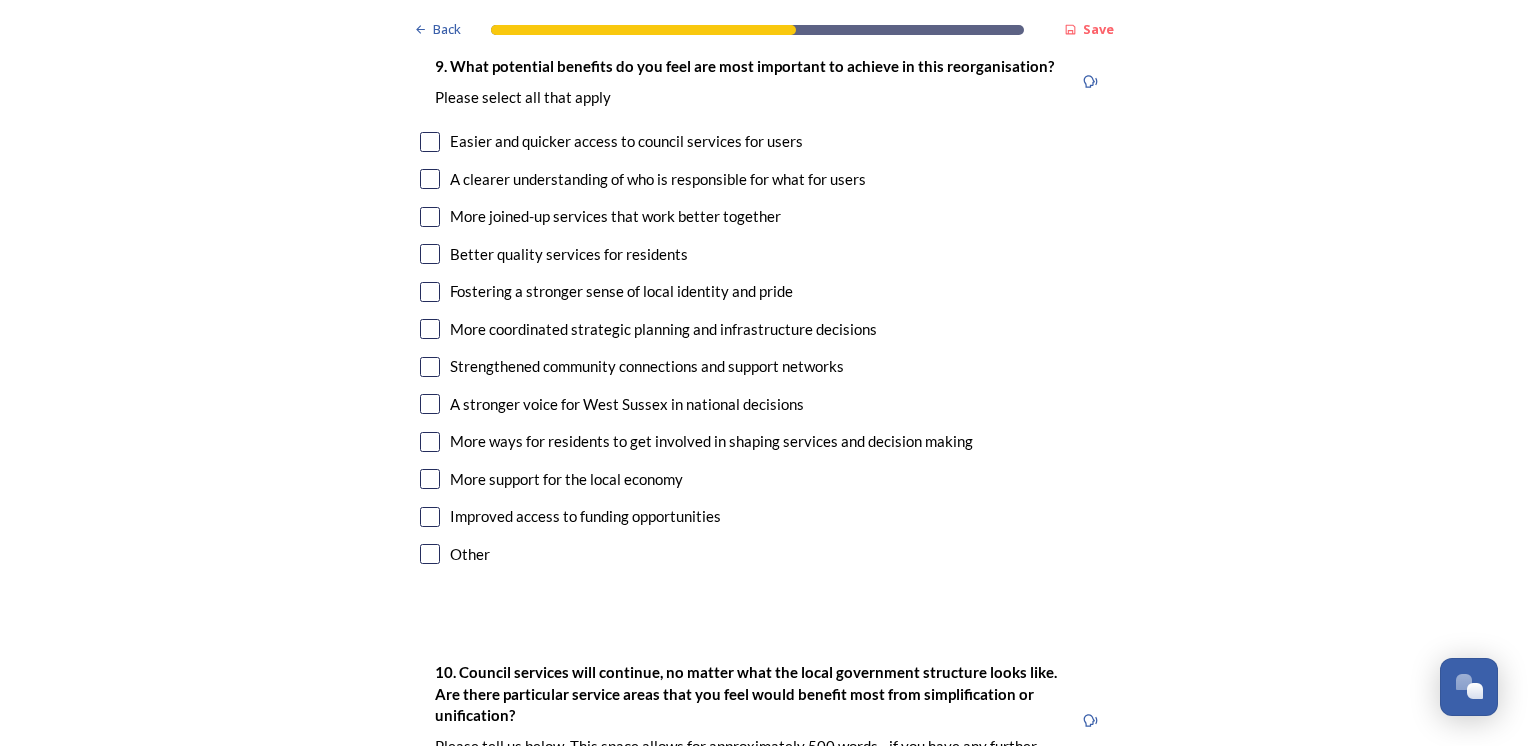 click at bounding box center (430, 554) 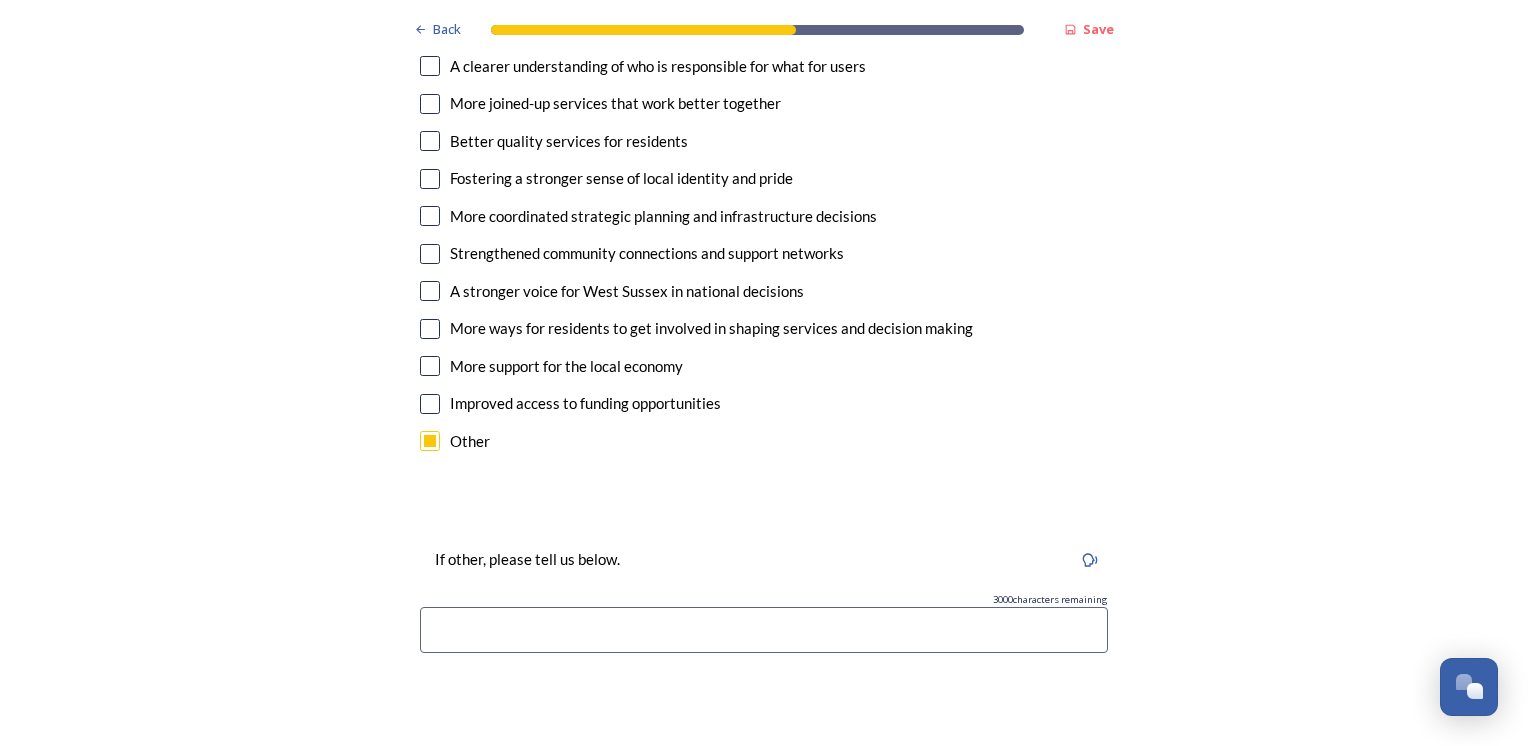 scroll, scrollTop: 4900, scrollLeft: 0, axis: vertical 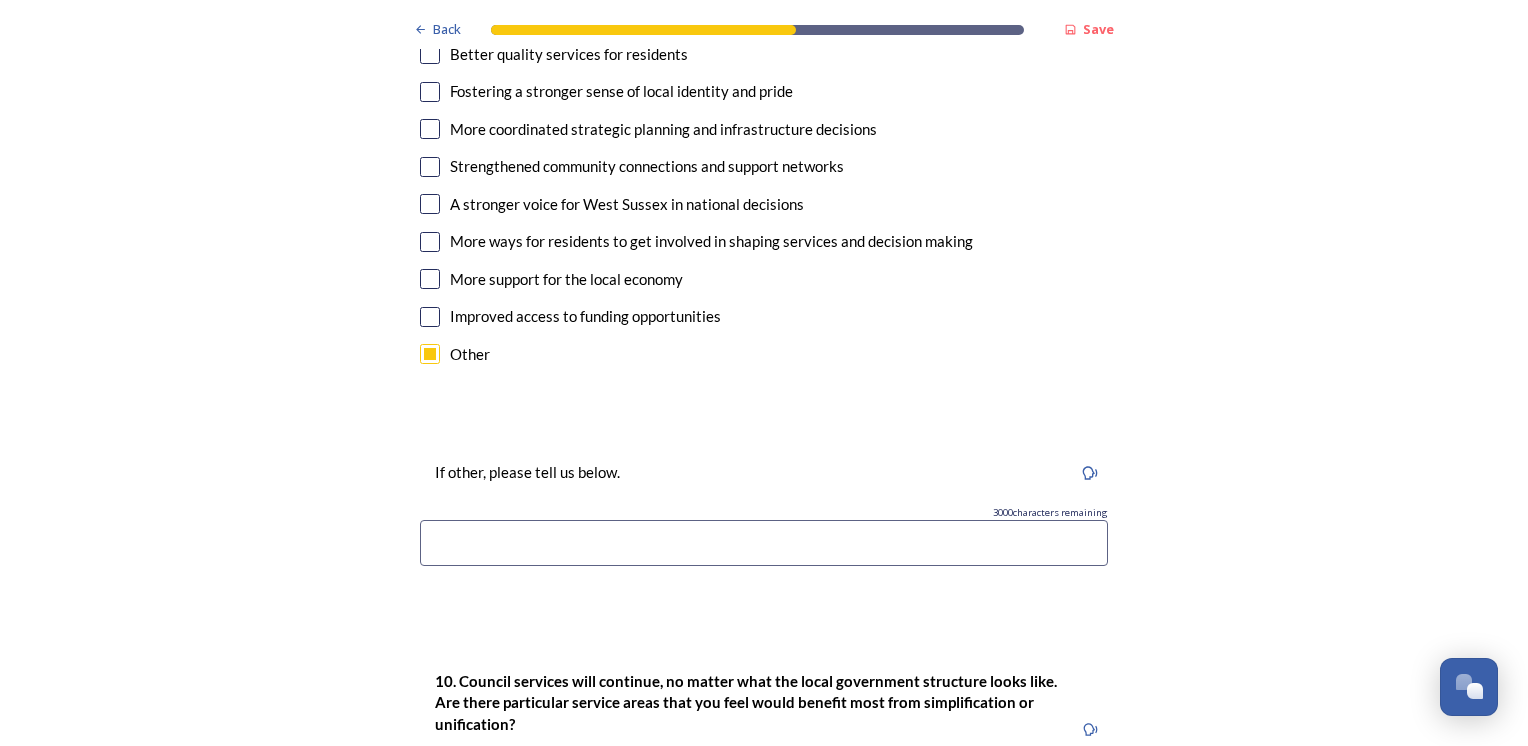 click at bounding box center [764, 543] 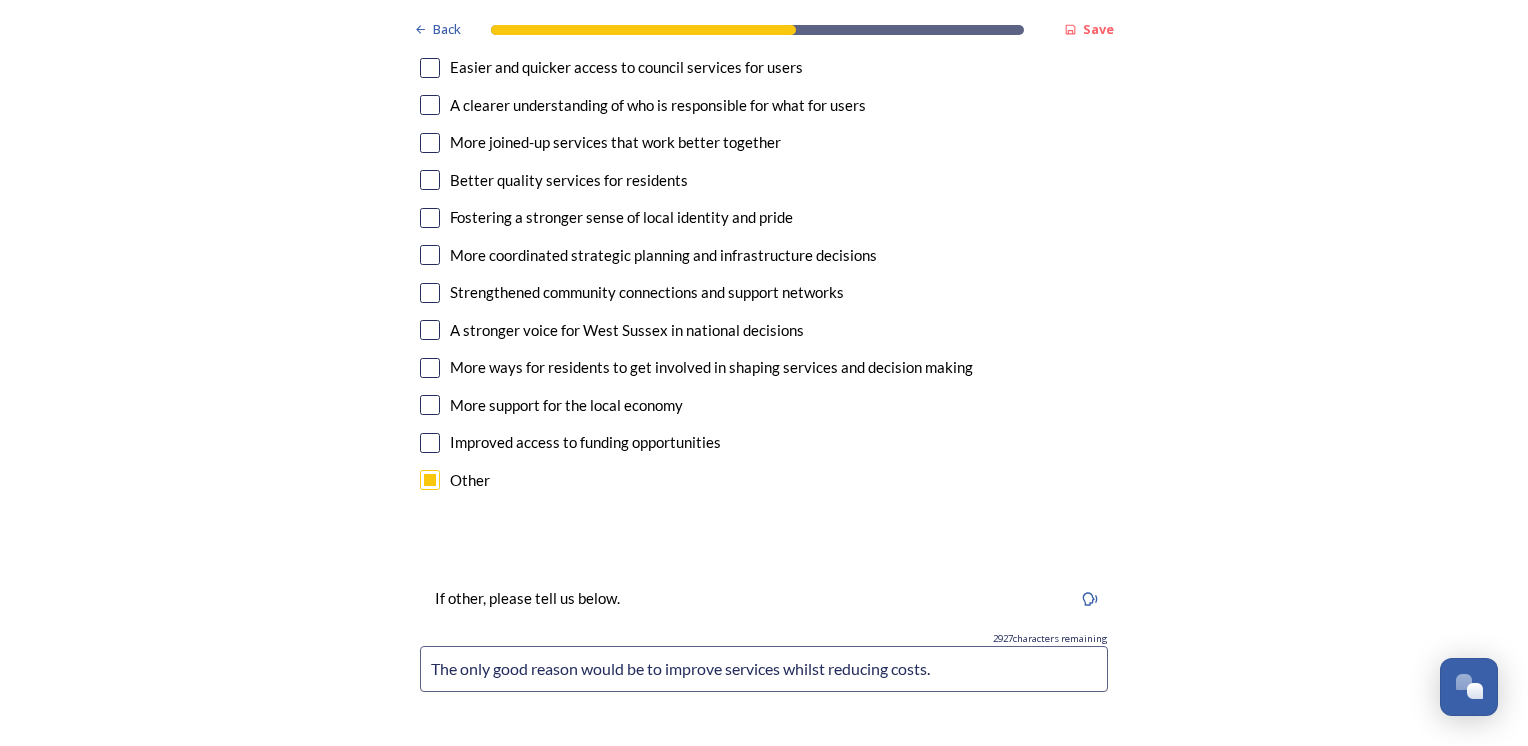 scroll, scrollTop: 5000, scrollLeft: 0, axis: vertical 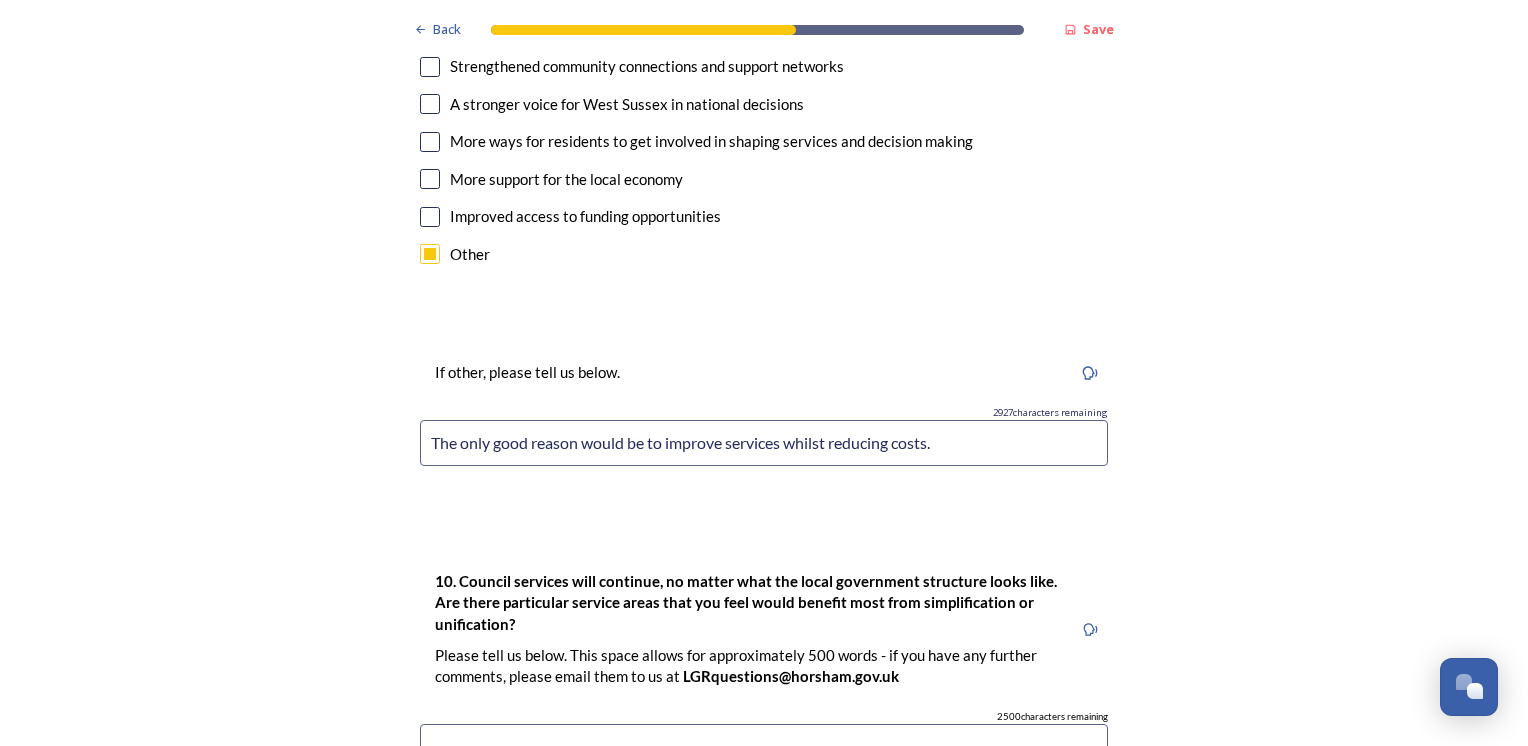 click on "The only good reason would be to improve services whilst reducing costs." at bounding box center (764, 443) 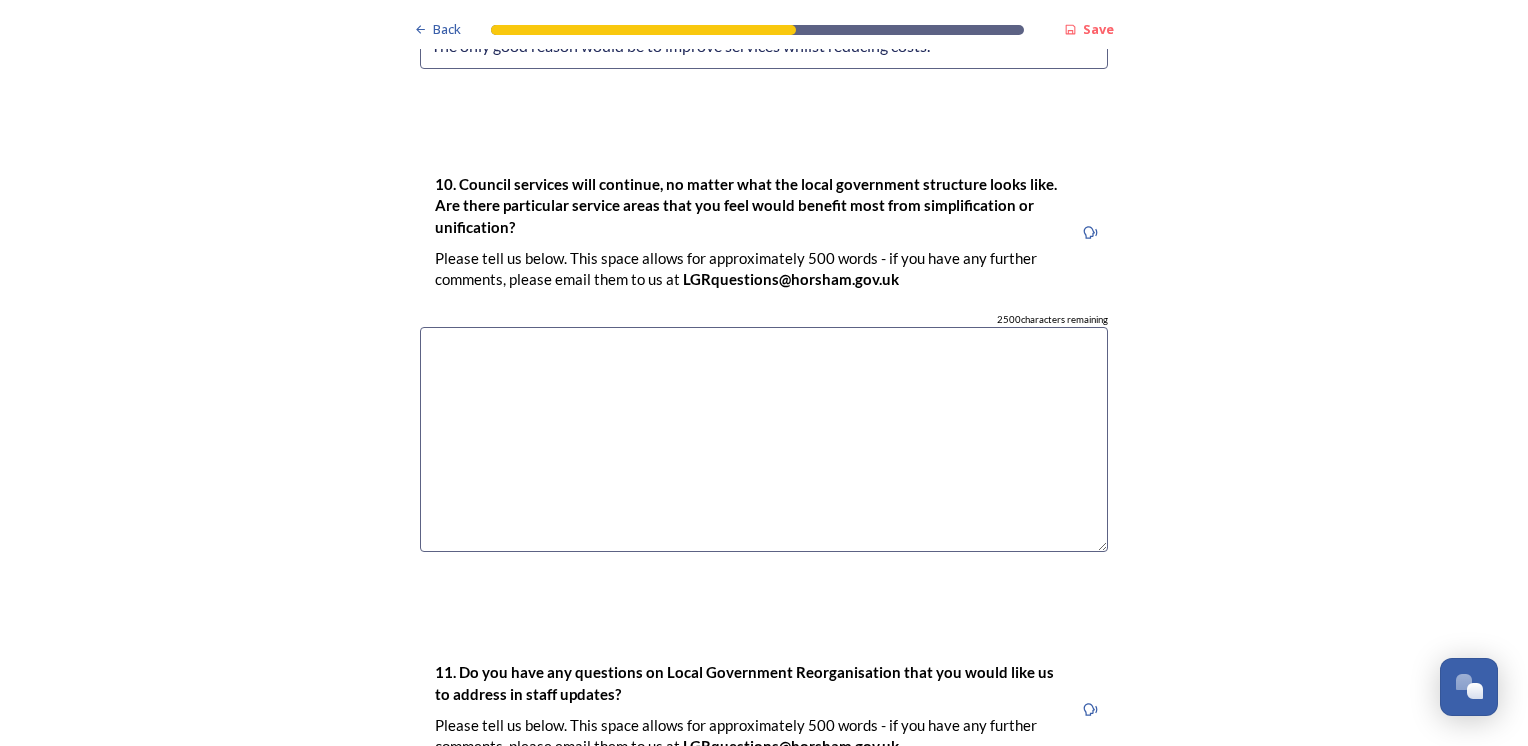scroll, scrollTop: 5400, scrollLeft: 0, axis: vertical 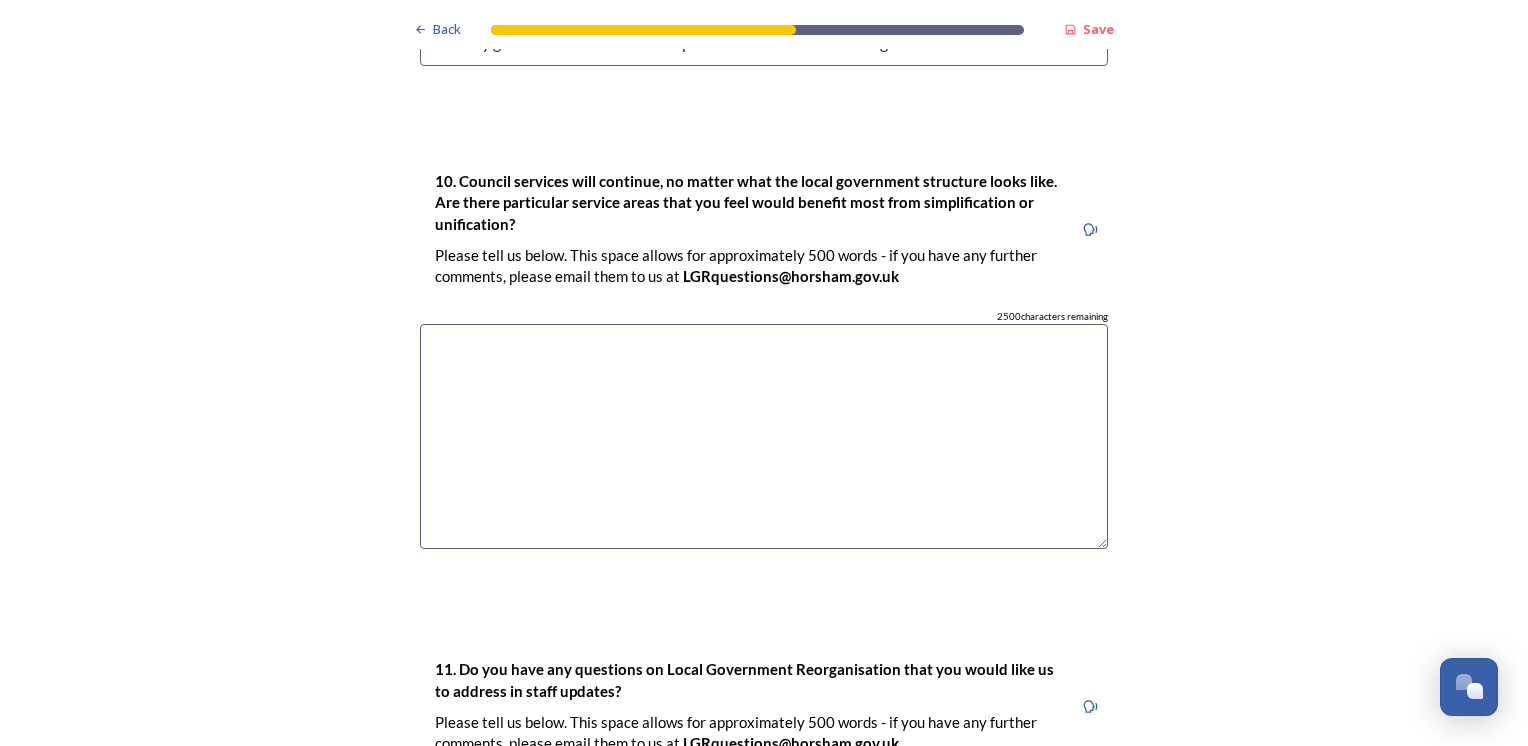 type on "The only good reason would be to improve services whilst reducing costs." 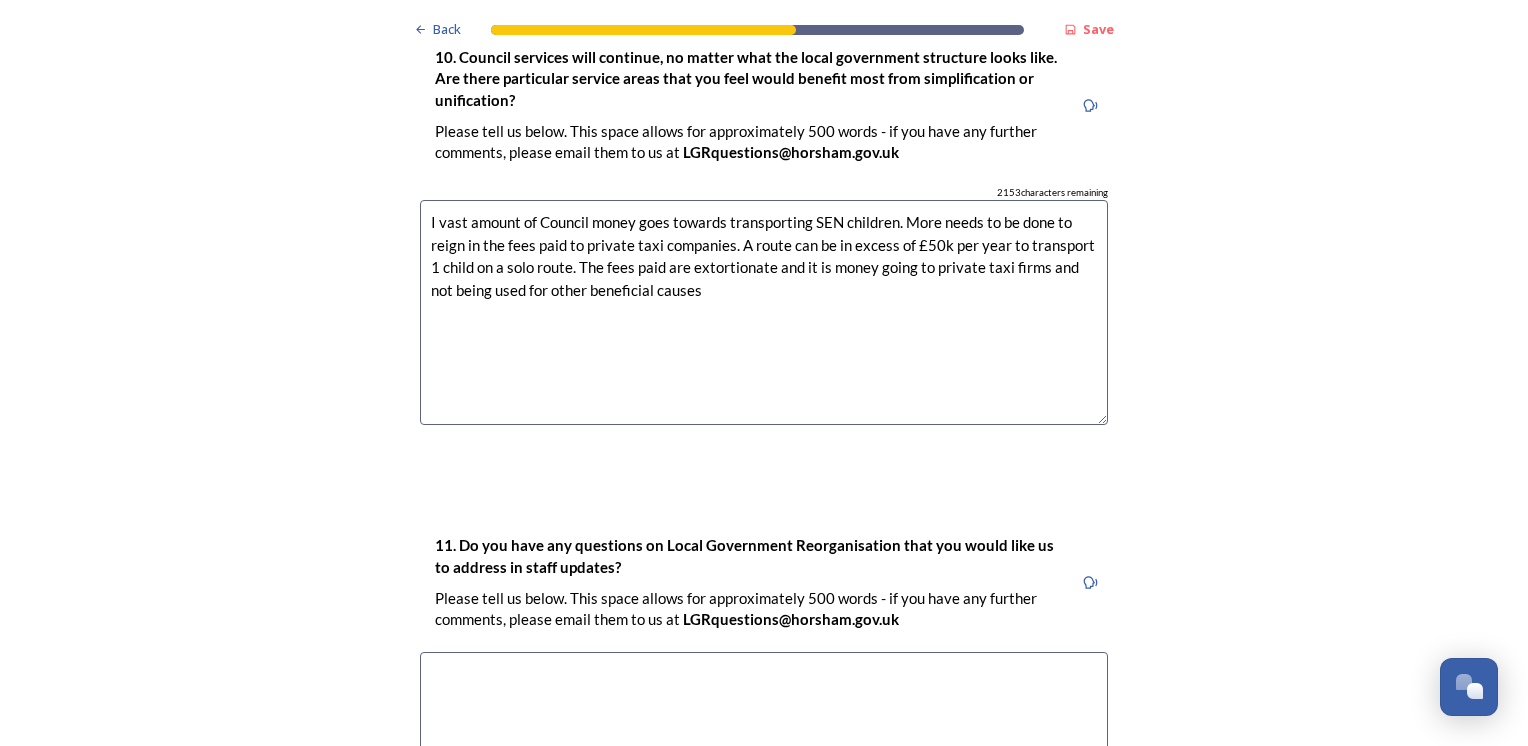 scroll, scrollTop: 5800, scrollLeft: 0, axis: vertical 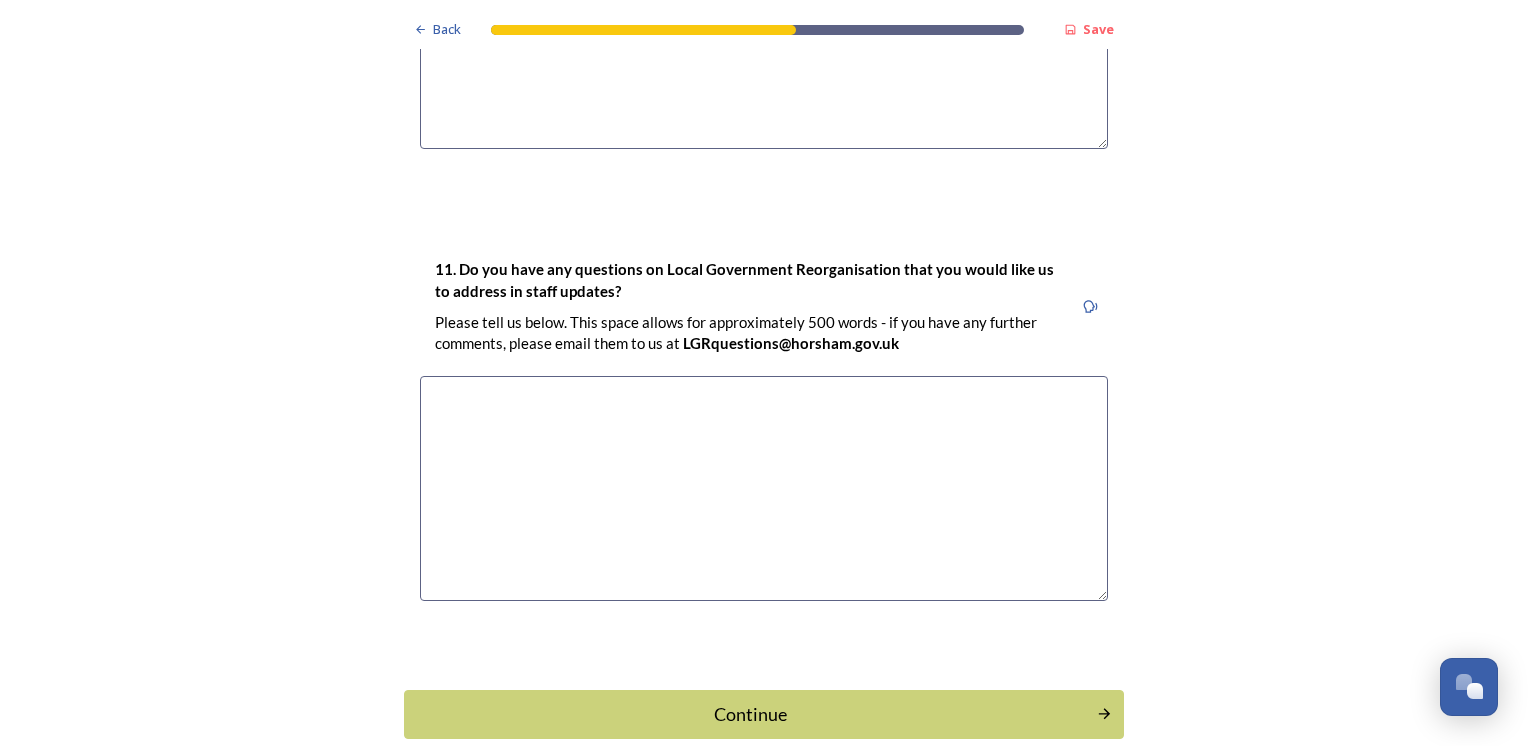 type on "I vast amount of Council money goes towards transporting SEN children. More needs to be done to reign in the fees paid to private taxi companies. A route can be in excess of £50k per year to transport 1 child on a solo route. The fees paid are extortionate and it is money going to private taxi firms and not being used for other beneficial causes" 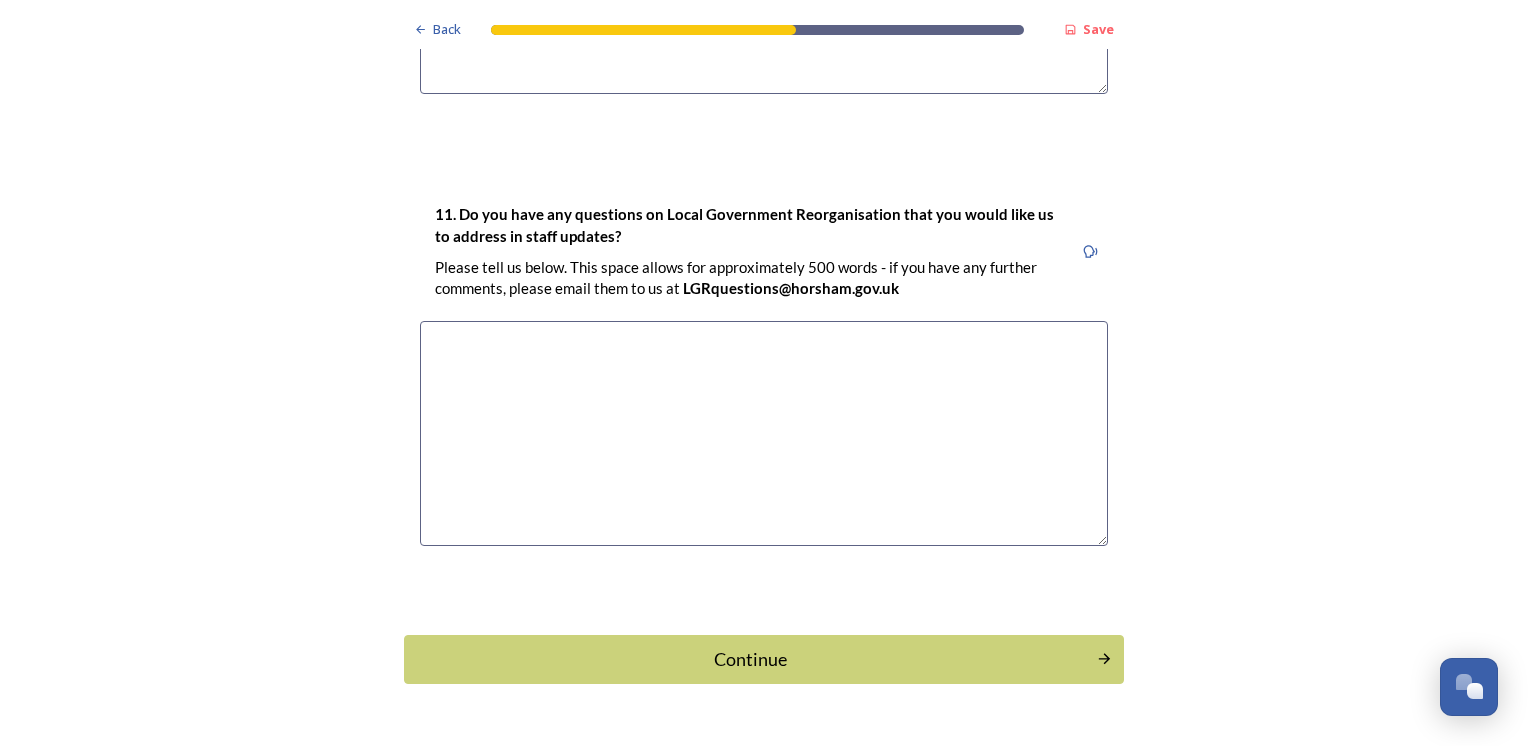 scroll, scrollTop: 5907, scrollLeft: 0, axis: vertical 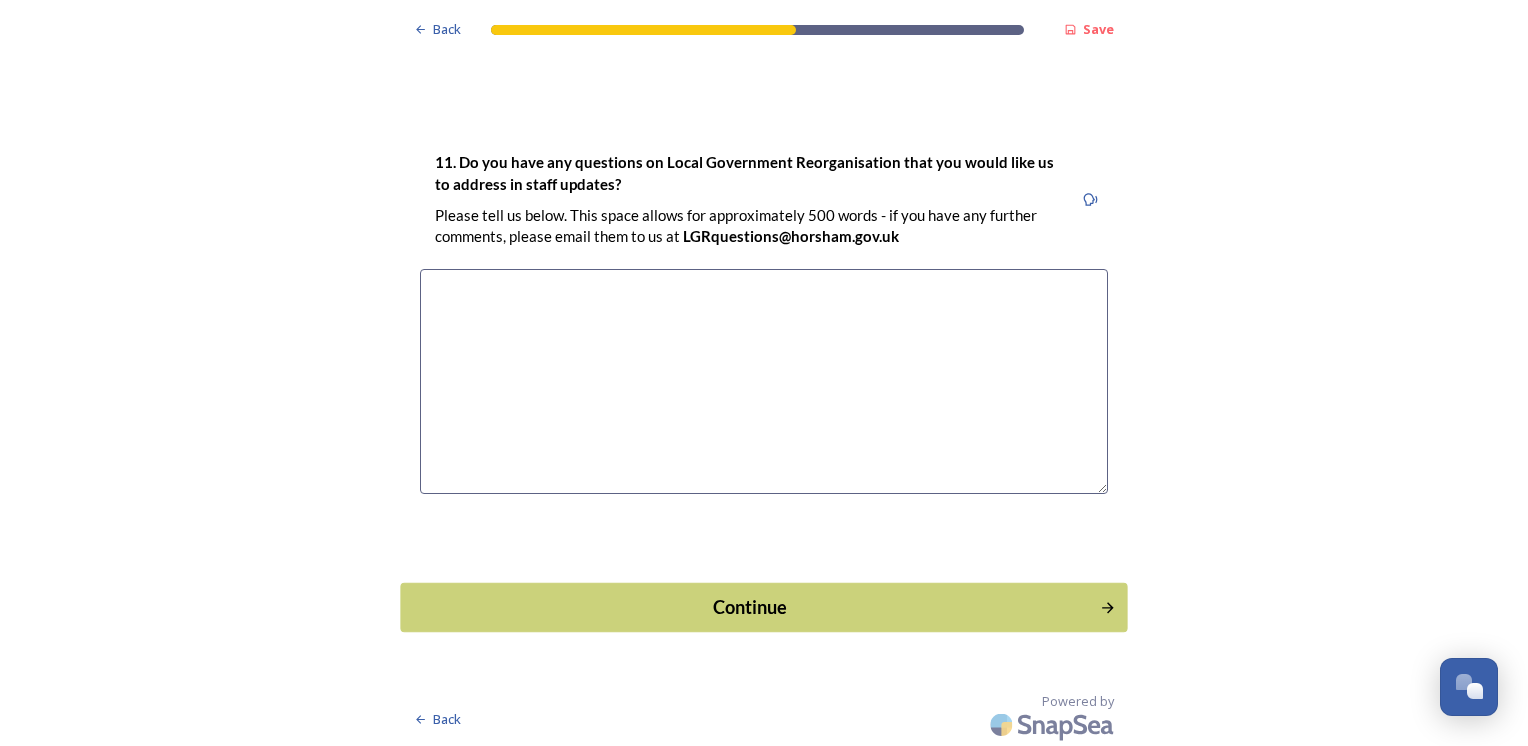 click on "Continue" at bounding box center (750, 606) 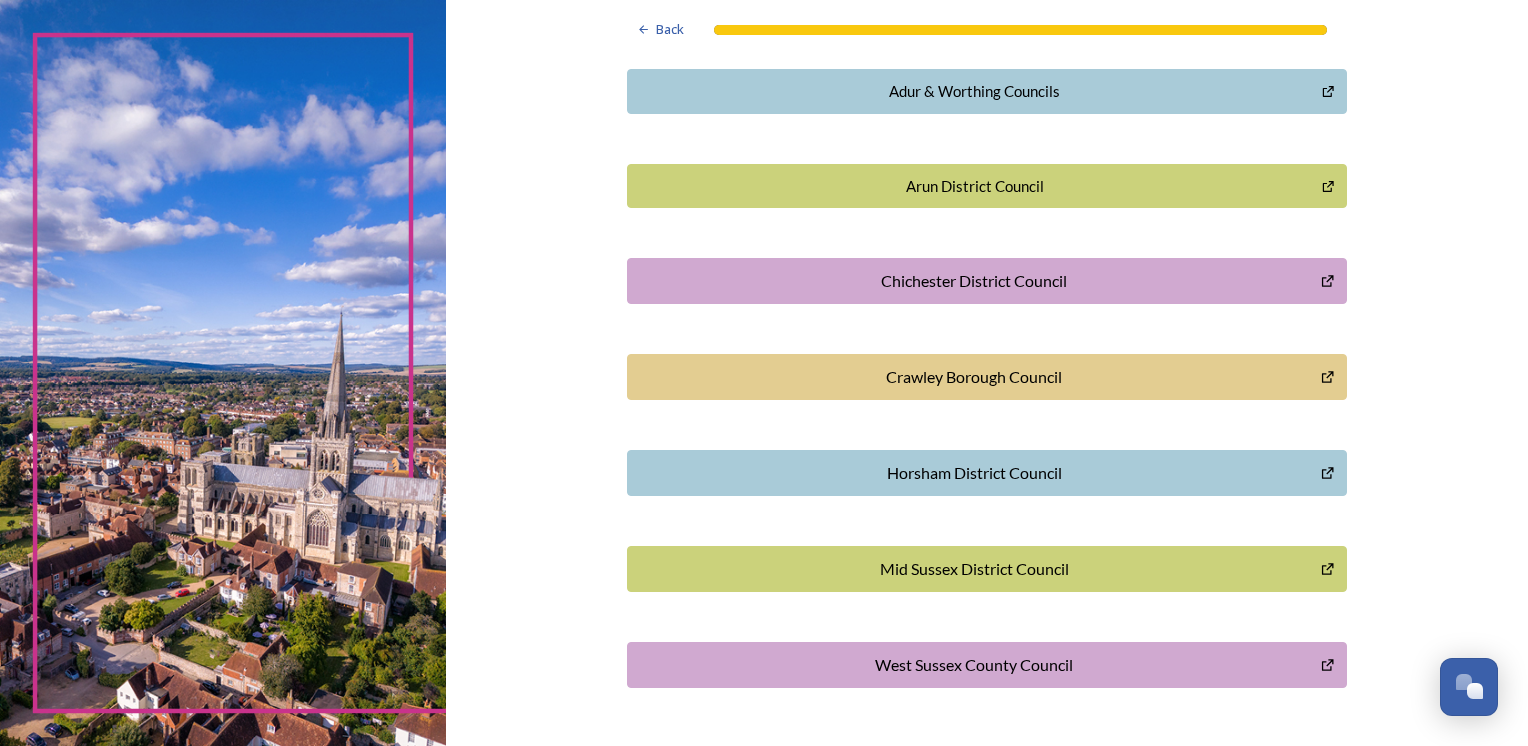 scroll, scrollTop: 539, scrollLeft: 0, axis: vertical 